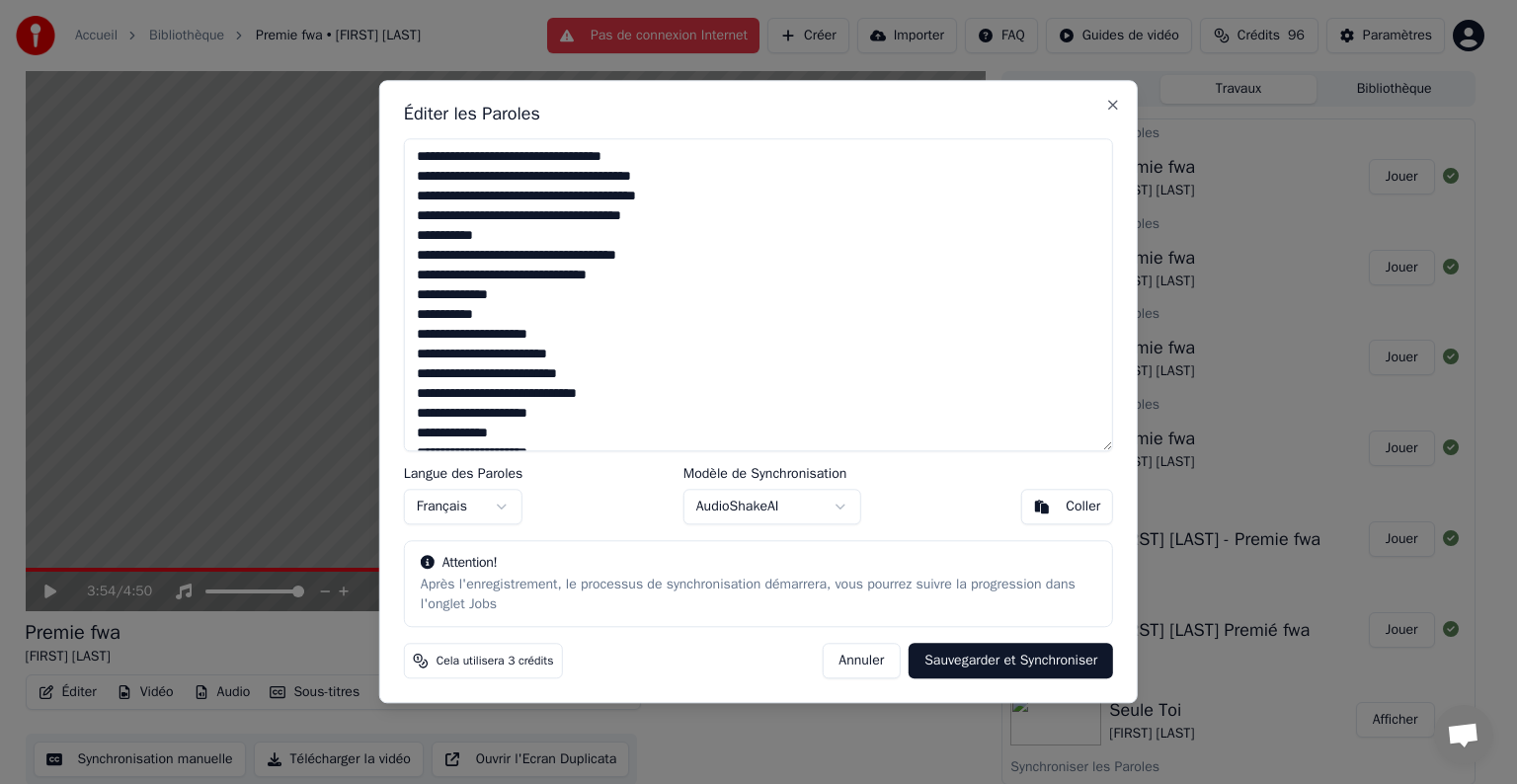 scroll, scrollTop: 1, scrollLeft: 0, axis: vertical 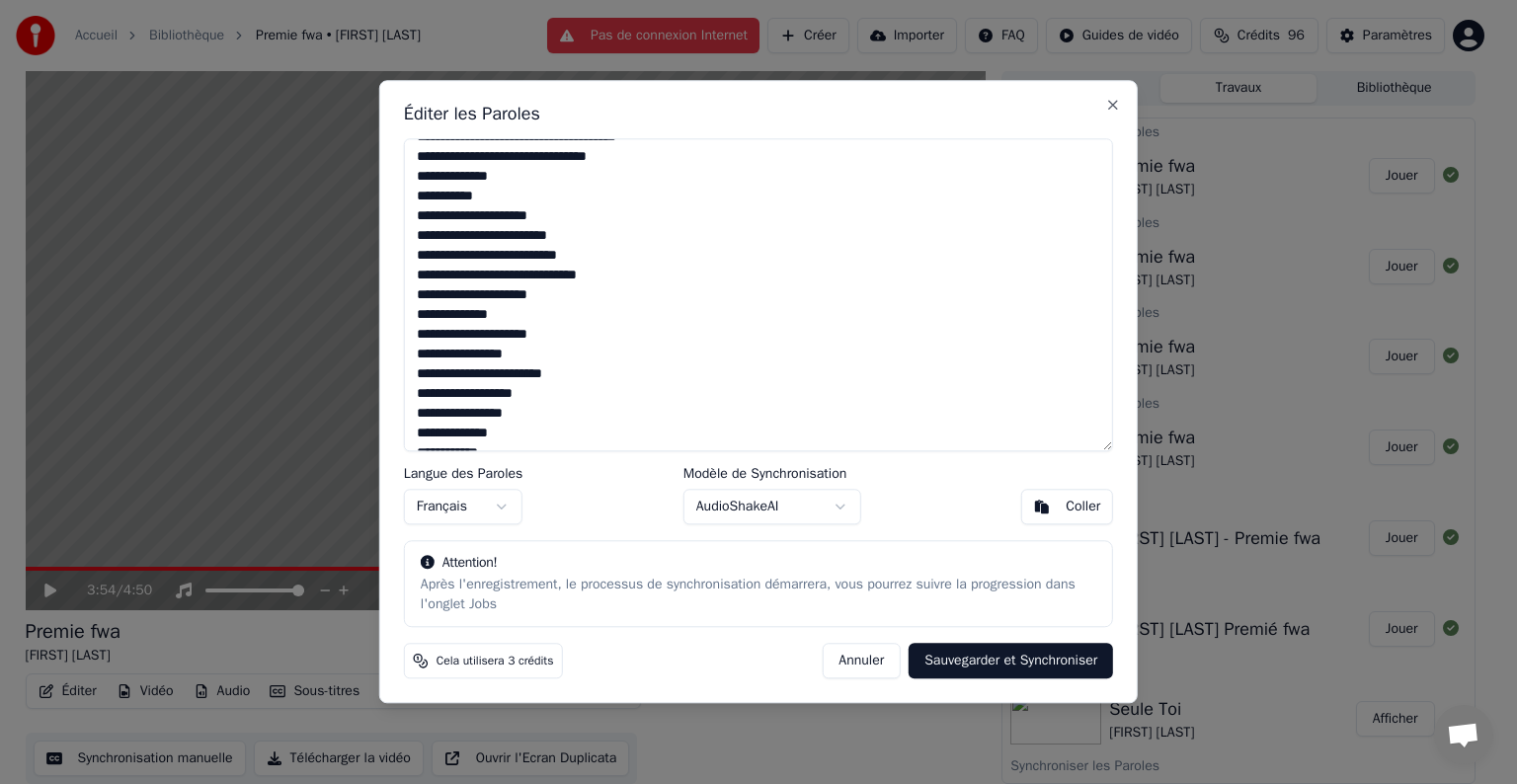 type on "**********" 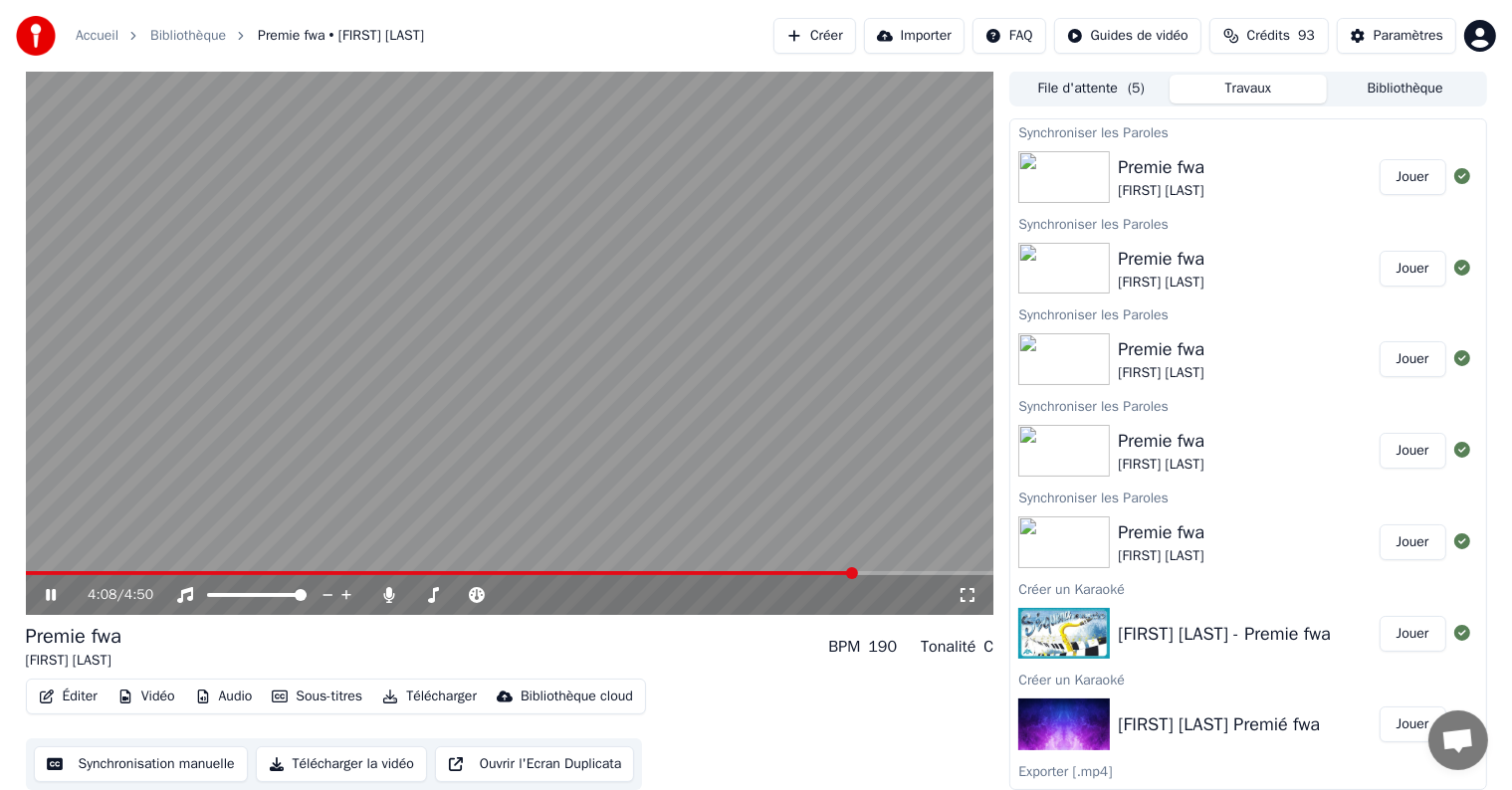 click at bounding box center [441, 573] 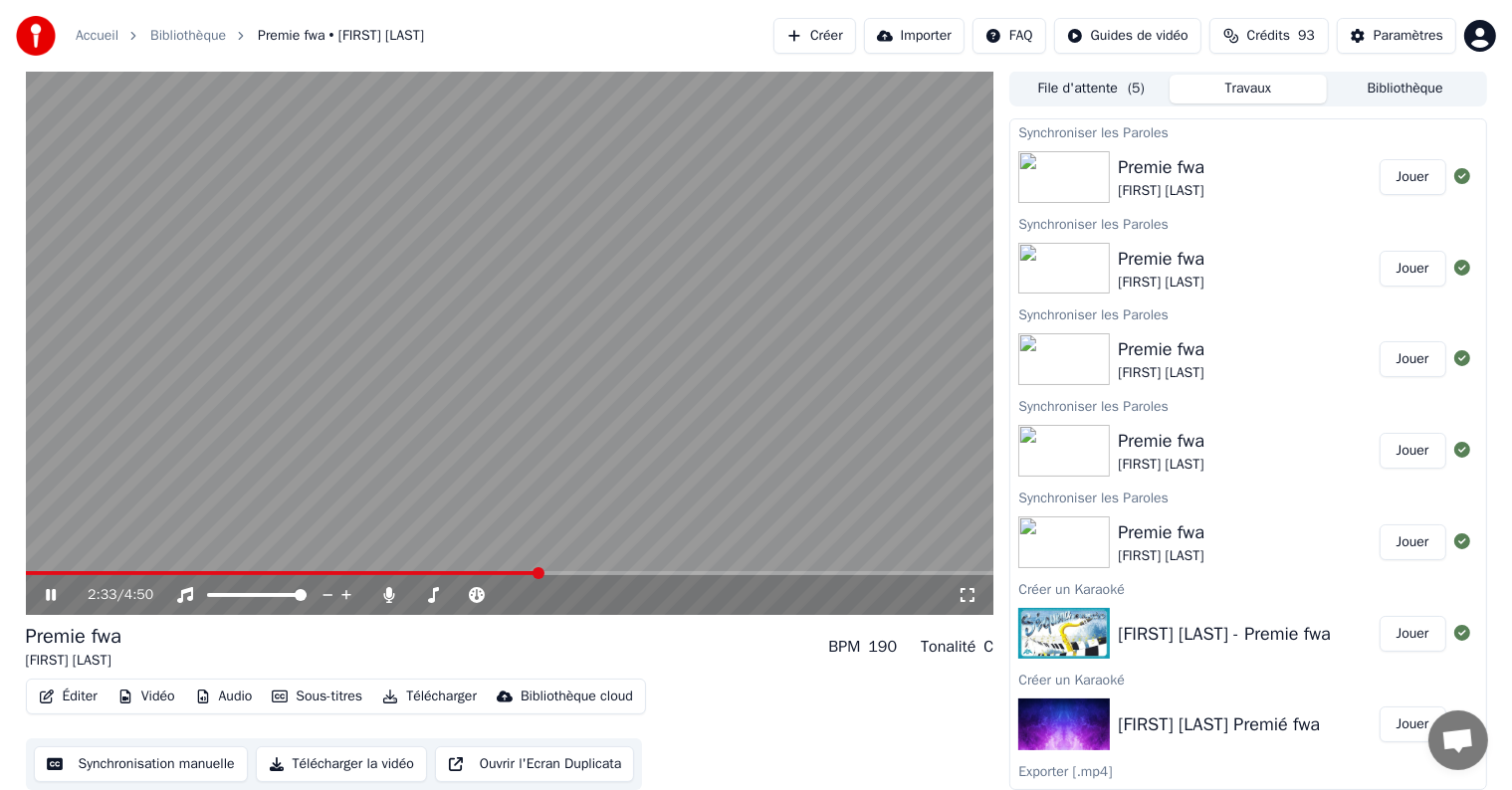 click 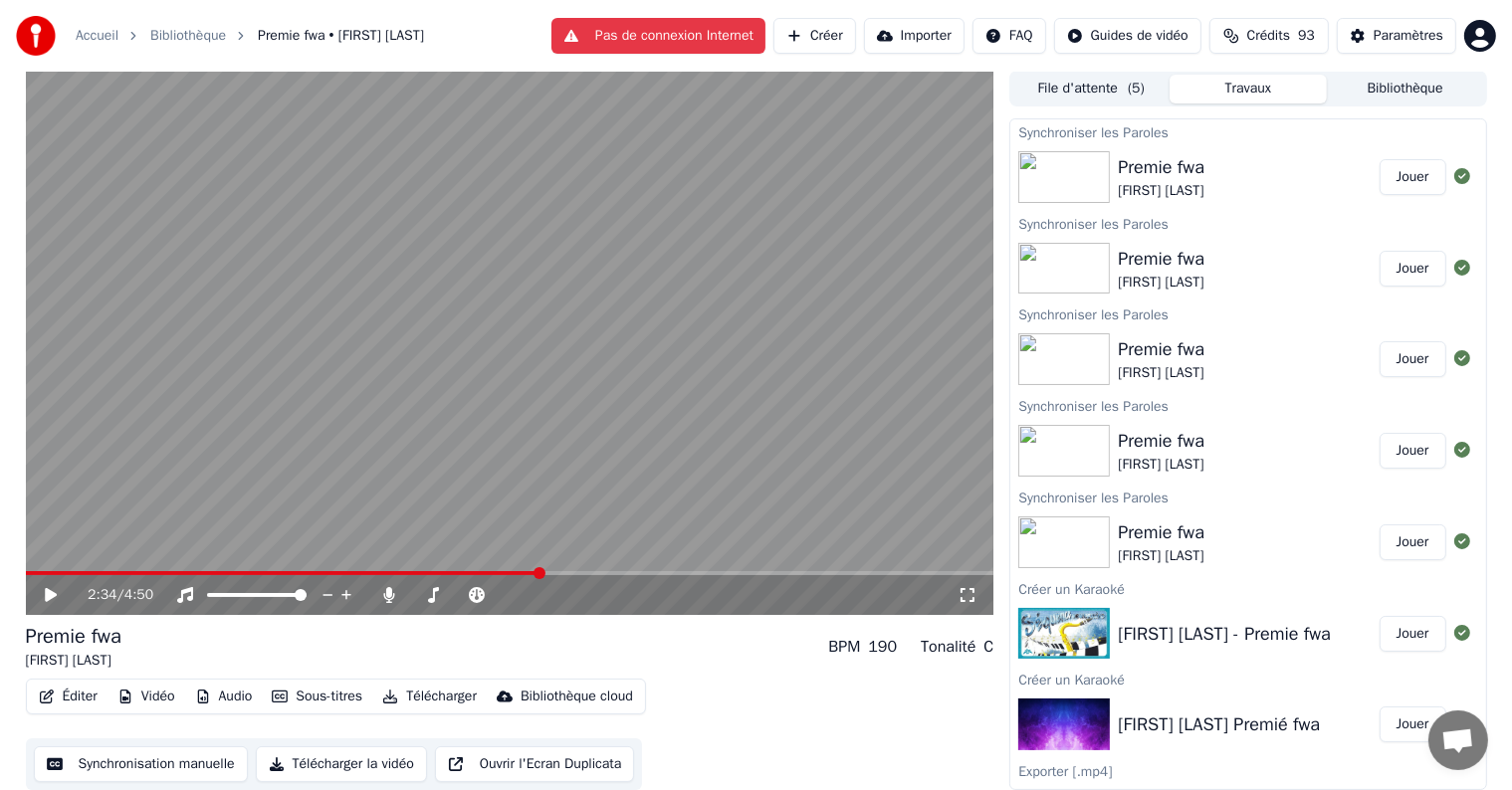 click 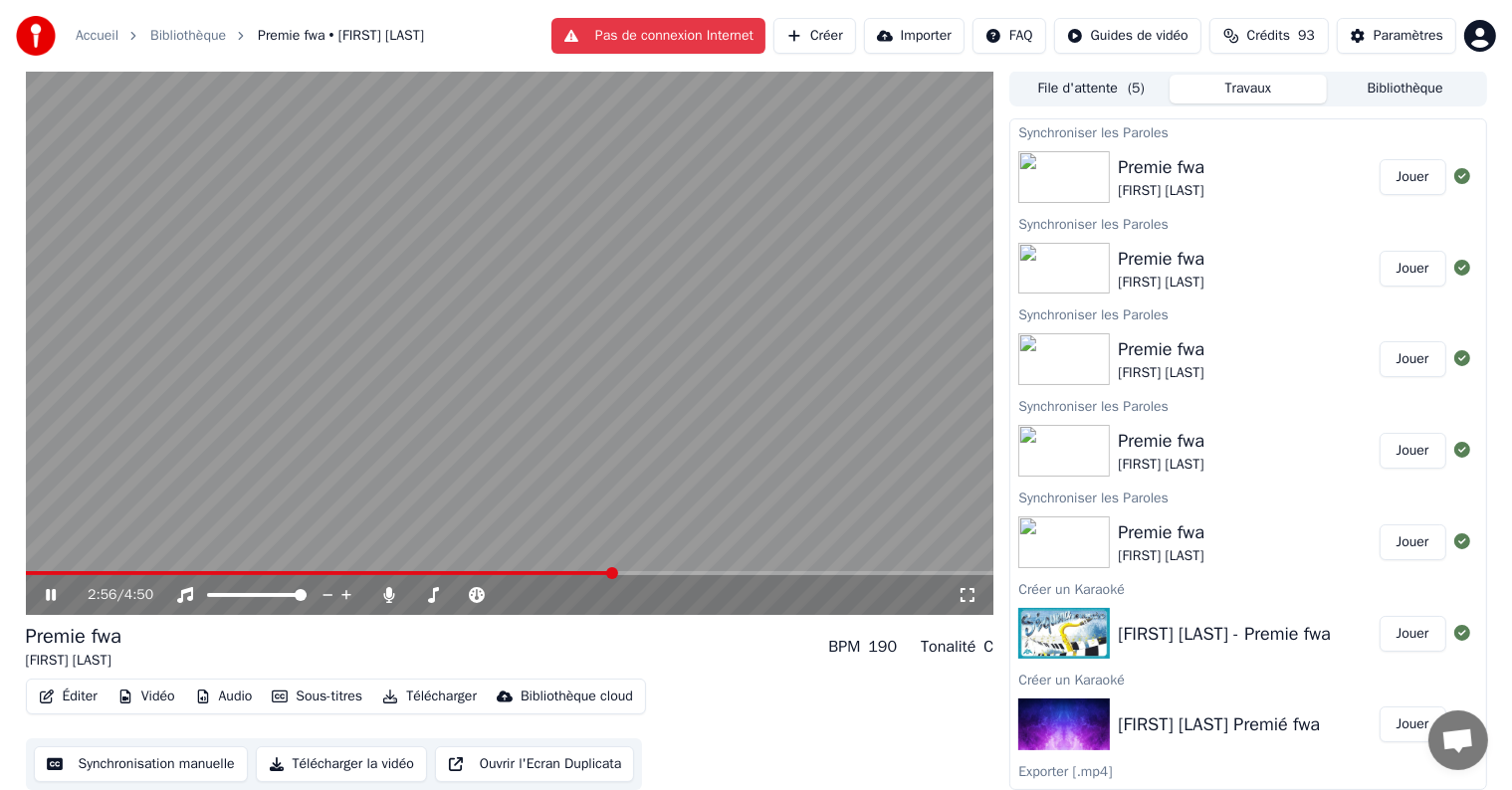 click 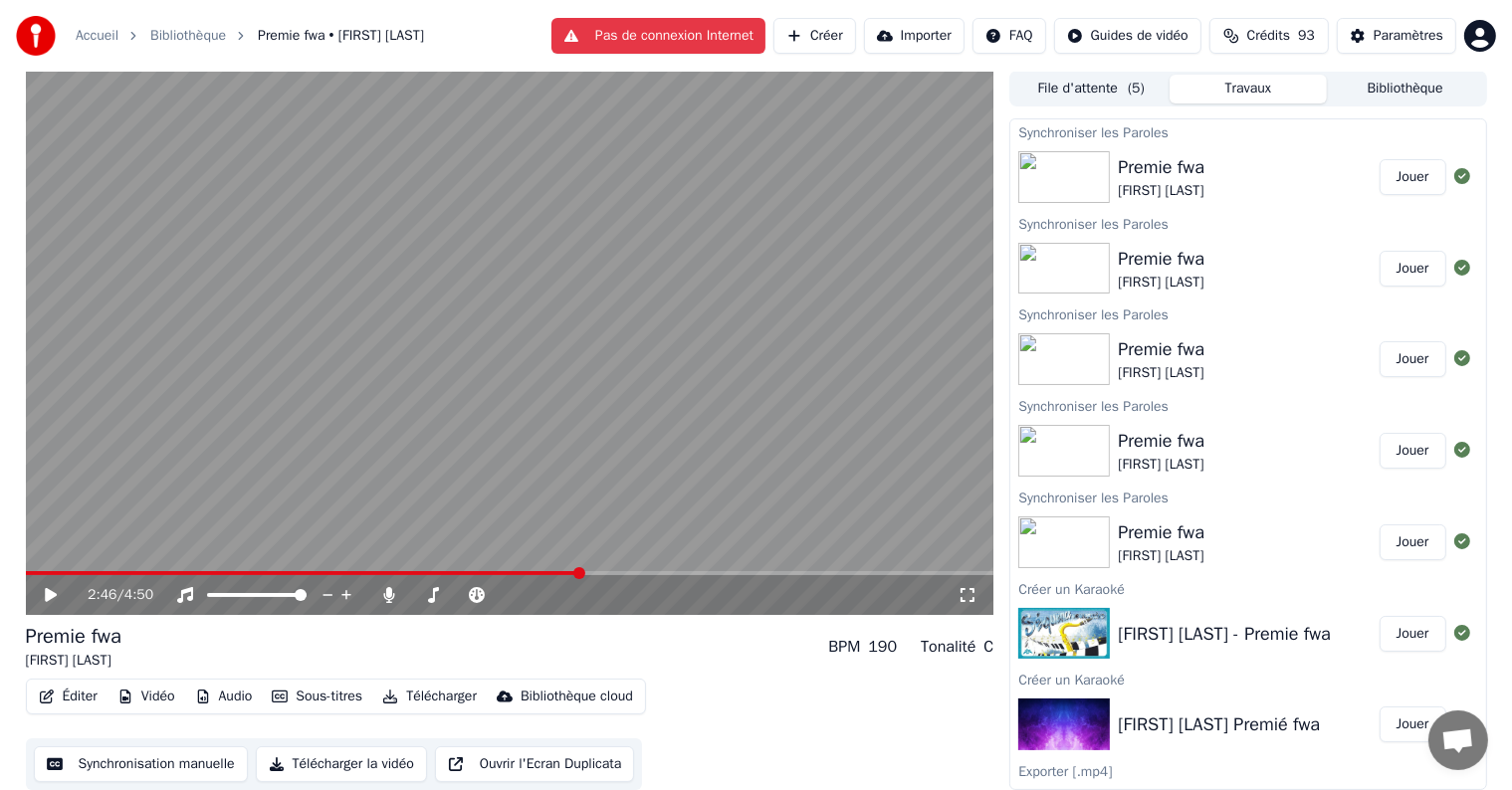 click at bounding box center [303, 573] 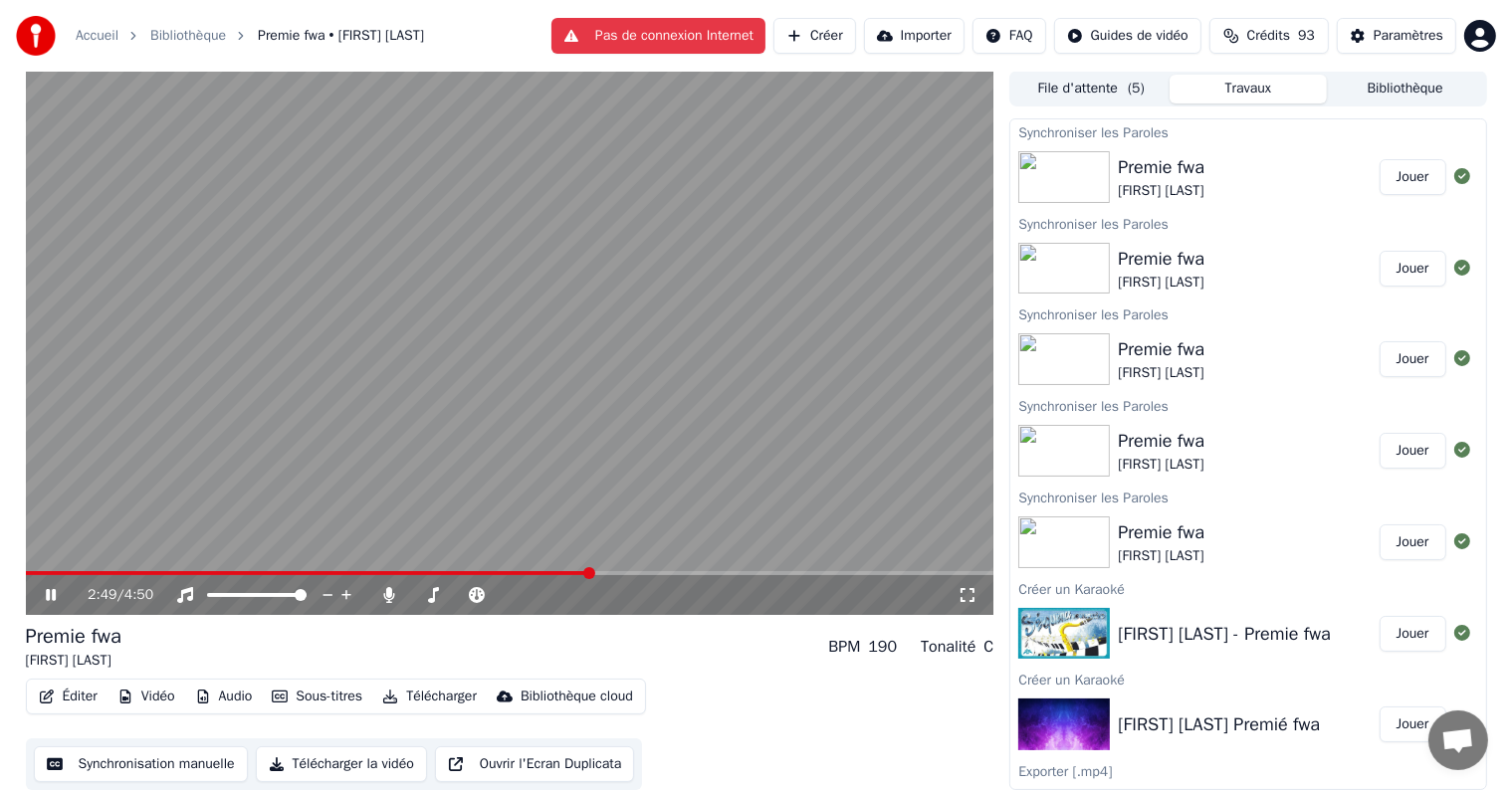 click on "[TIME]  /  [TIME]" at bounding box center (510, 595) 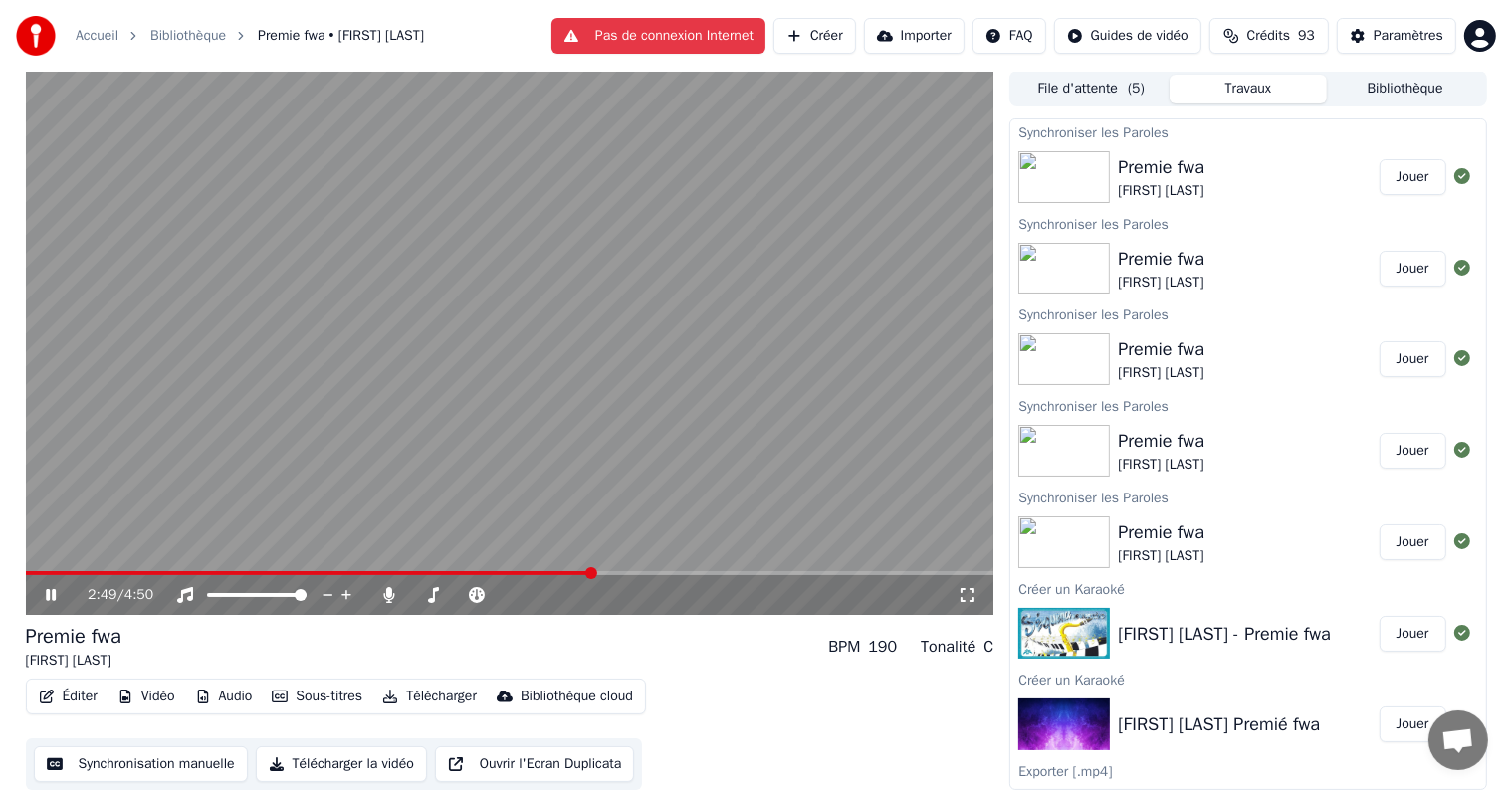 click 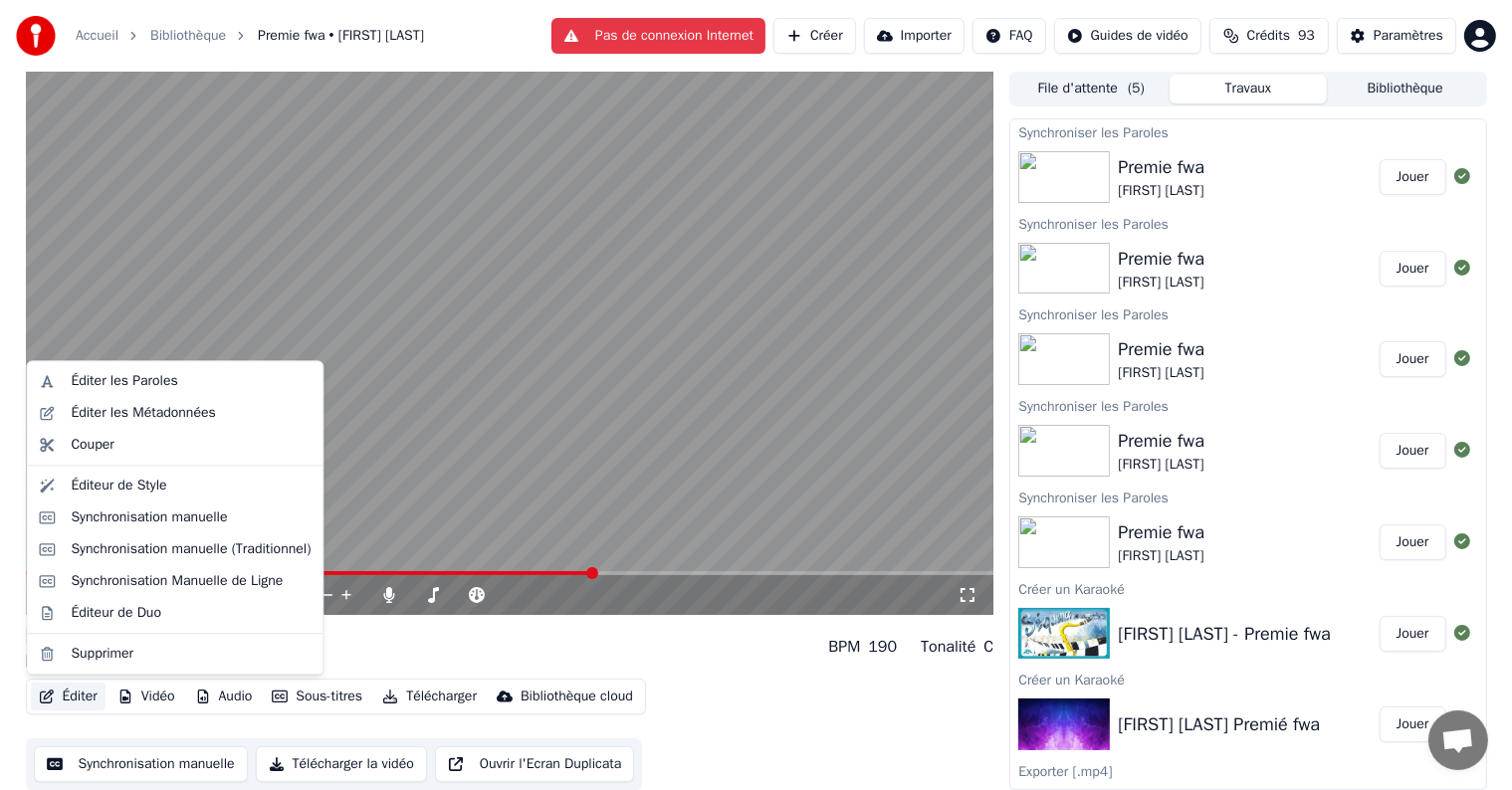 click on "Éditer" at bounding box center (68, 696) 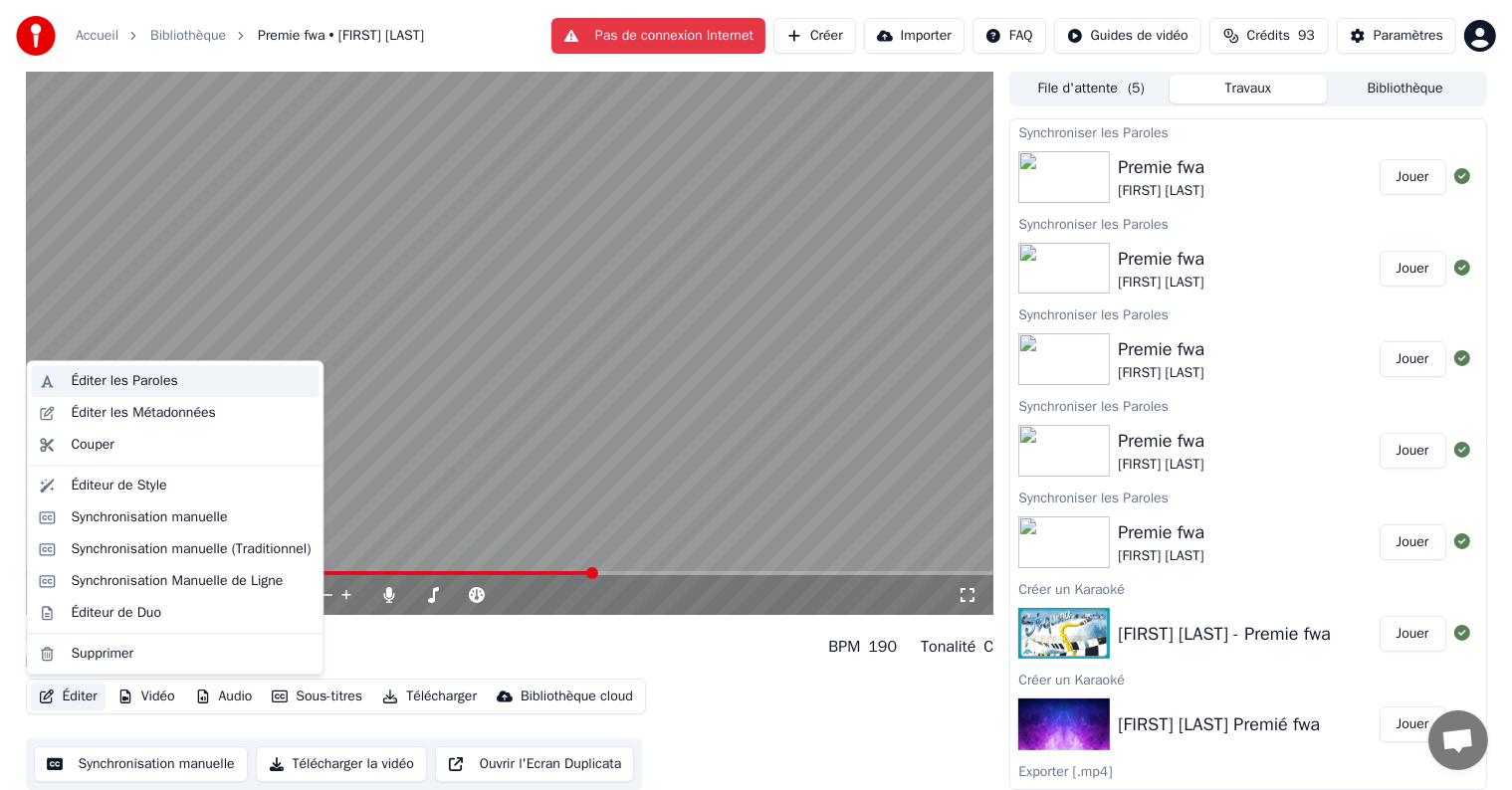 click on "Éditer les Paroles" at bounding box center [190, 381] 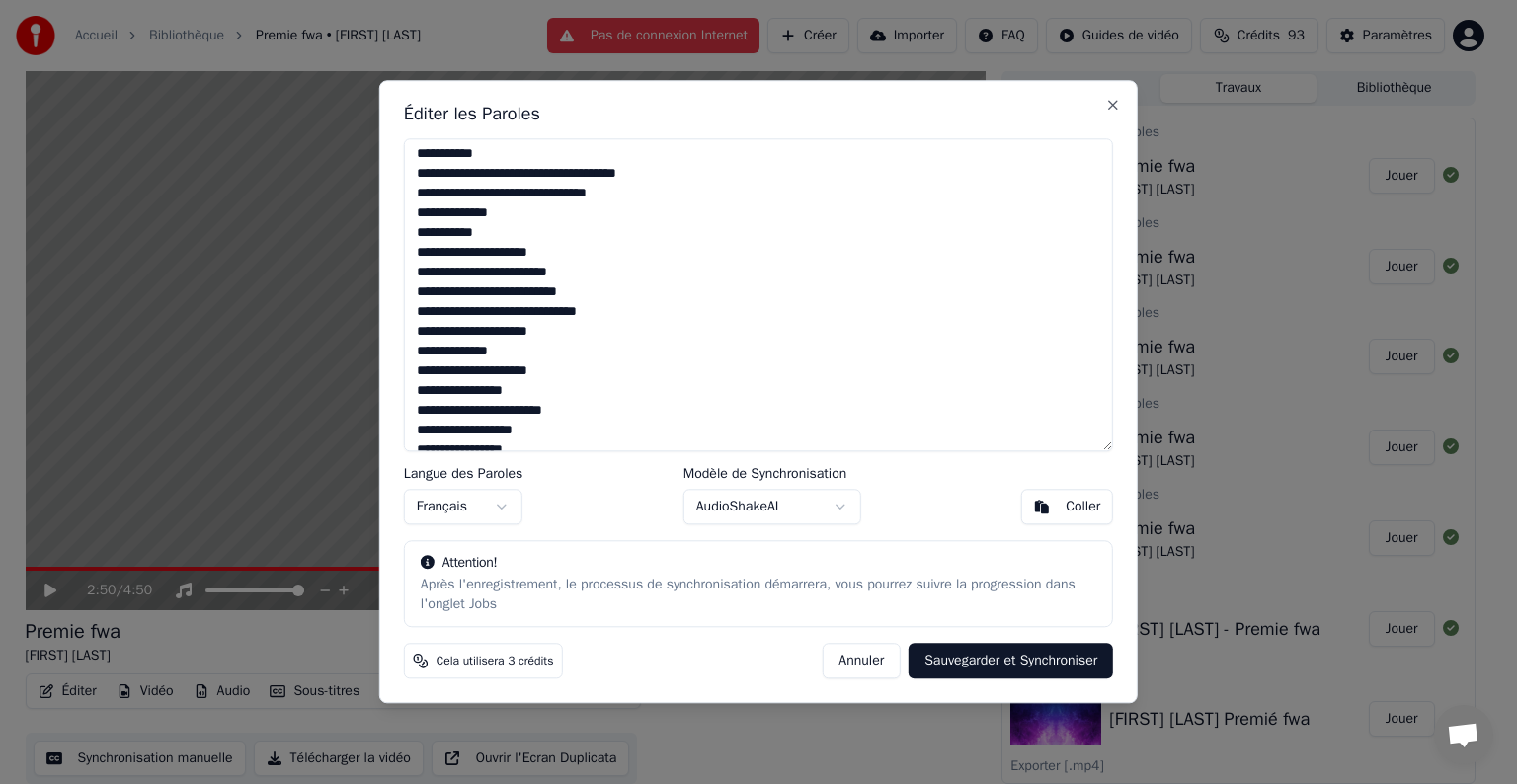 scroll, scrollTop: 197, scrollLeft: 0, axis: vertical 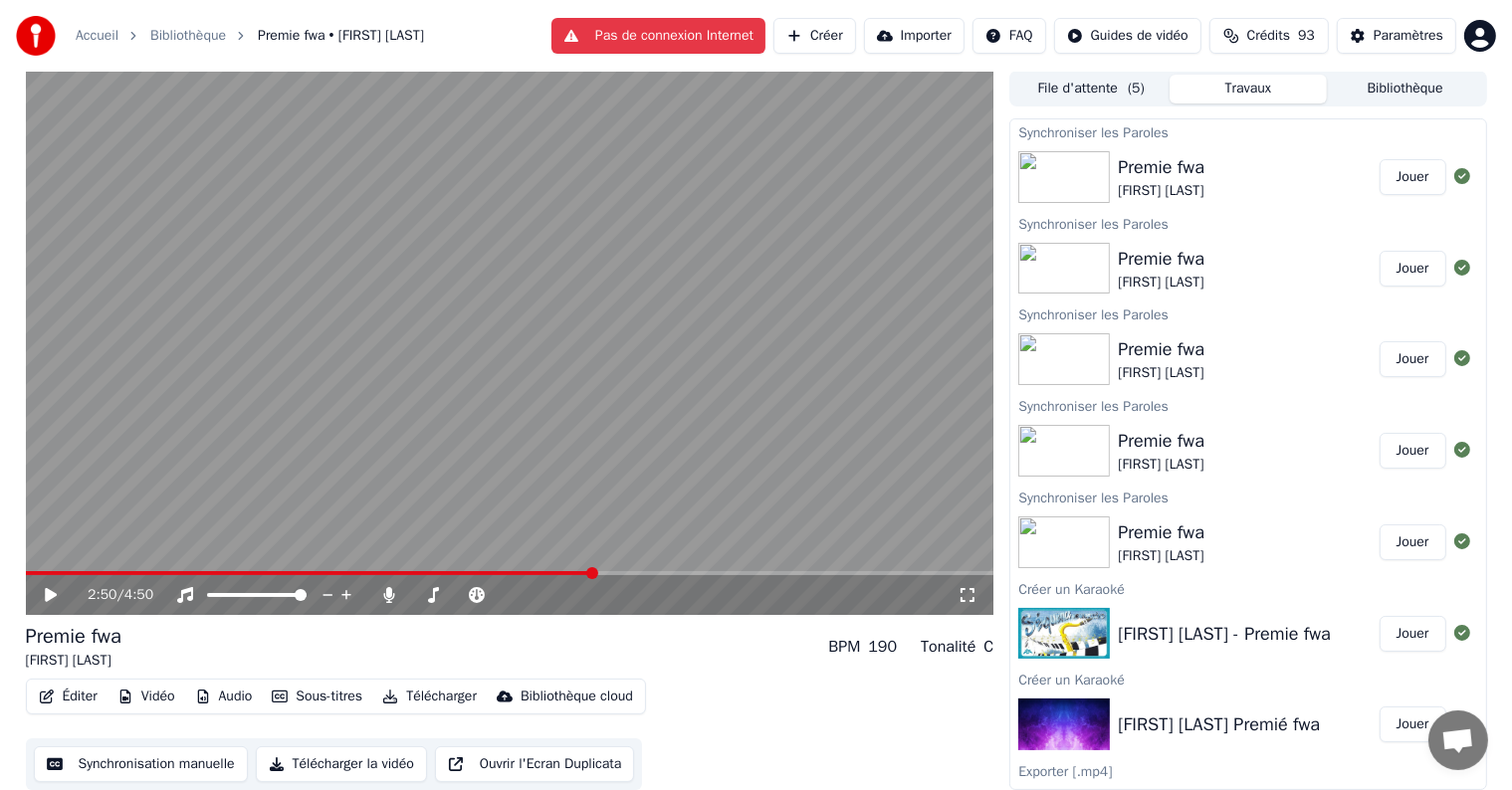 click 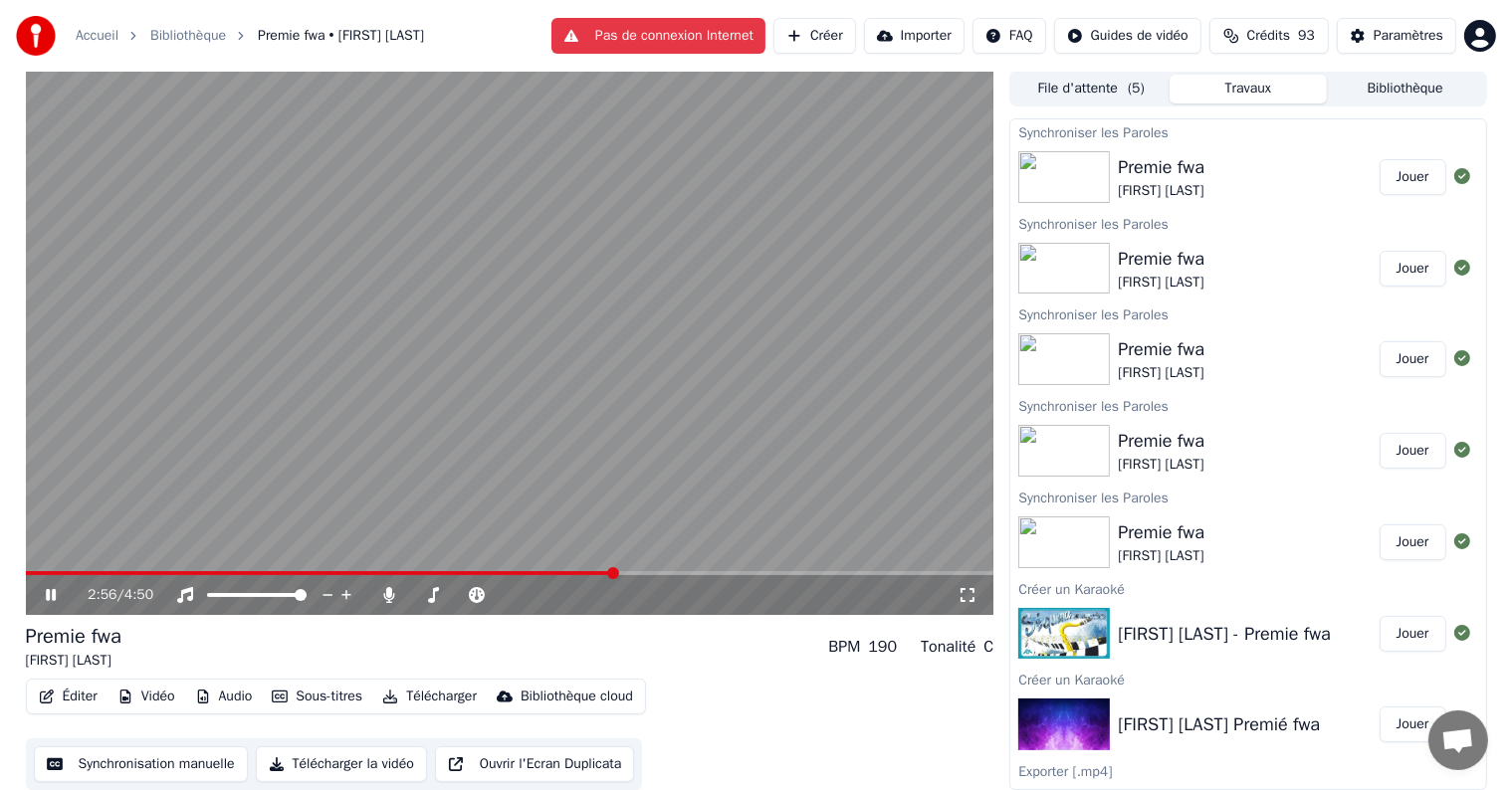 click 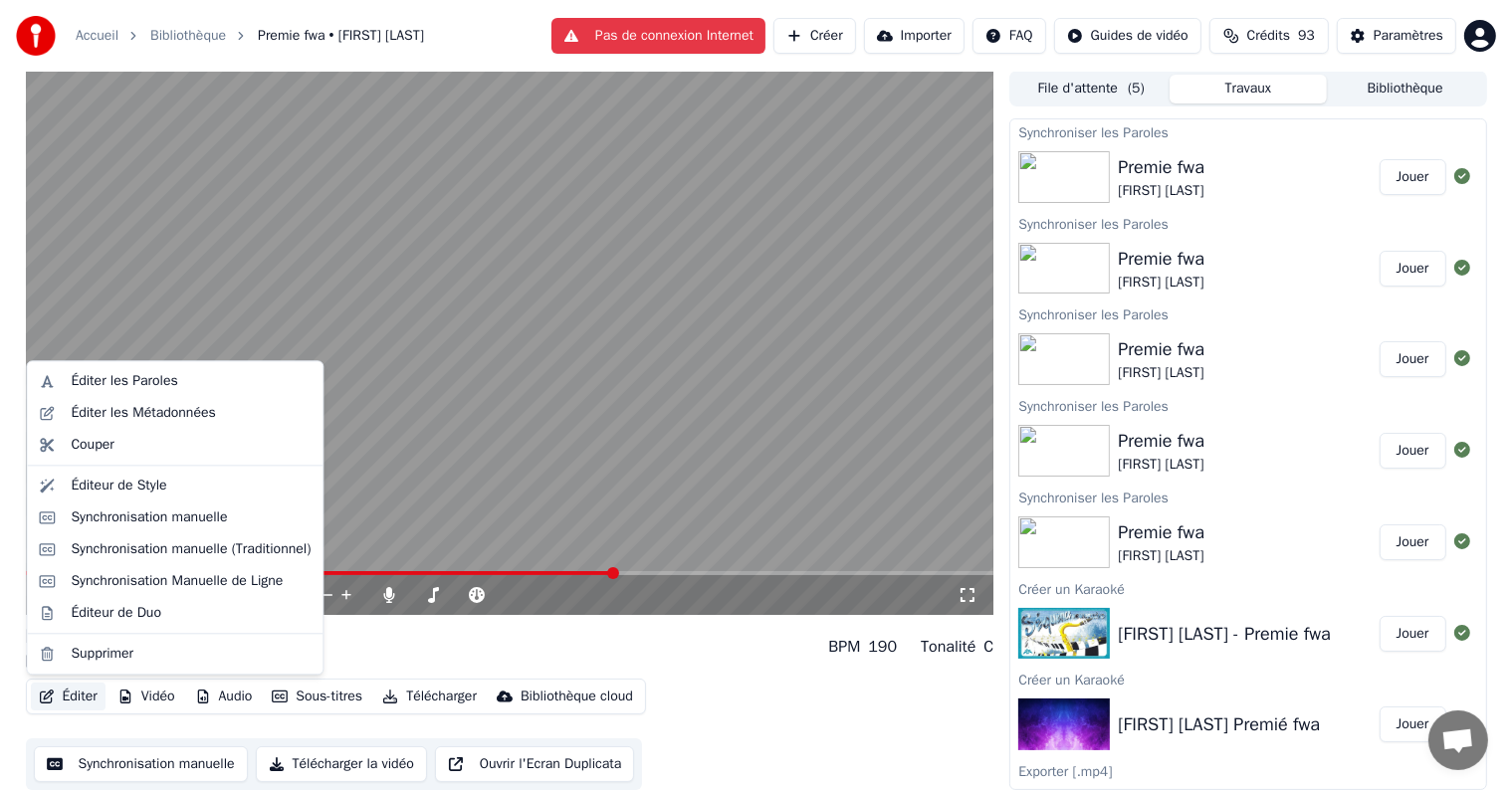 click on "Éditer" at bounding box center (68, 696) 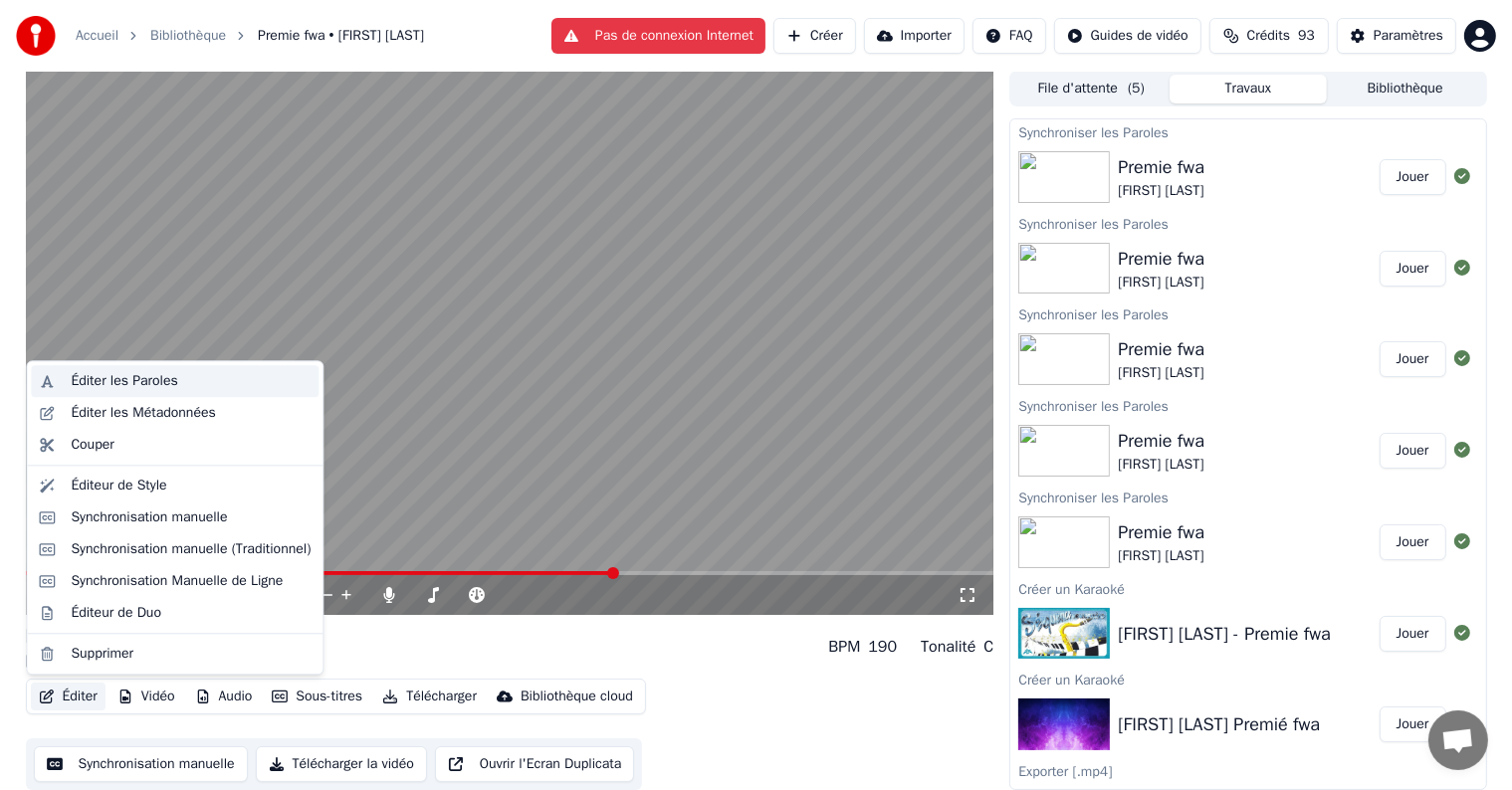 click on "Éditer les Paroles" at bounding box center [123, 381] 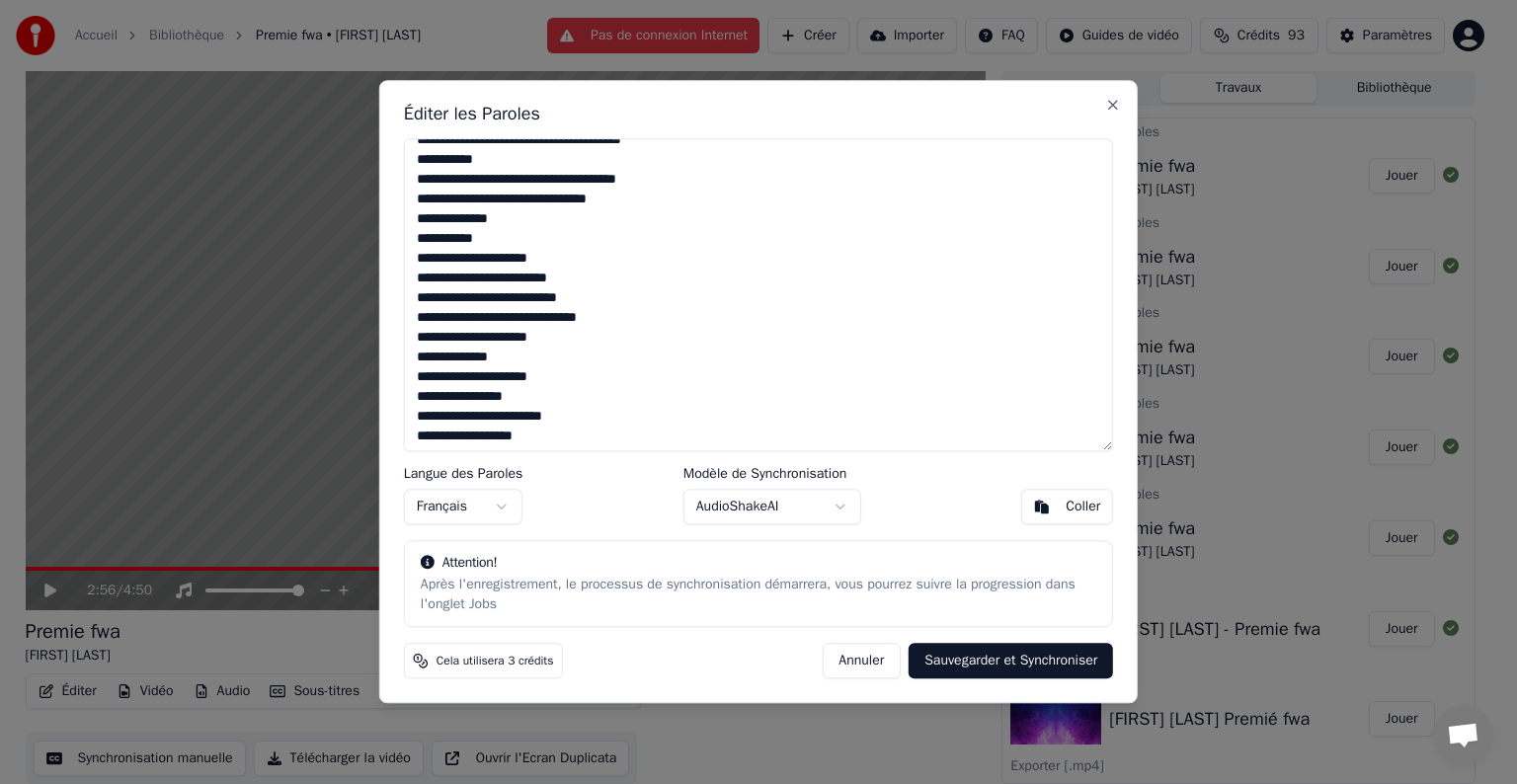 scroll, scrollTop: 197, scrollLeft: 0, axis: vertical 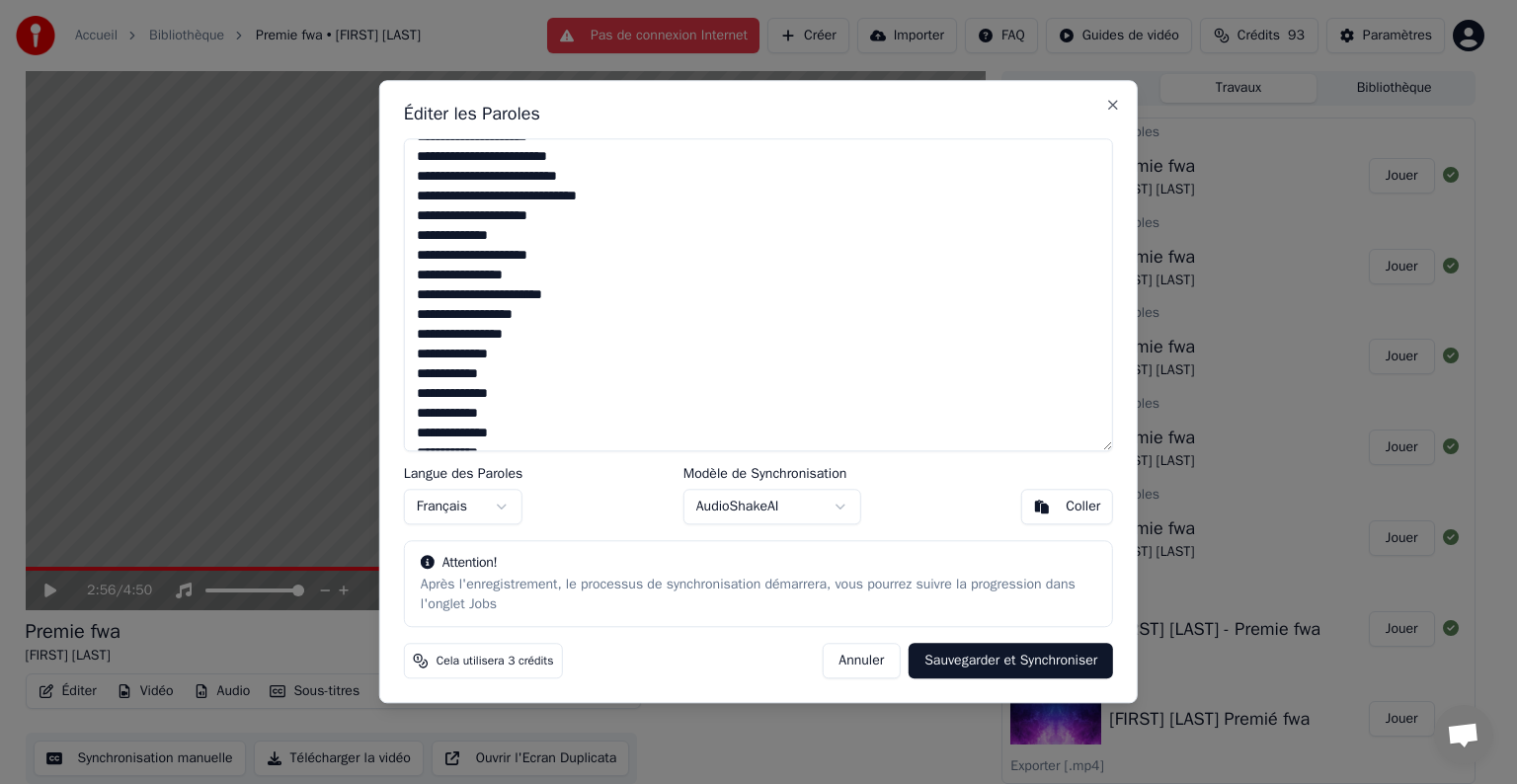 drag, startPoint x: 417, startPoint y: 353, endPoint x: 531, endPoint y: 419, distance: 131.72699 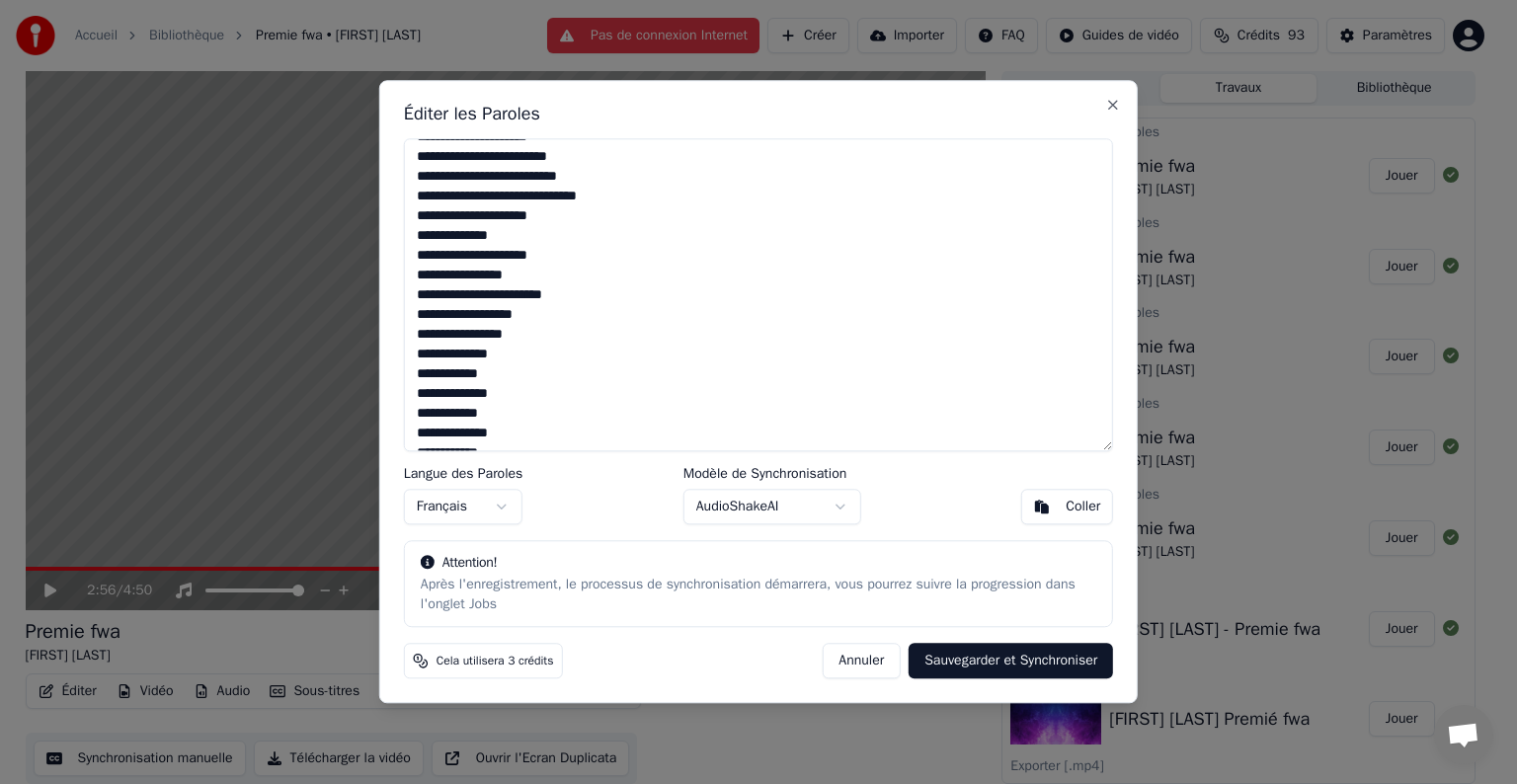 click on "**********" at bounding box center (758, 294) 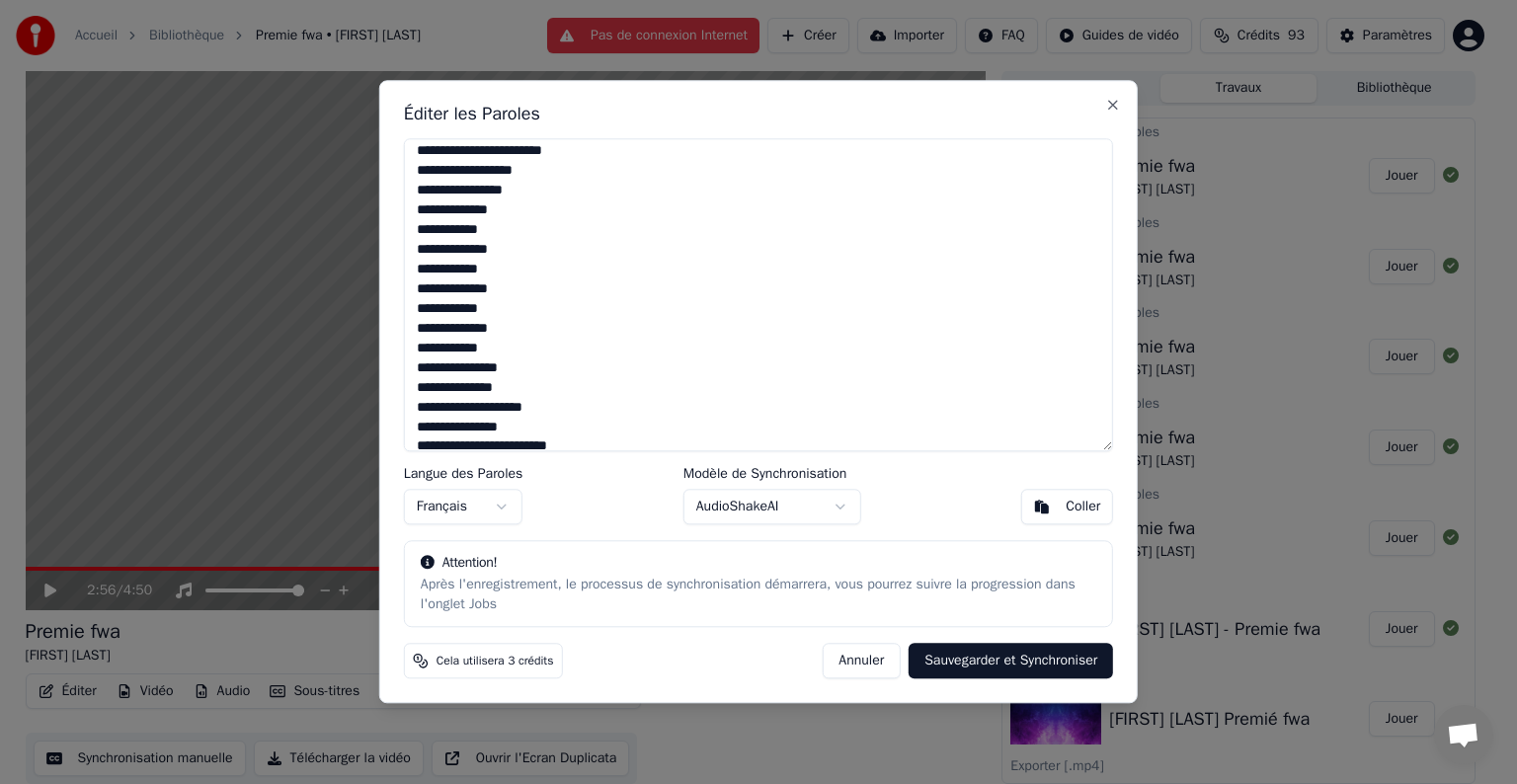scroll, scrollTop: 335, scrollLeft: 0, axis: vertical 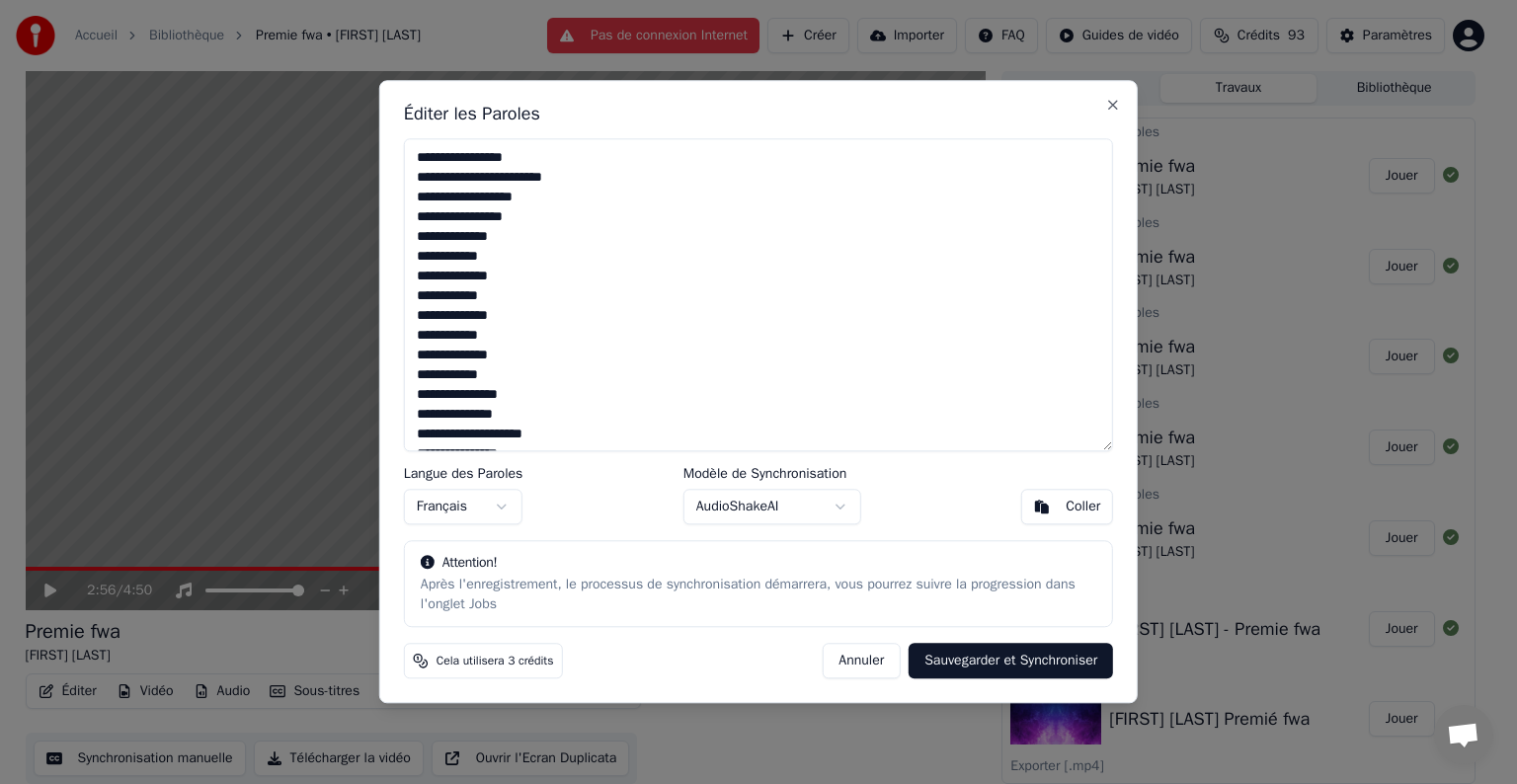 drag, startPoint x: 416, startPoint y: 234, endPoint x: 510, endPoint y: 297, distance: 113.15918 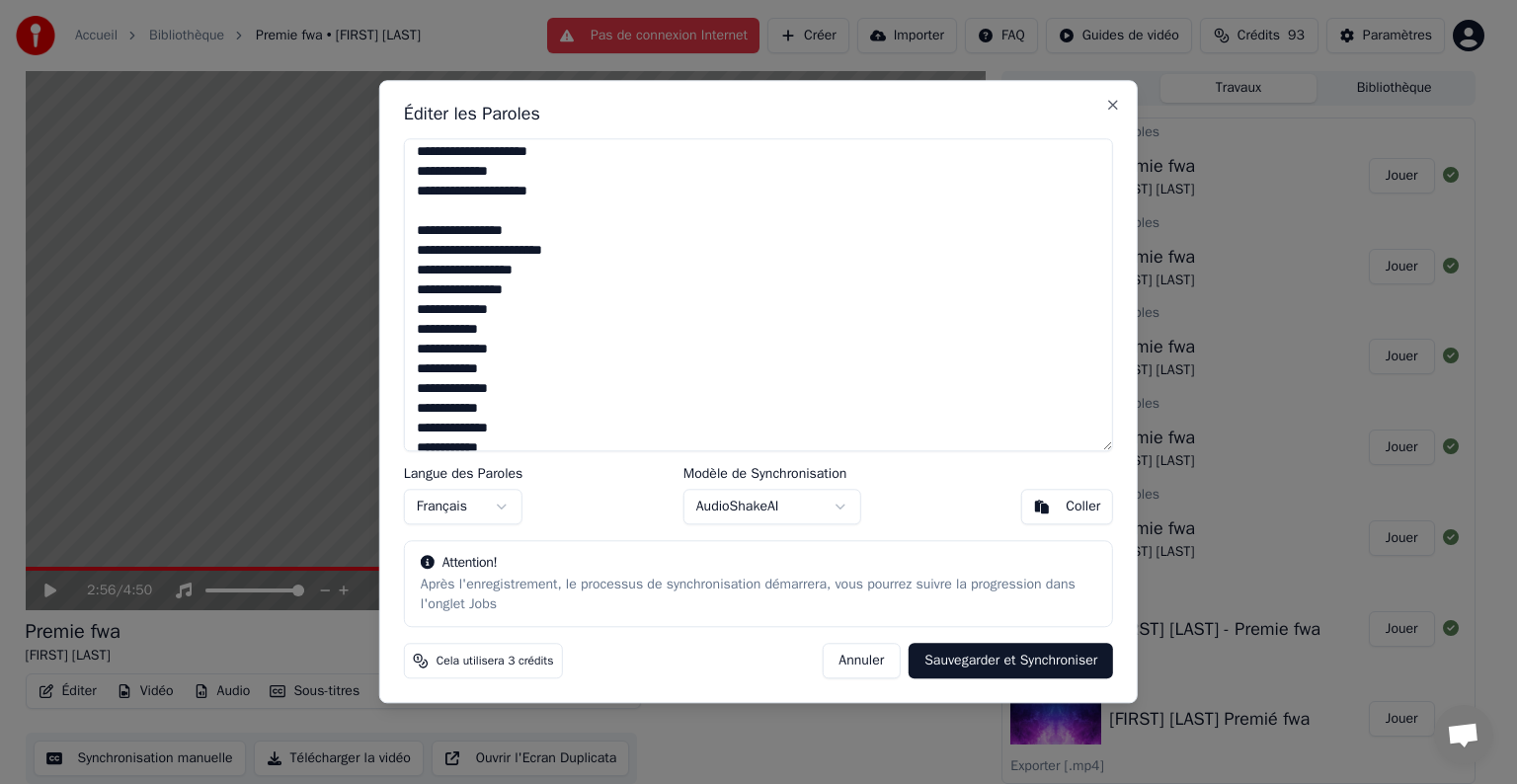 scroll, scrollTop: 137, scrollLeft: 0, axis: vertical 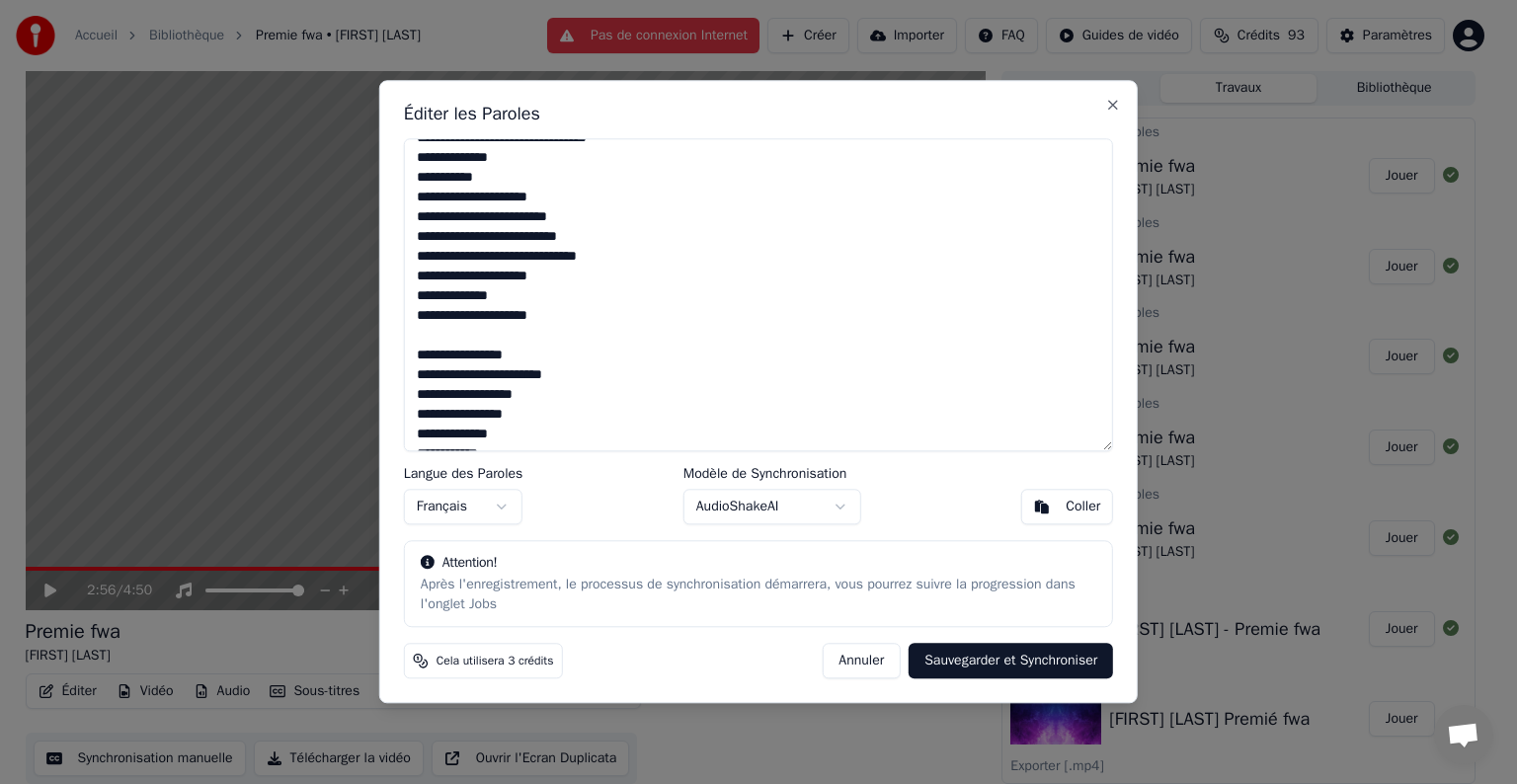 click on "**********" at bounding box center (758, 294) 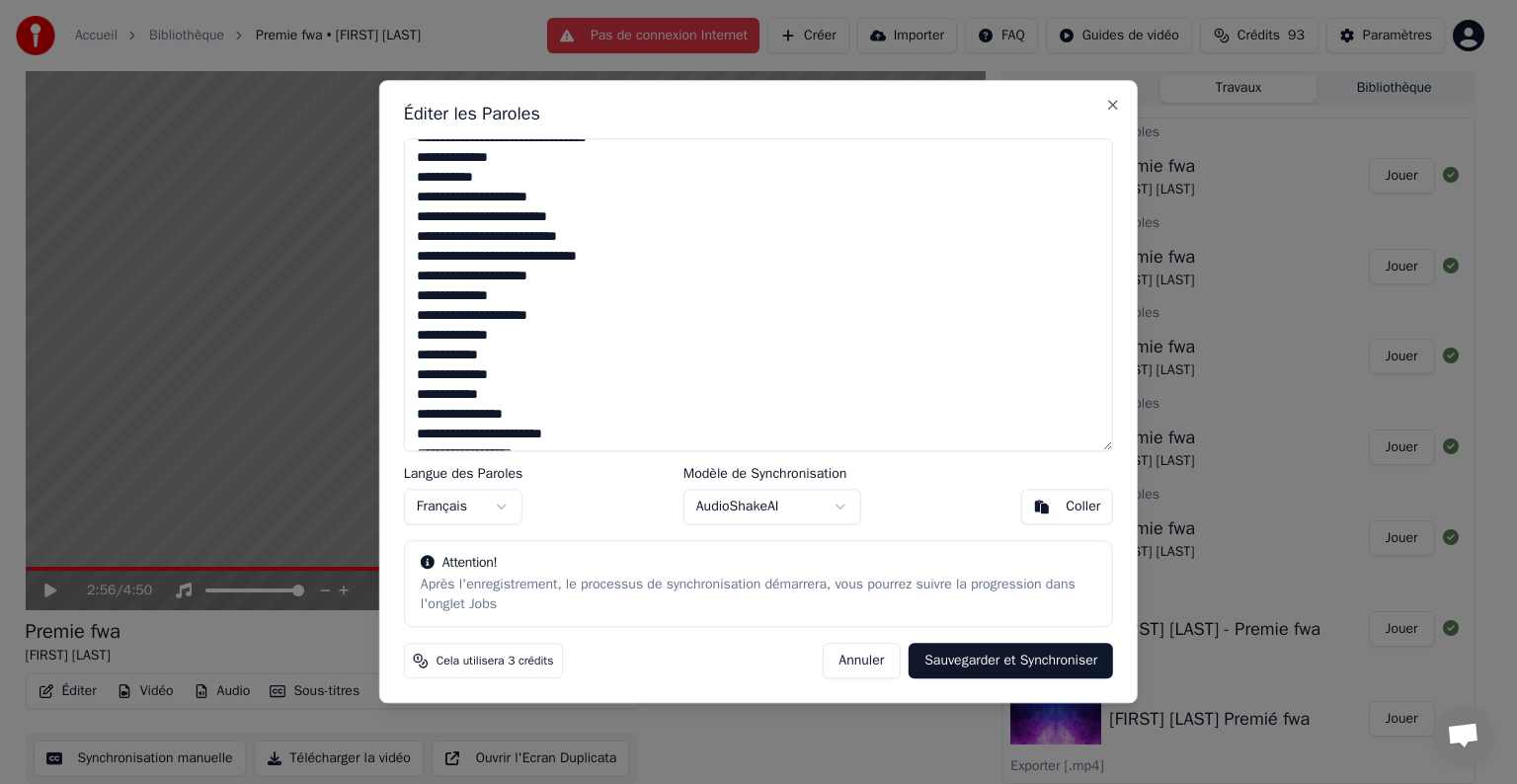 type on "**********" 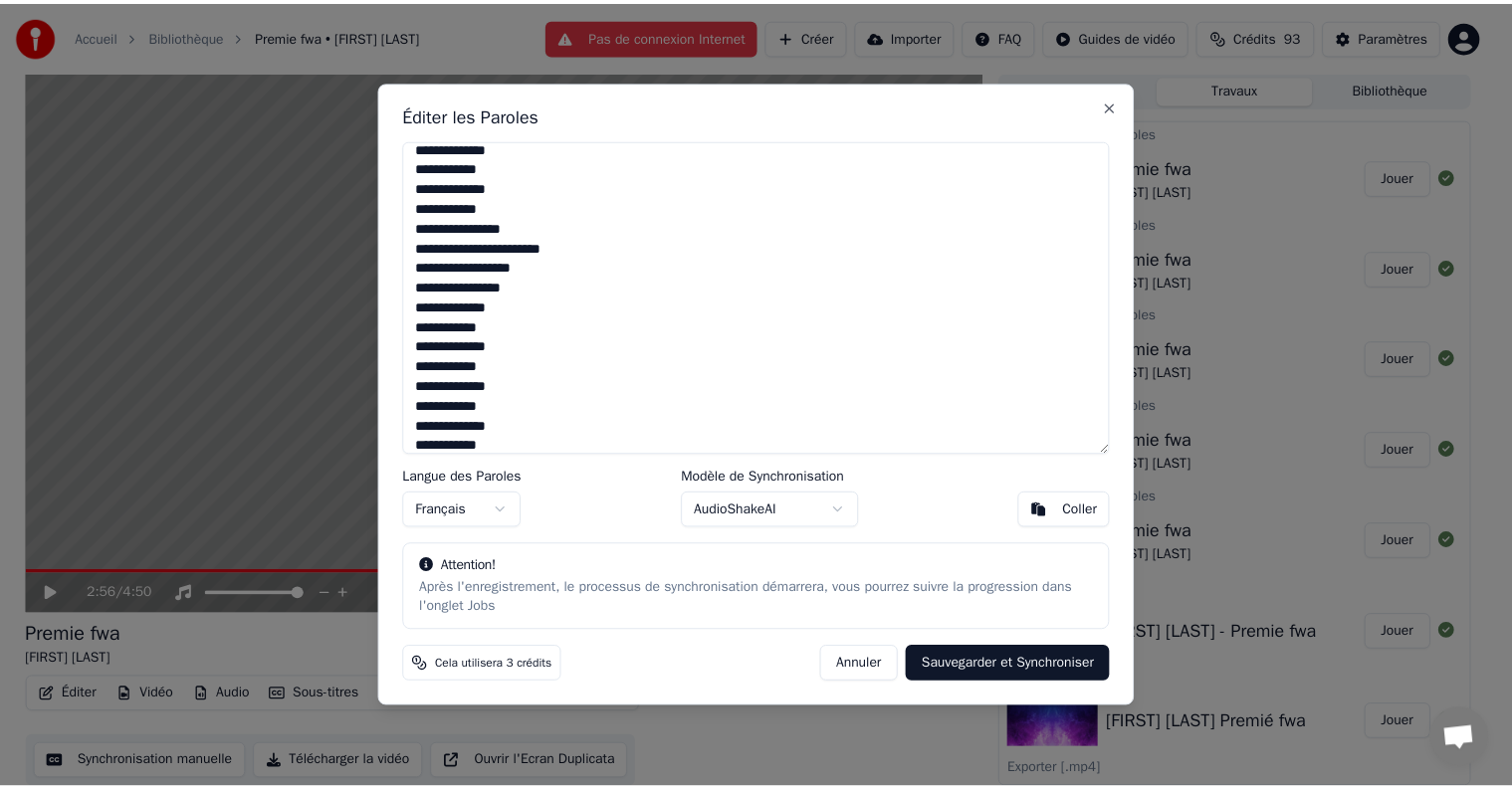 scroll, scrollTop: 398, scrollLeft: 0, axis: vertical 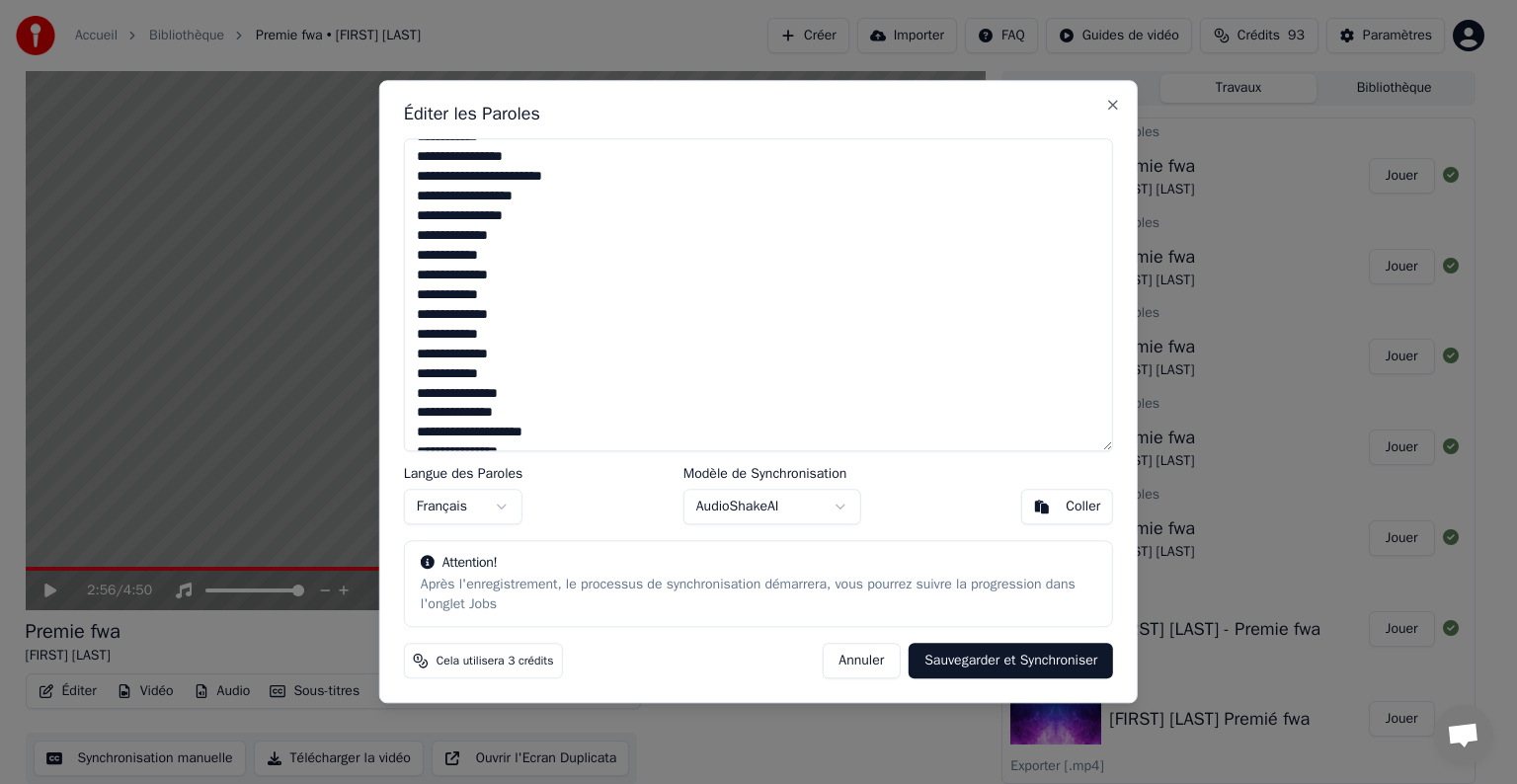 click on "Sauvegarder et Synchroniser" at bounding box center (1010, 662) 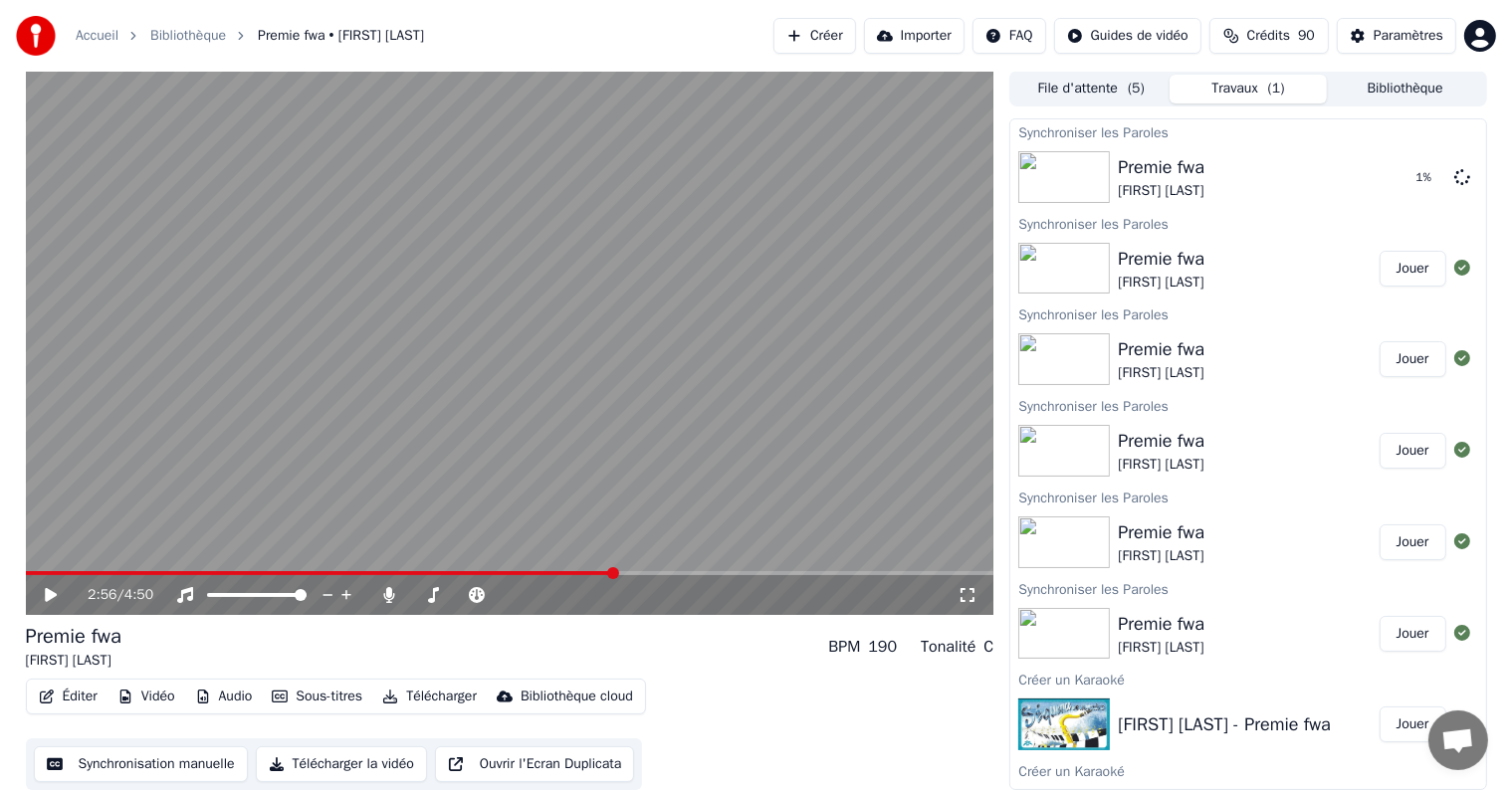 scroll, scrollTop: 0, scrollLeft: 0, axis: both 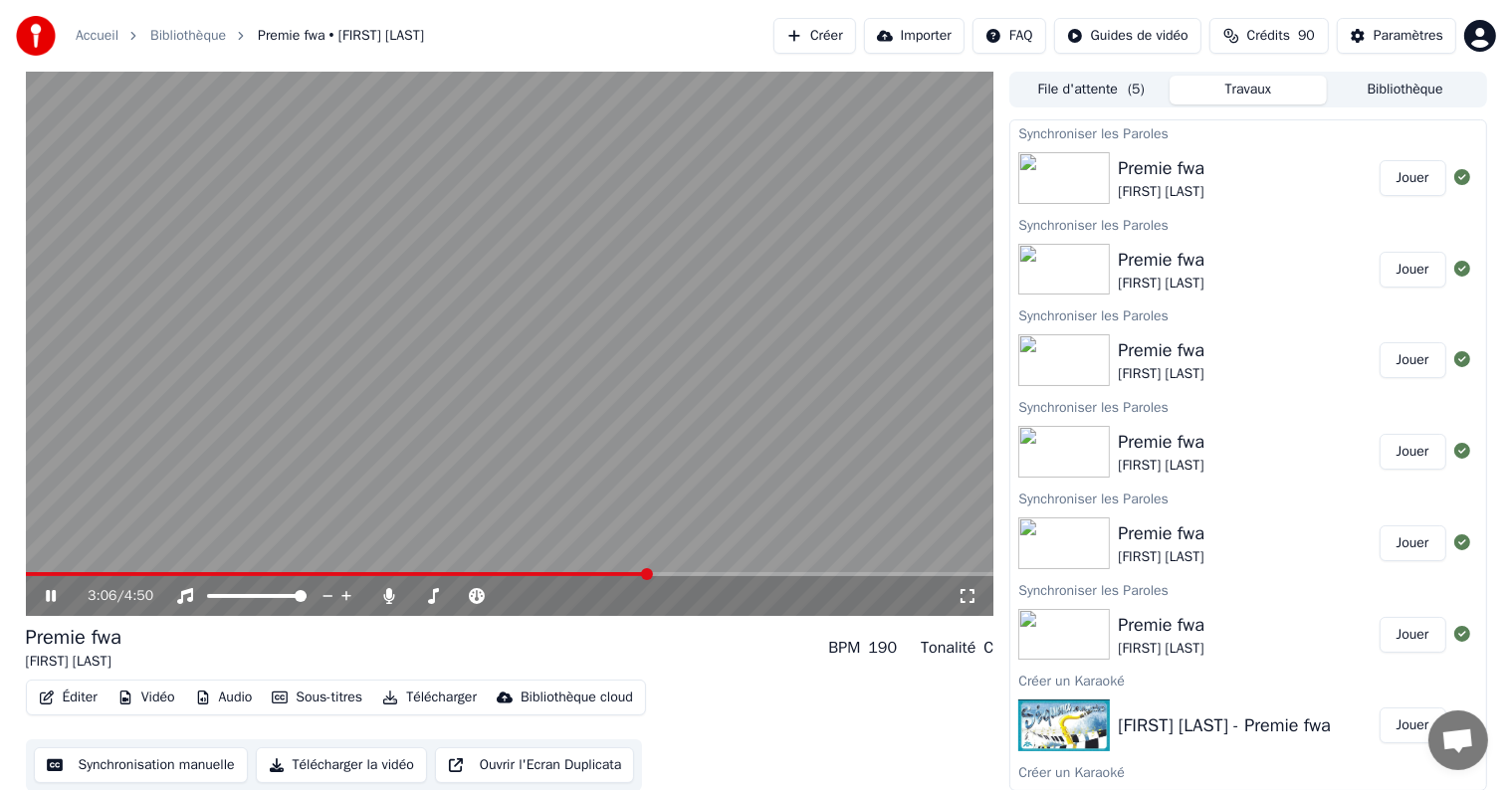 click at bounding box center [337, 574] 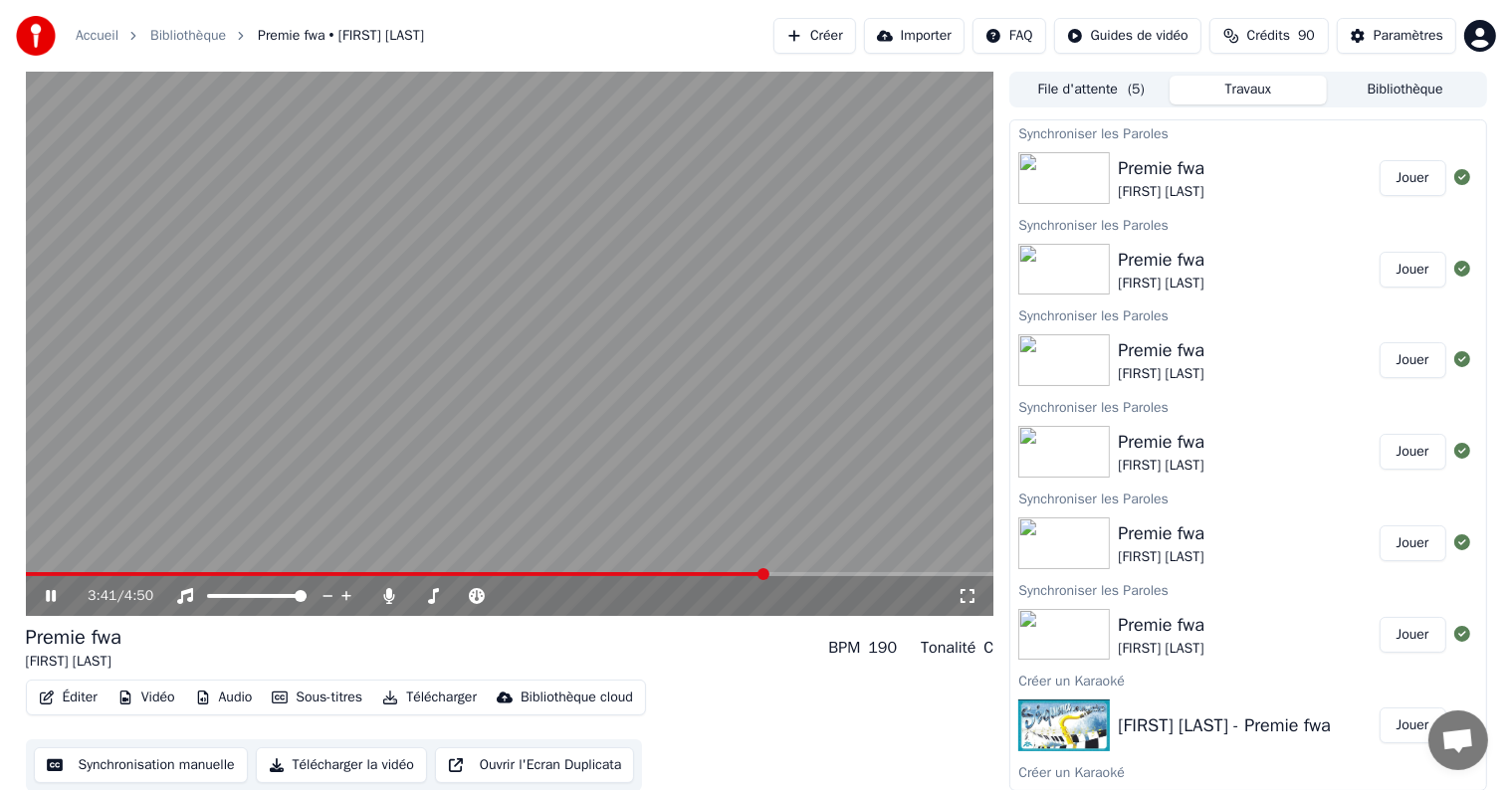 click at bounding box center (510, 343) 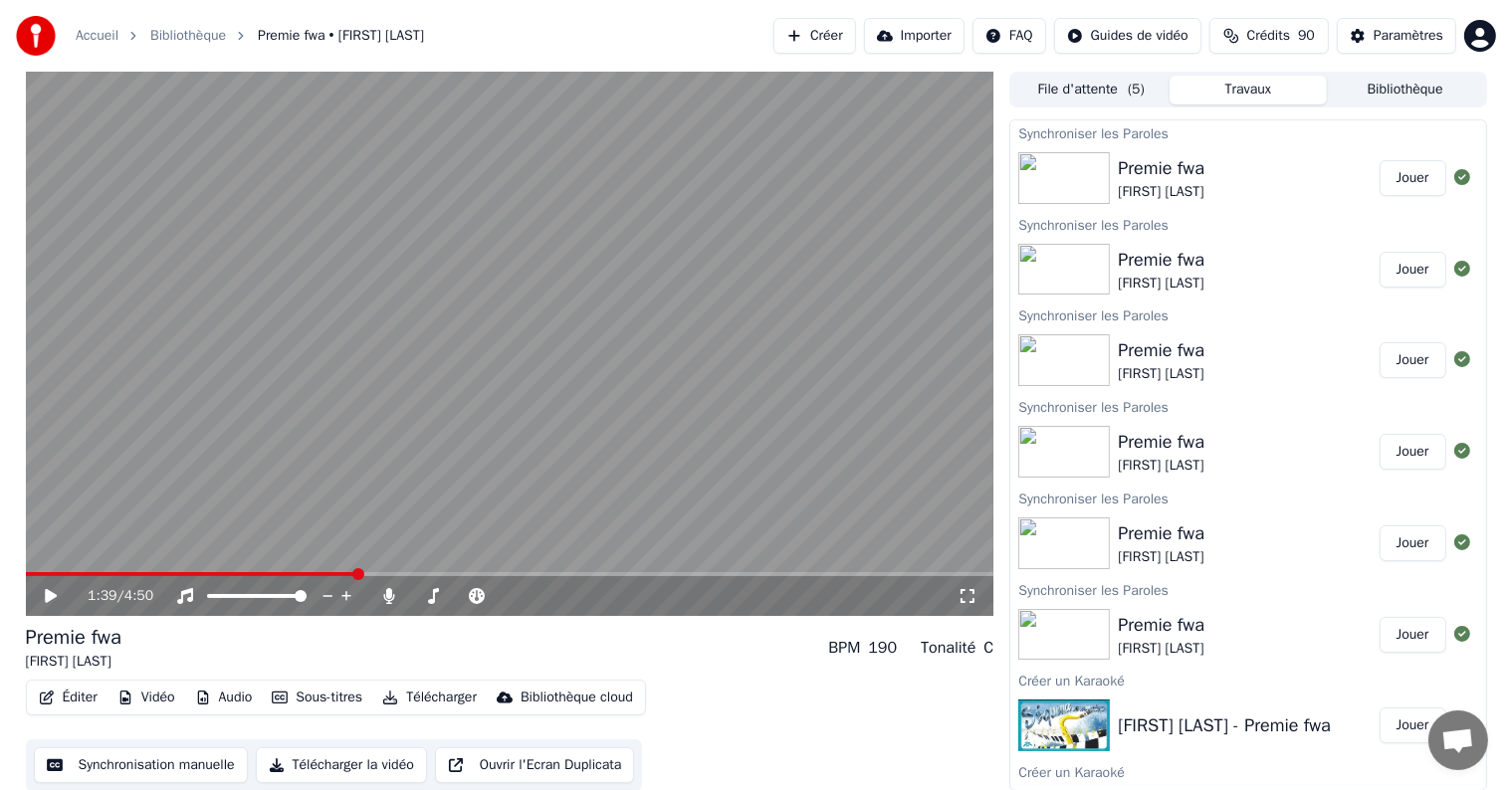 click at bounding box center (191, 574) 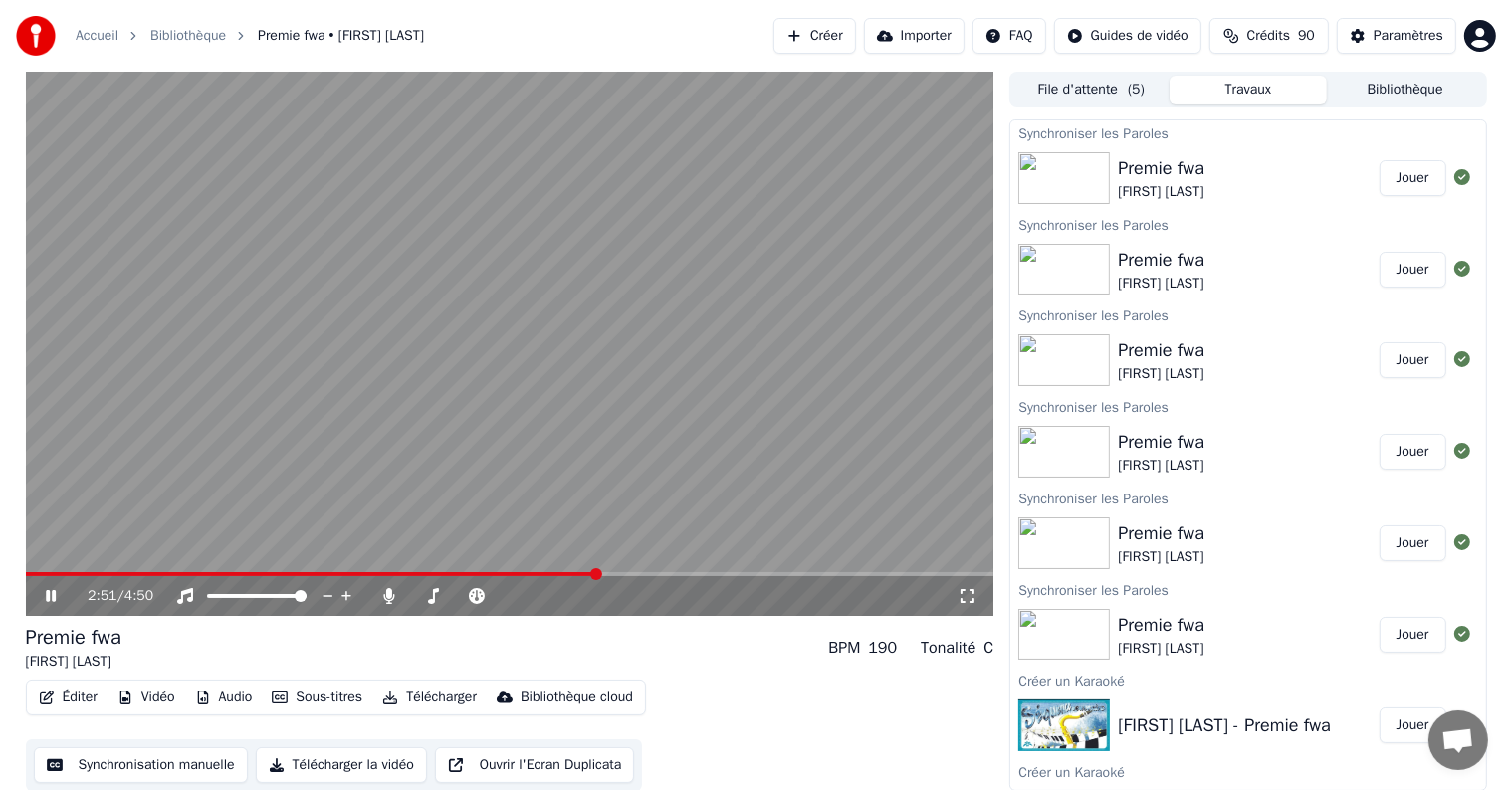 click 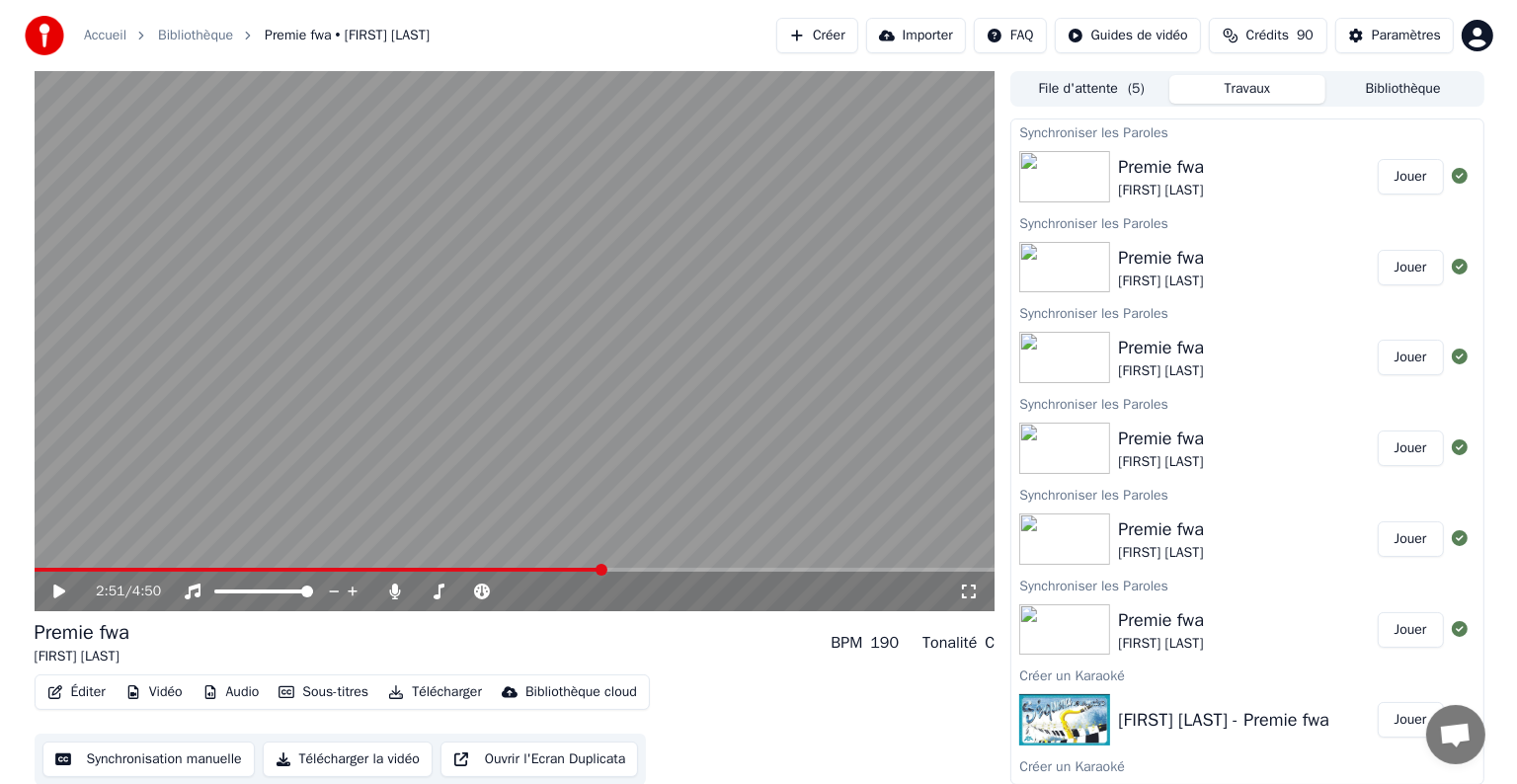 scroll, scrollTop: 1, scrollLeft: 0, axis: vertical 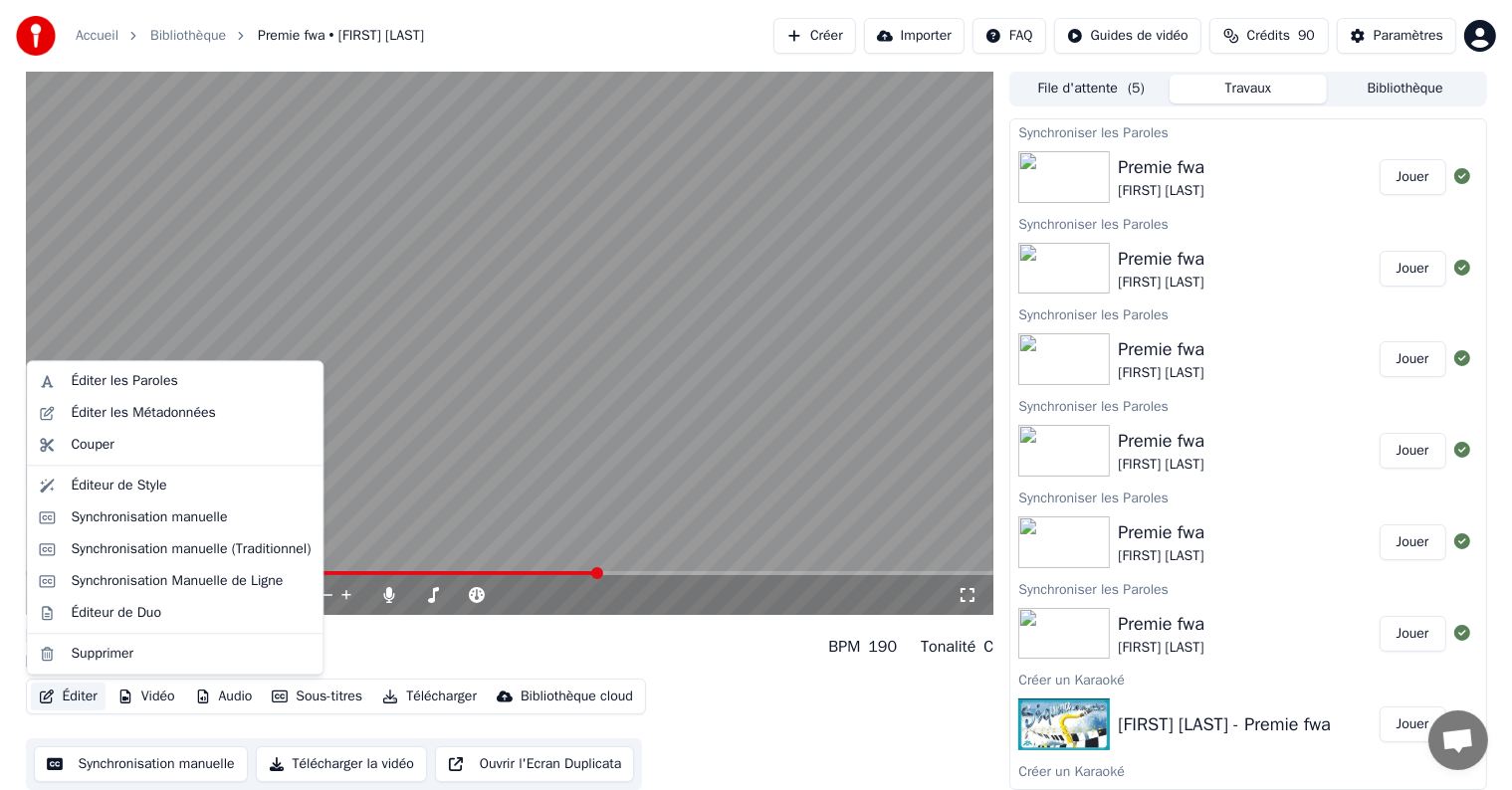 click on "Éditer" at bounding box center [68, 696] 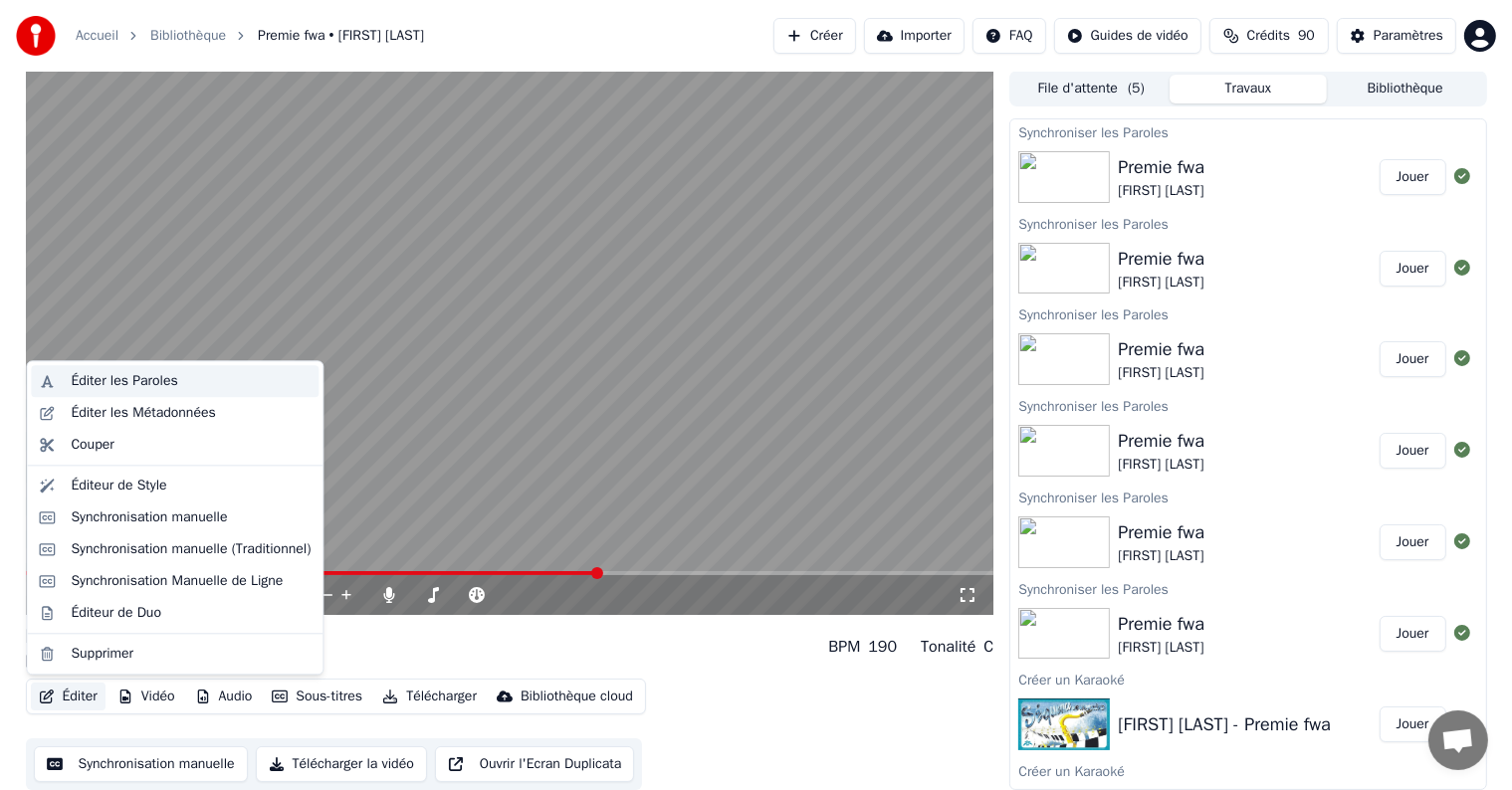 click on "Éditer les Paroles" at bounding box center (123, 381) 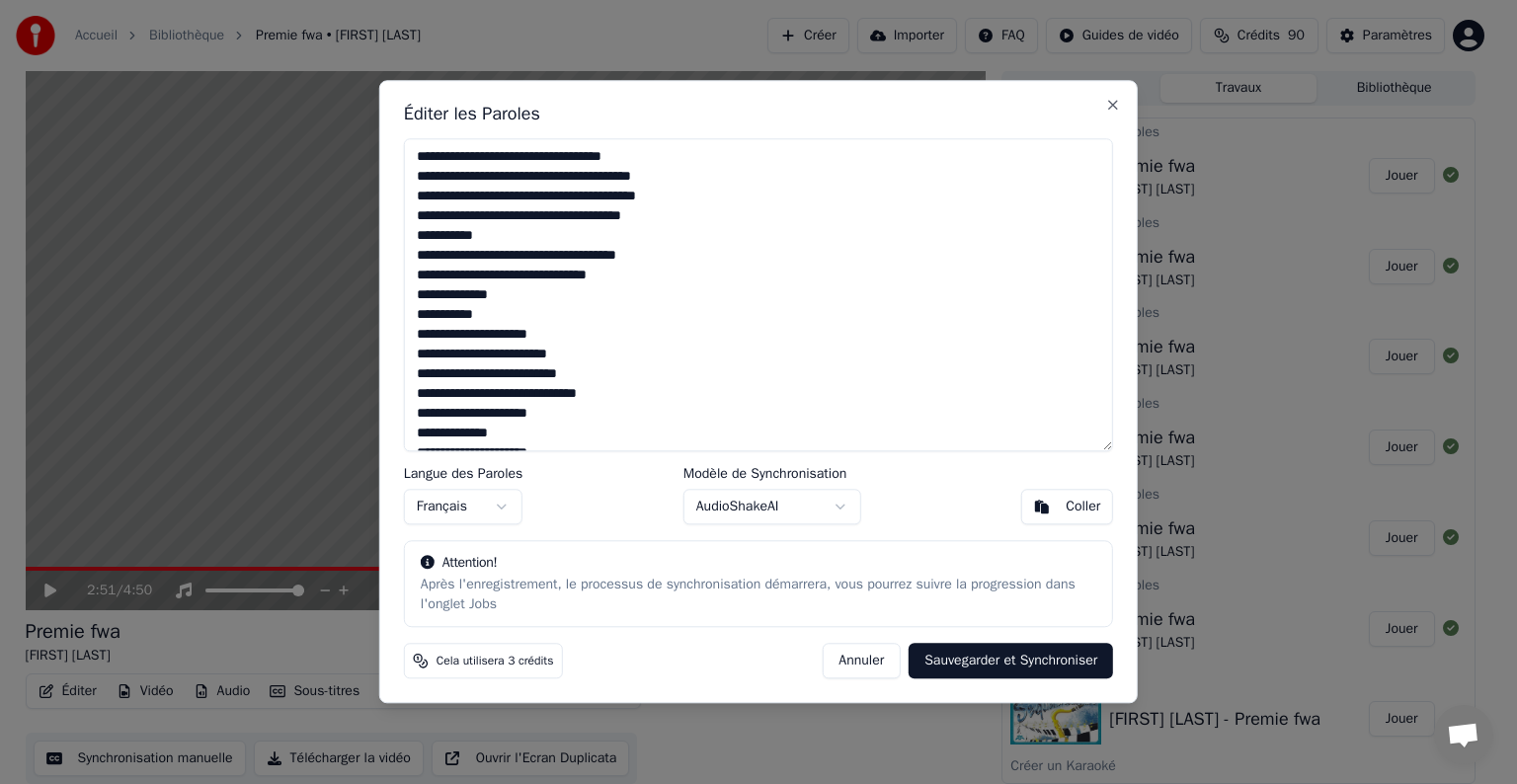 scroll, scrollTop: 99, scrollLeft: 0, axis: vertical 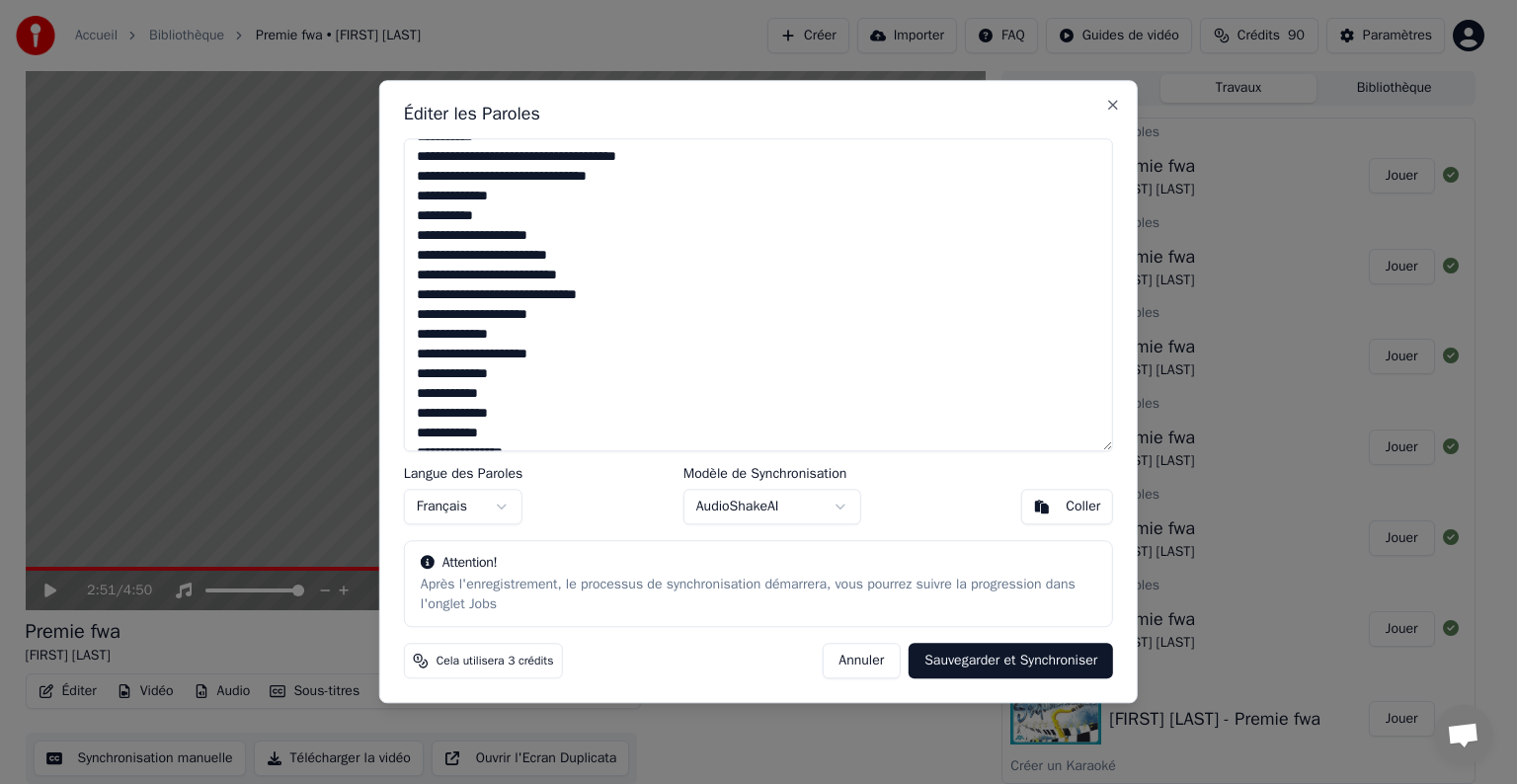 drag, startPoint x: 656, startPoint y: 103, endPoint x: 785, endPoint y: 125, distance: 130.86252 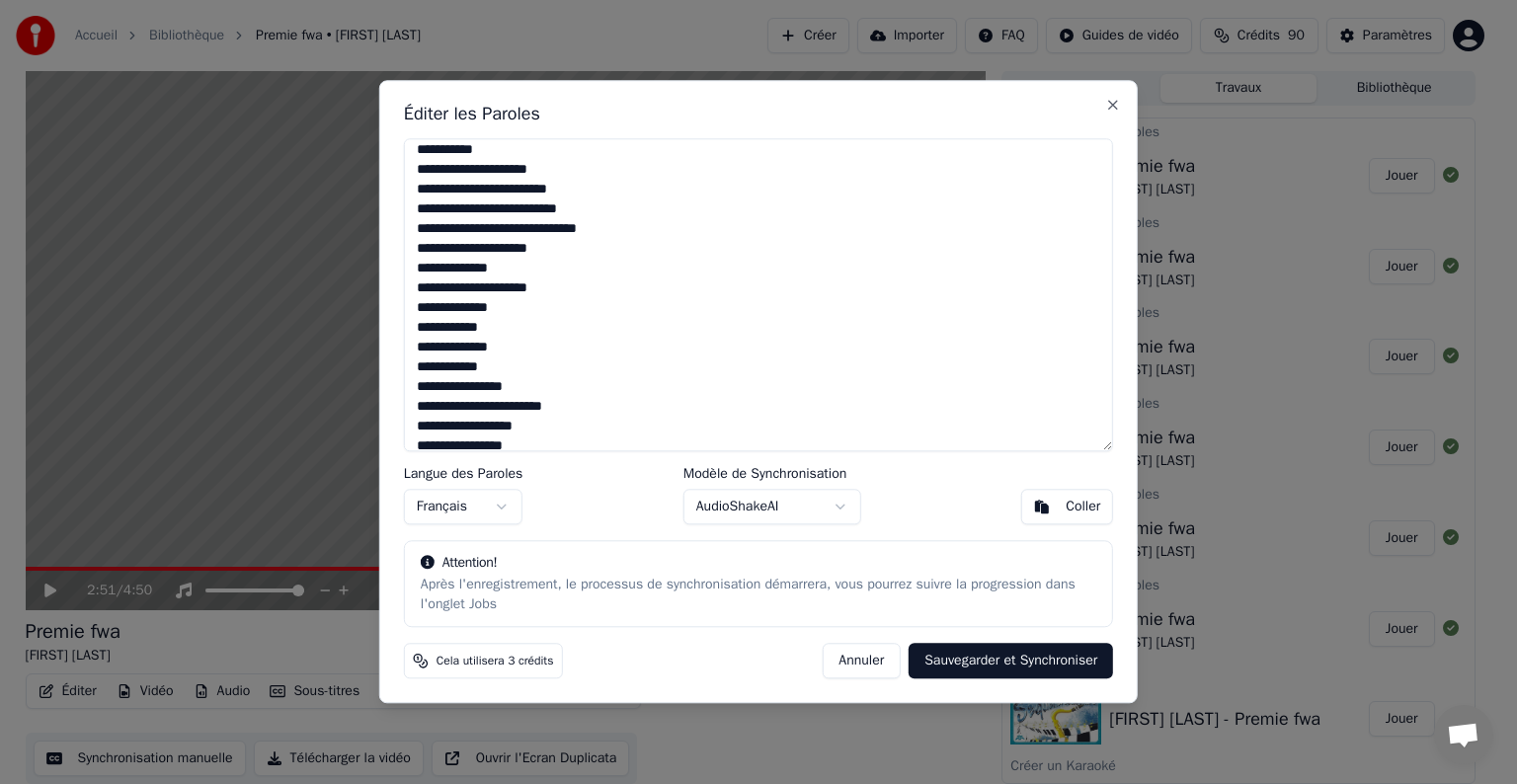 scroll, scrollTop: 197, scrollLeft: 0, axis: vertical 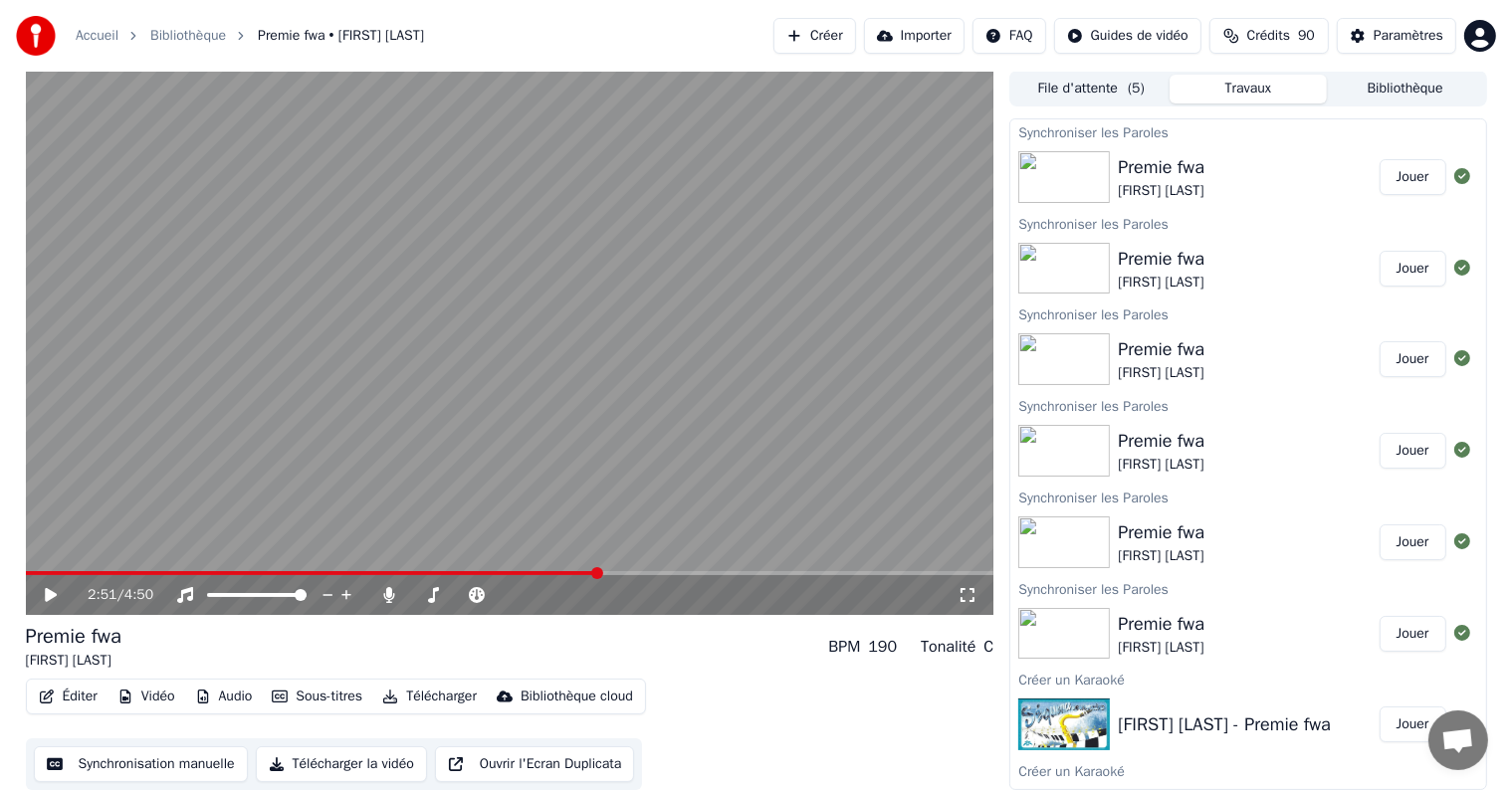 click at bounding box center [312, 573] 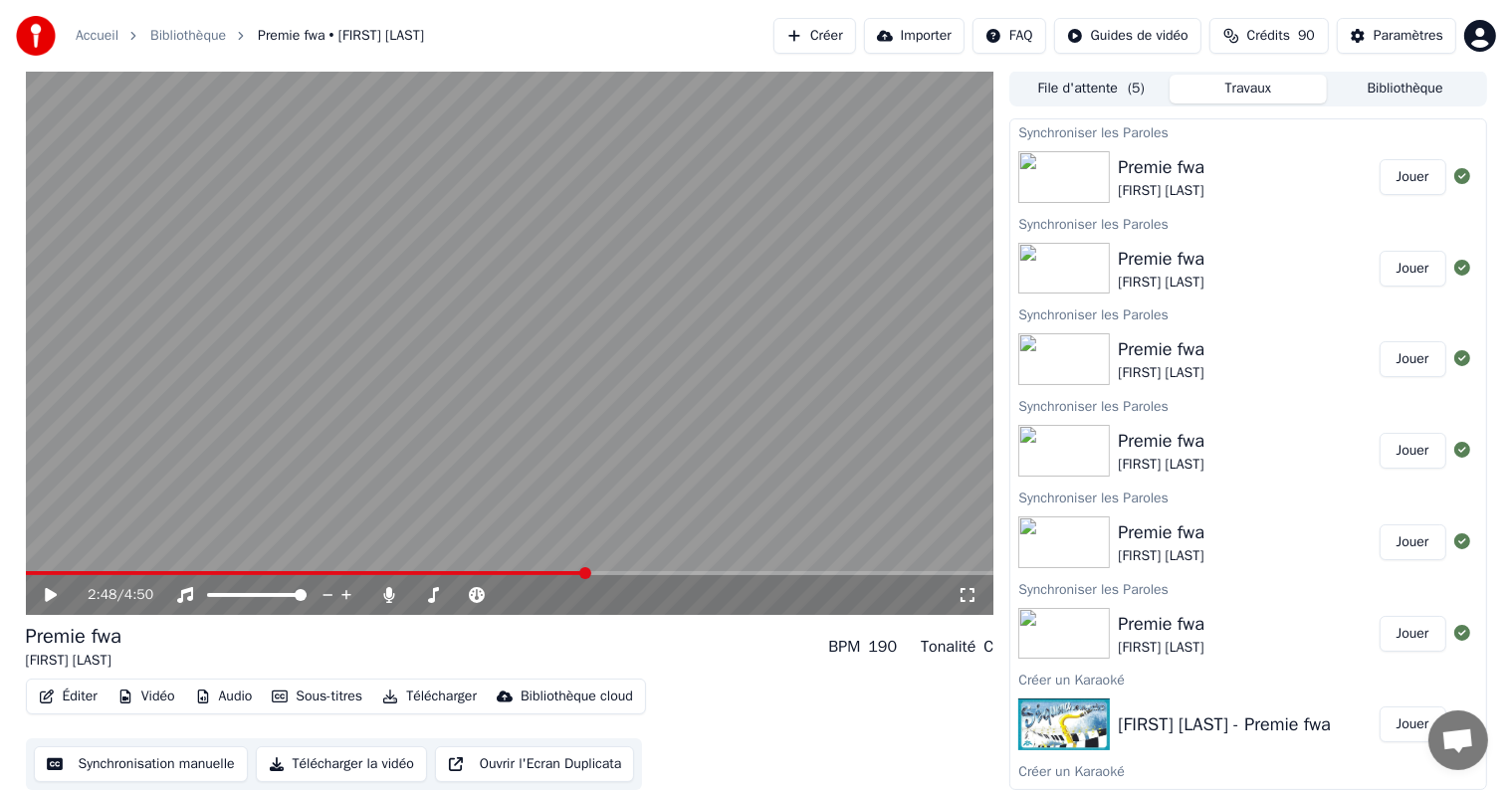 click 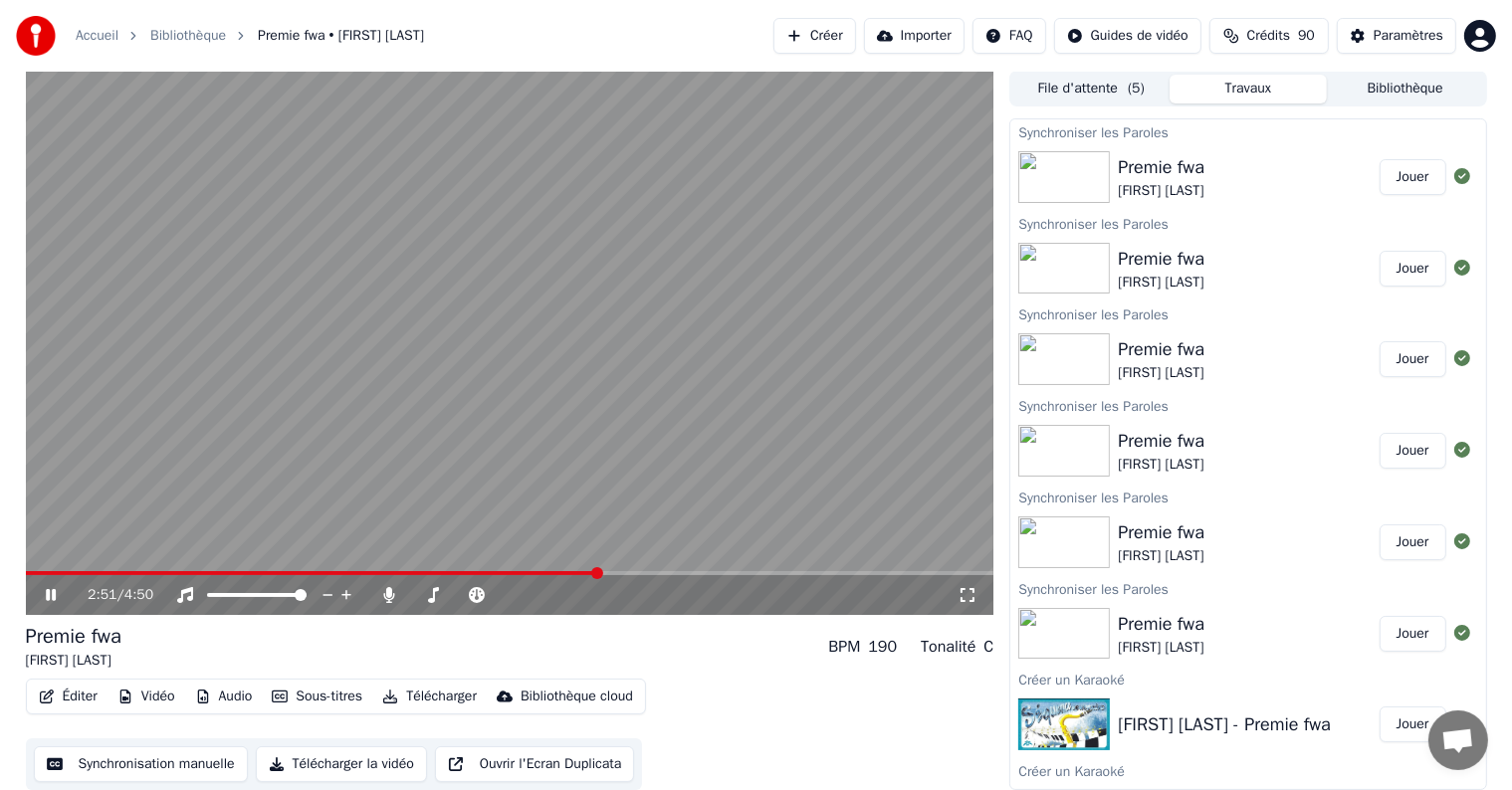 click at bounding box center (312, 573) 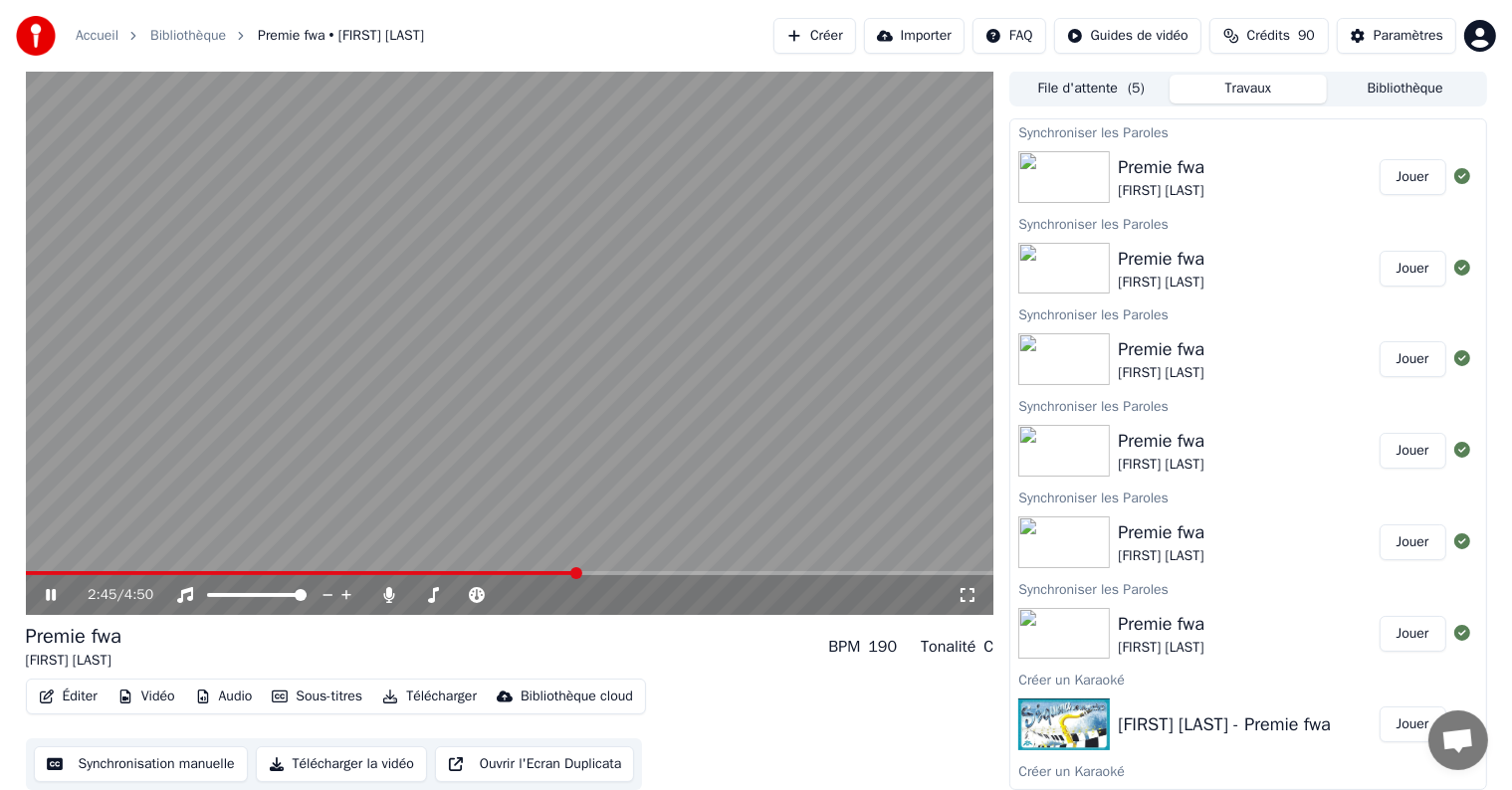 click 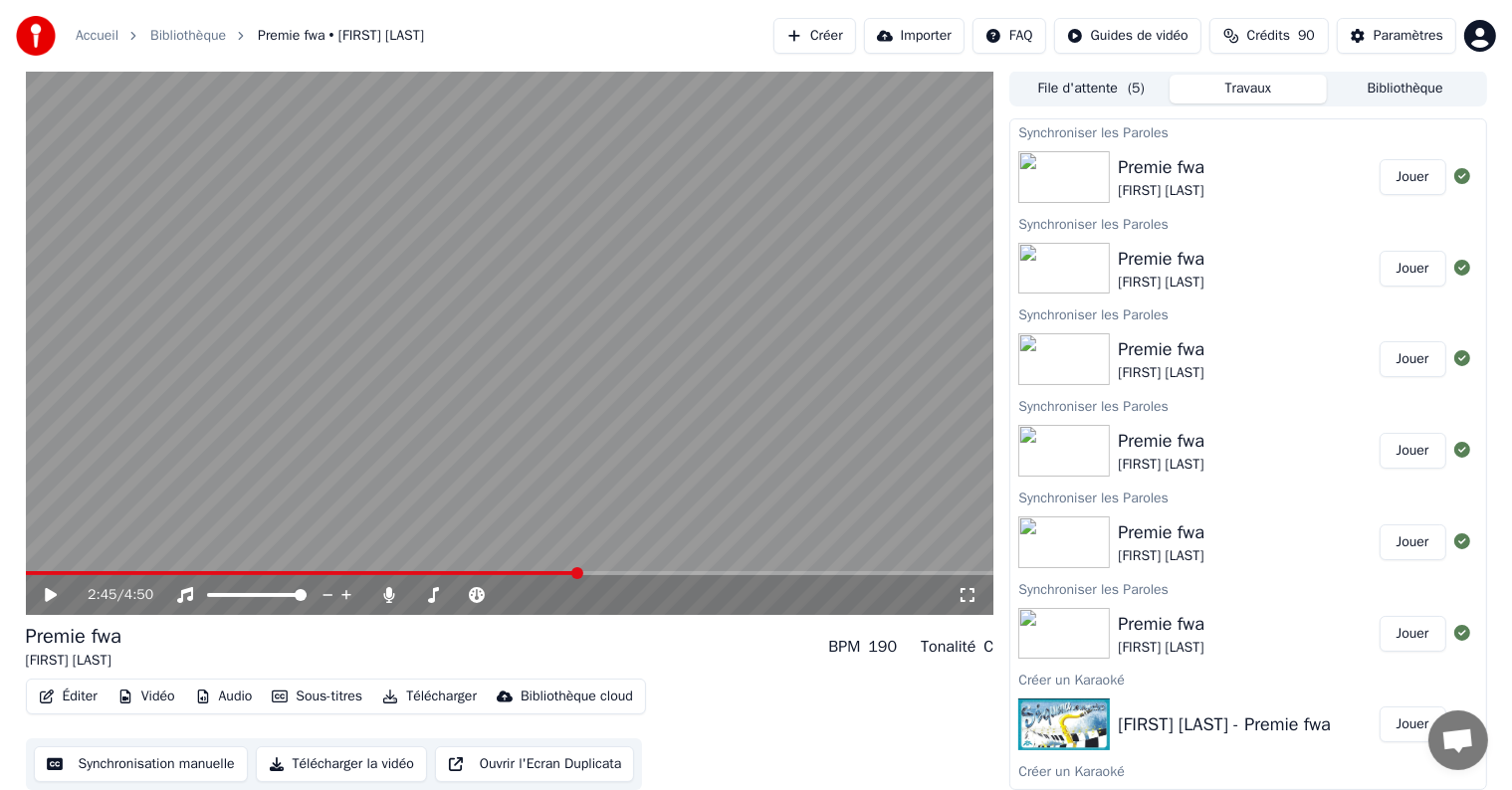 click 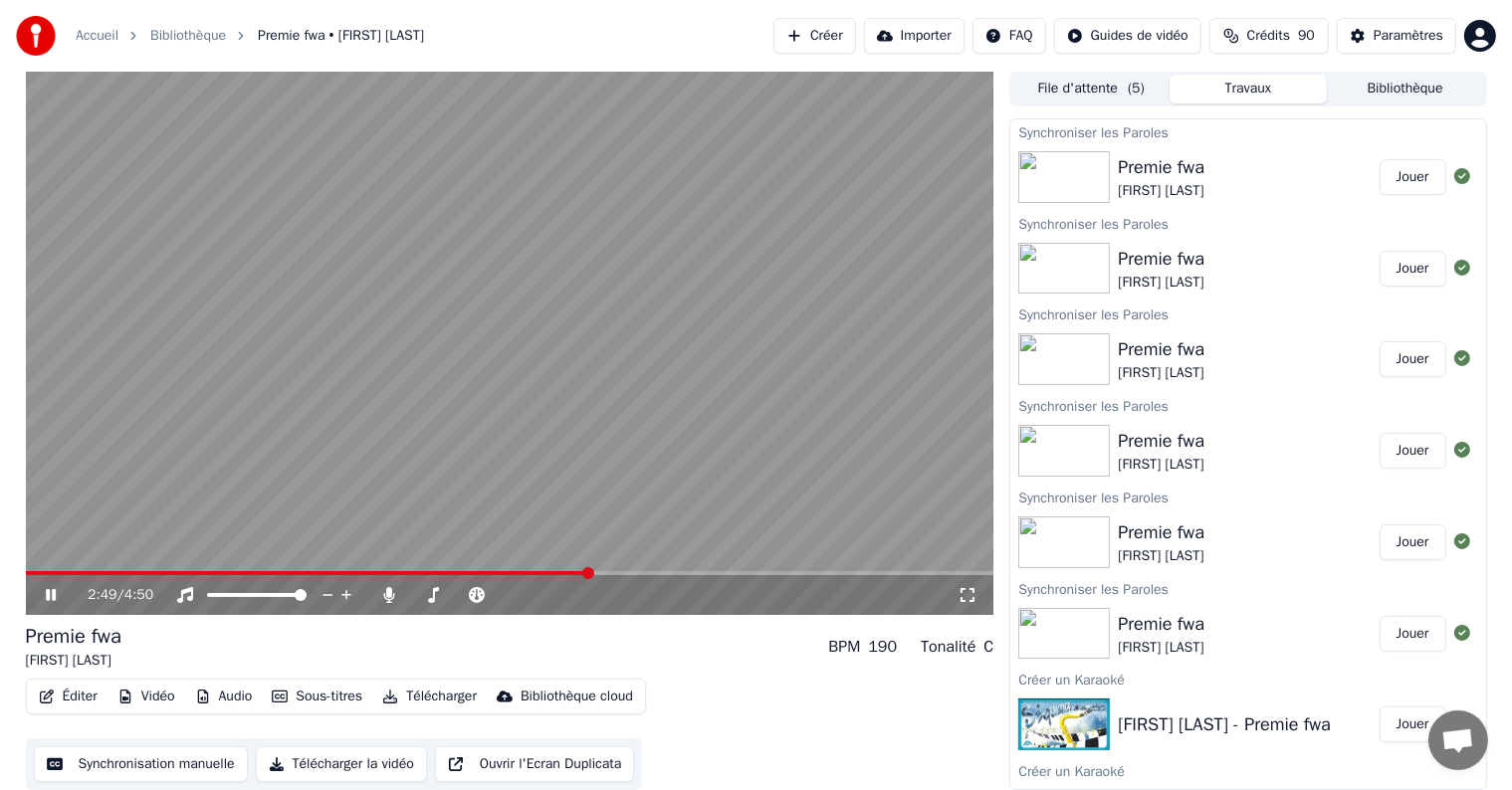 click 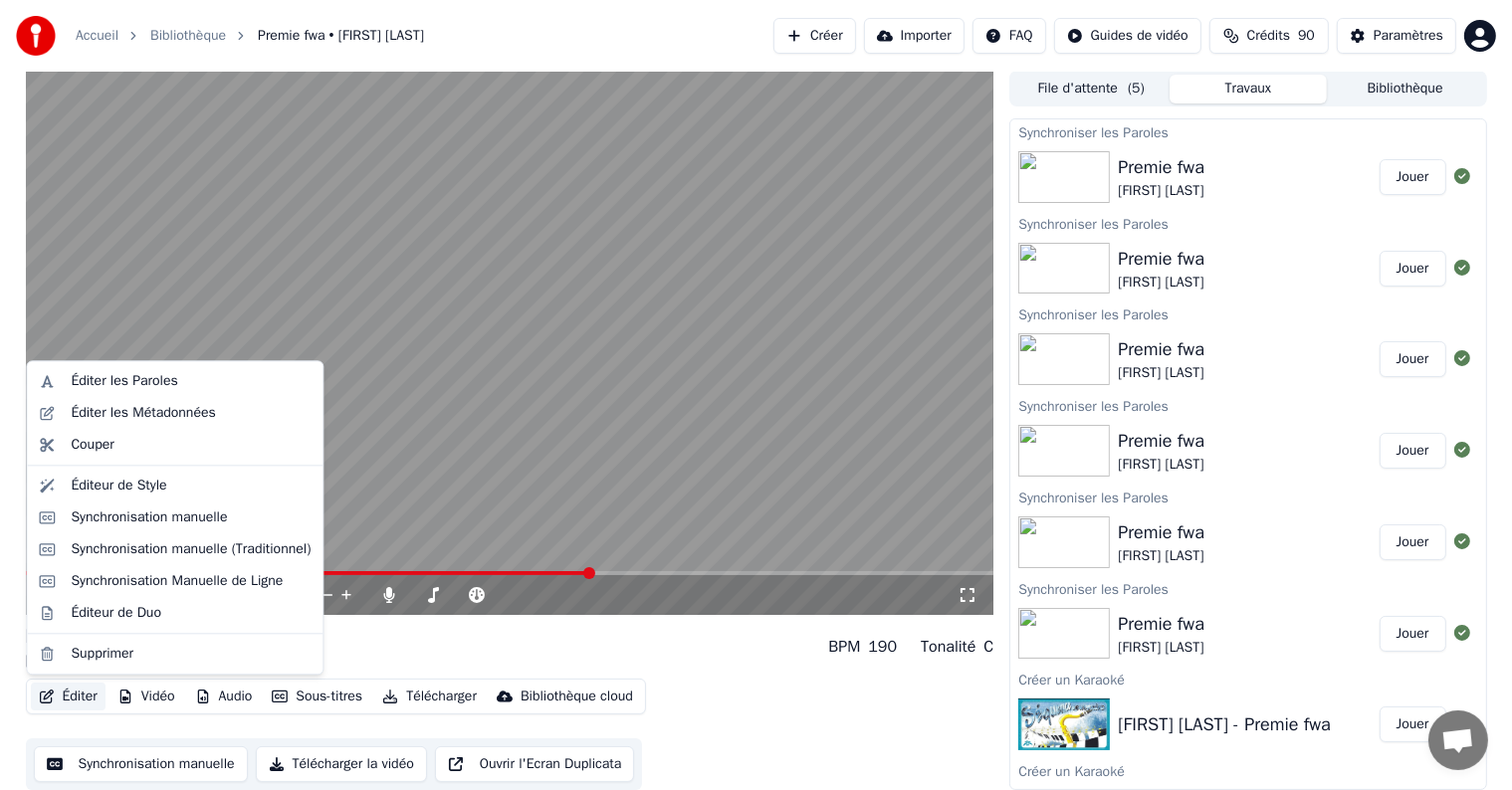 click on "Éditer" at bounding box center (68, 696) 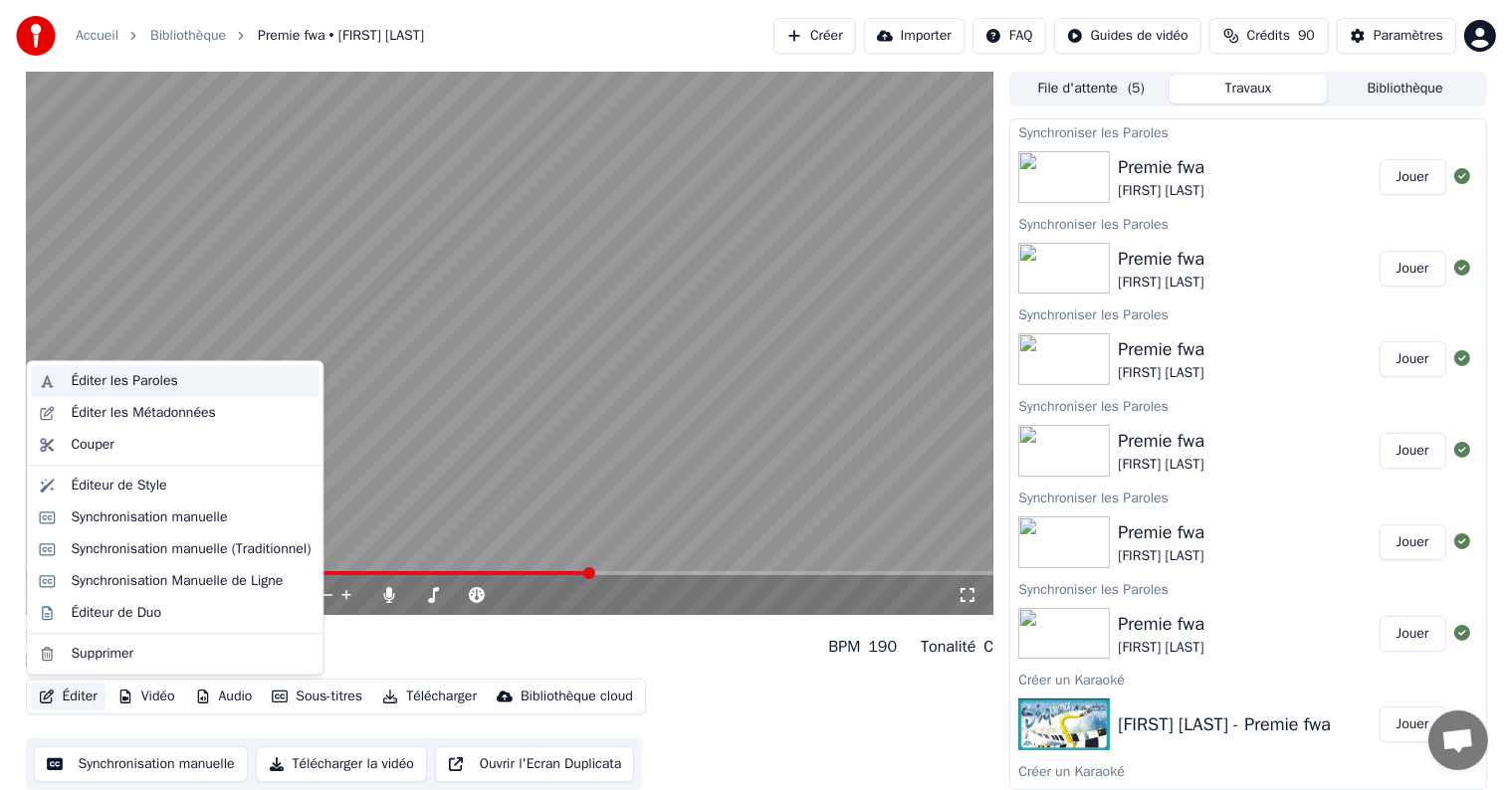 click on "Éditer les Paroles" at bounding box center [174, 381] 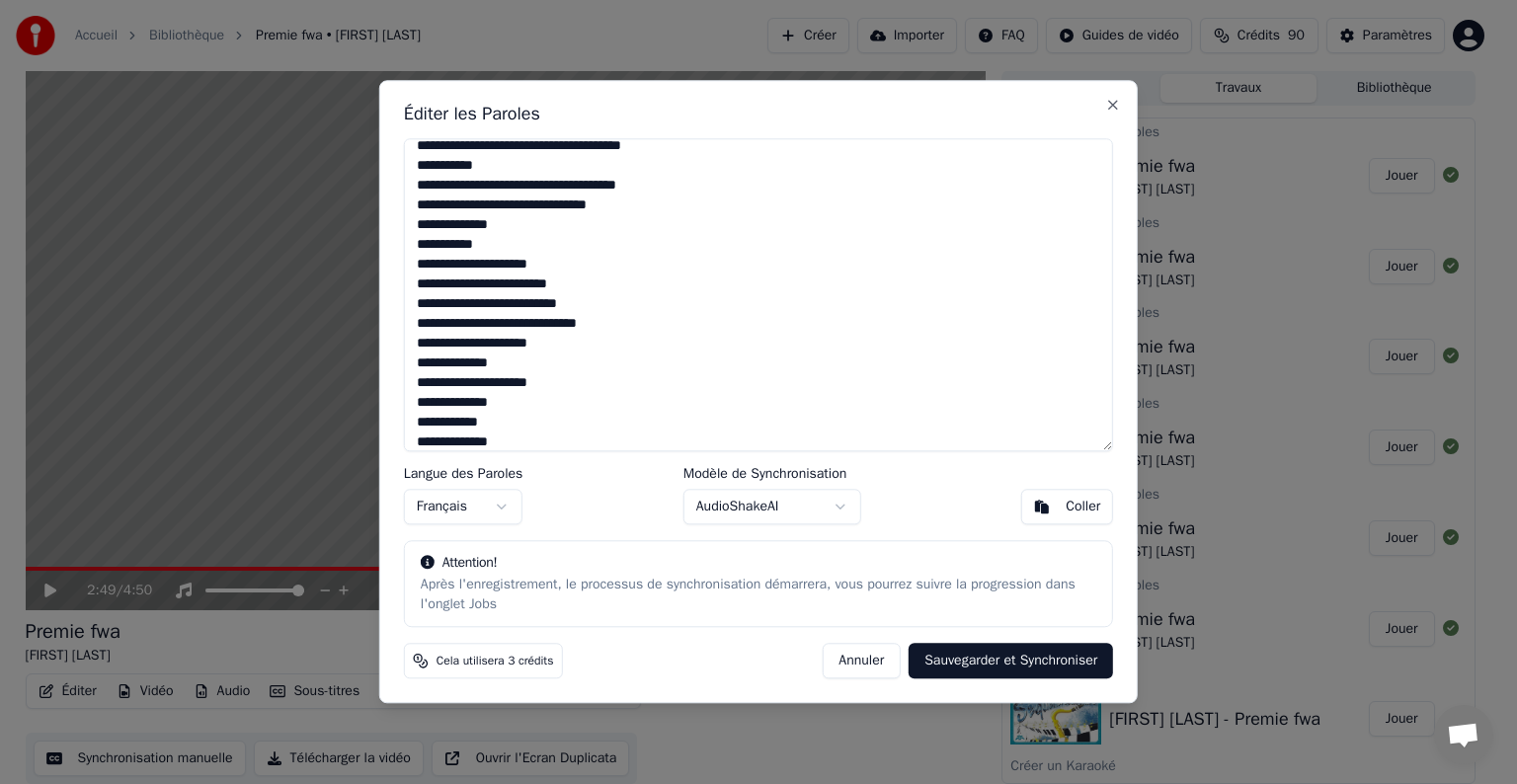 scroll, scrollTop: 99, scrollLeft: 0, axis: vertical 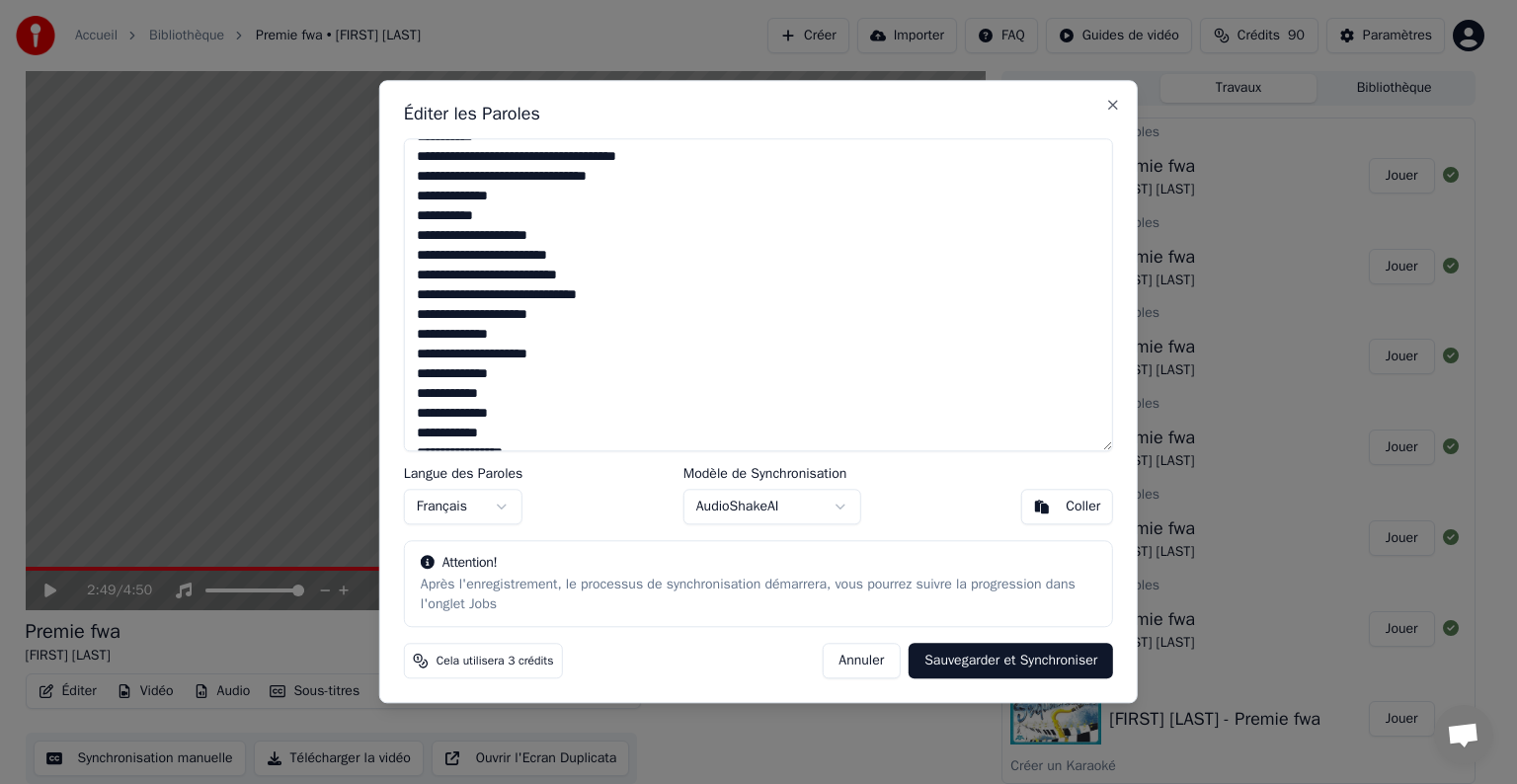 click on "**********" at bounding box center (758, 294) 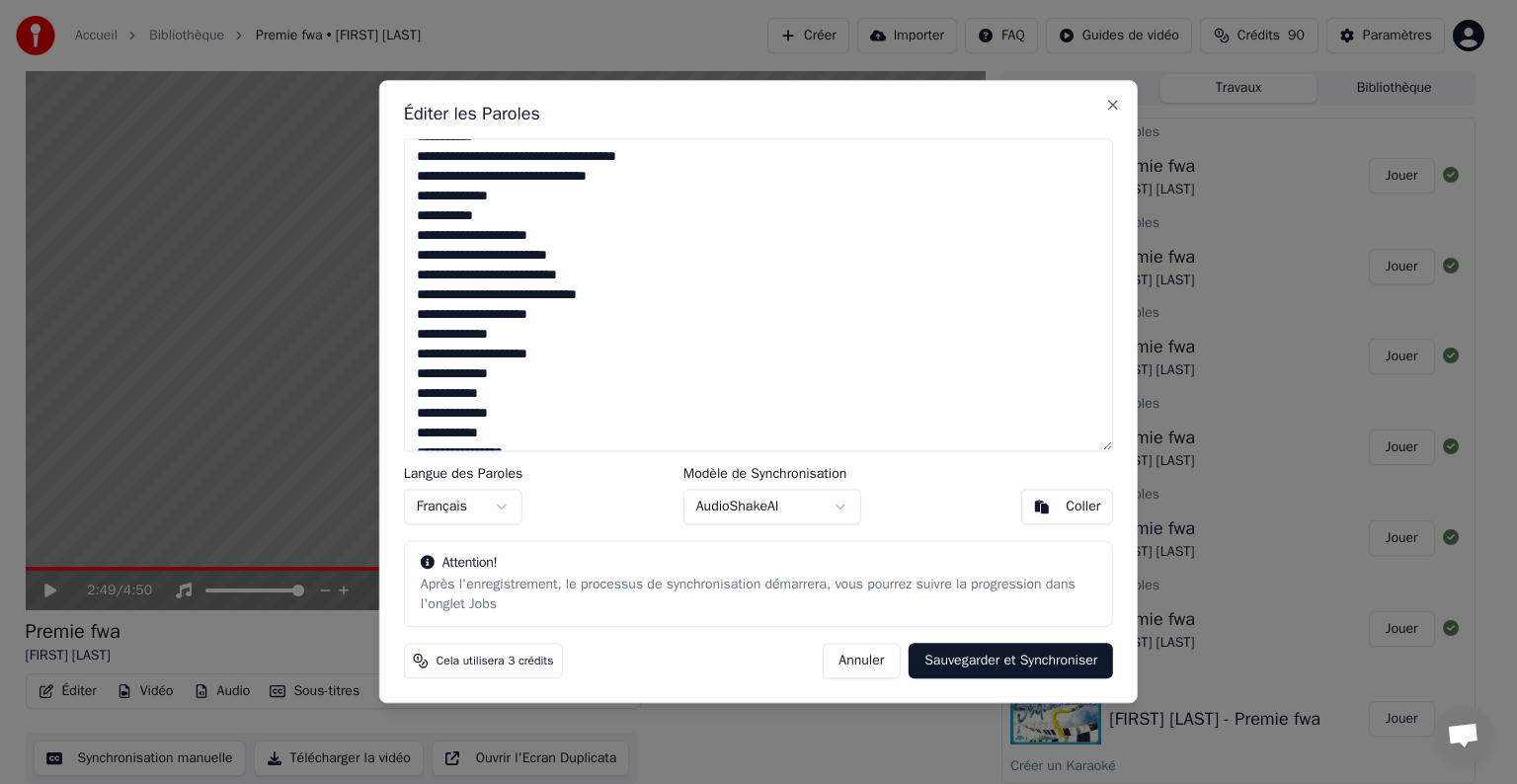scroll, scrollTop: 296, scrollLeft: 0, axis: vertical 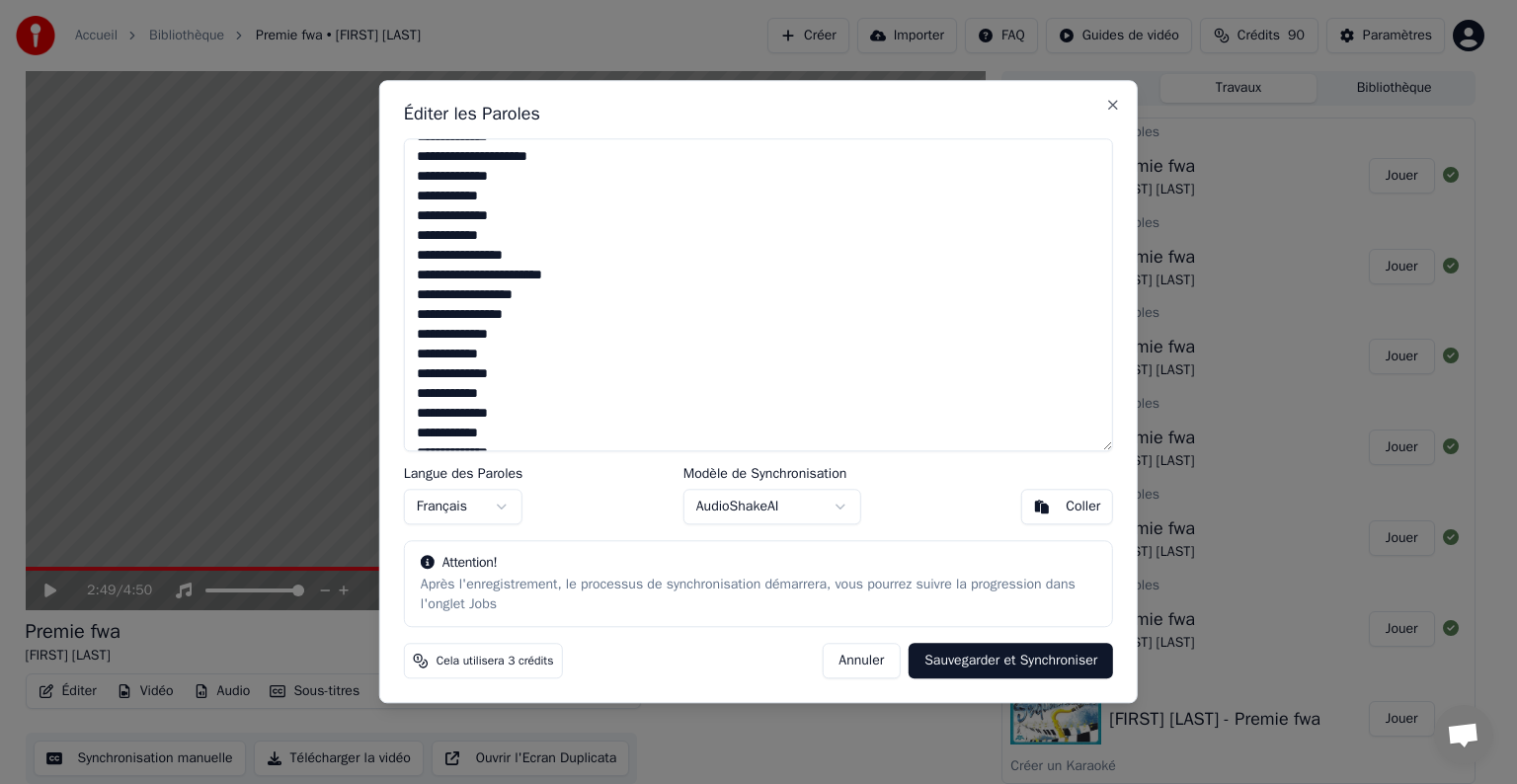 drag, startPoint x: 417, startPoint y: 317, endPoint x: 533, endPoint y: 313, distance: 116.06895 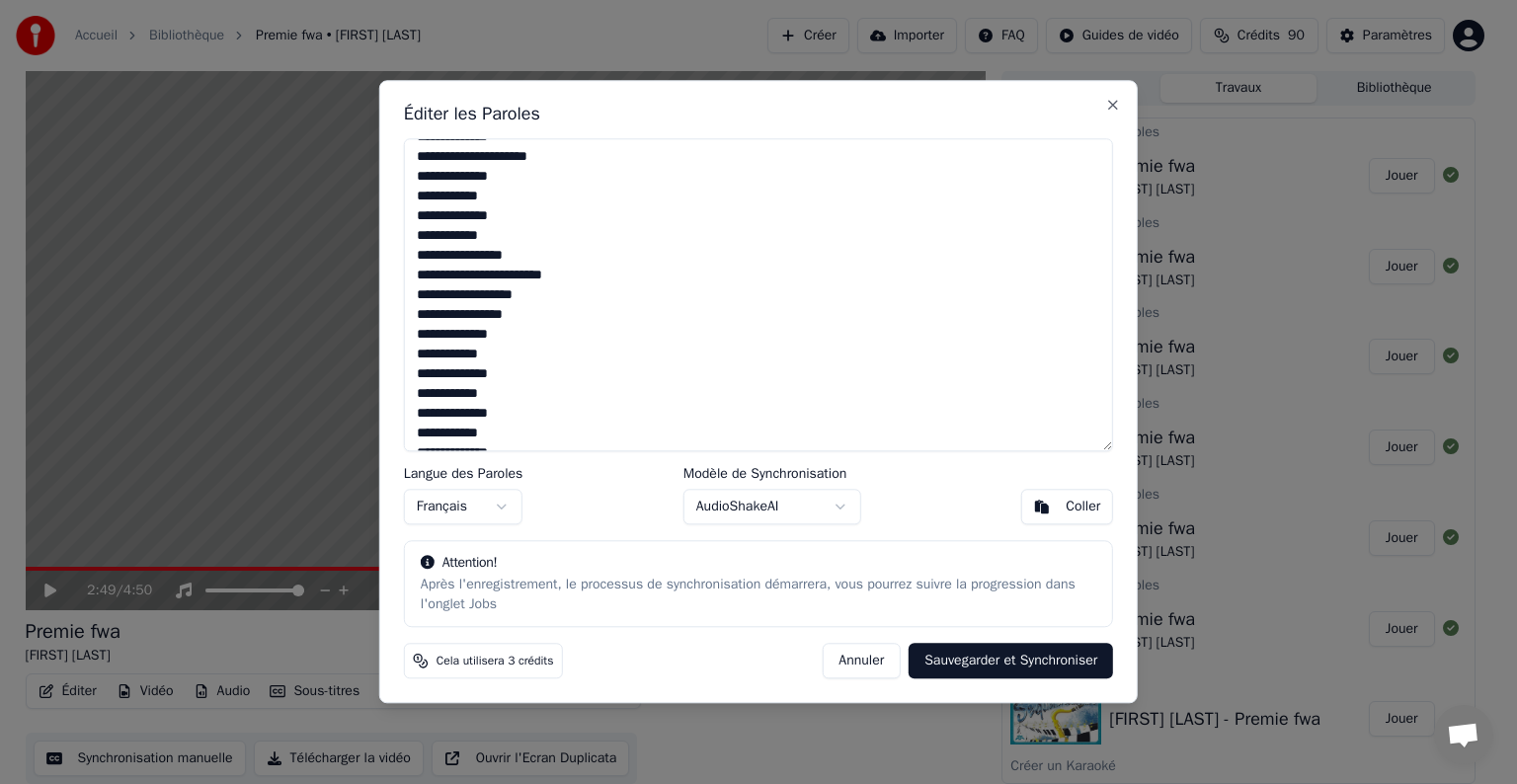 click on "**********" at bounding box center [758, 294] 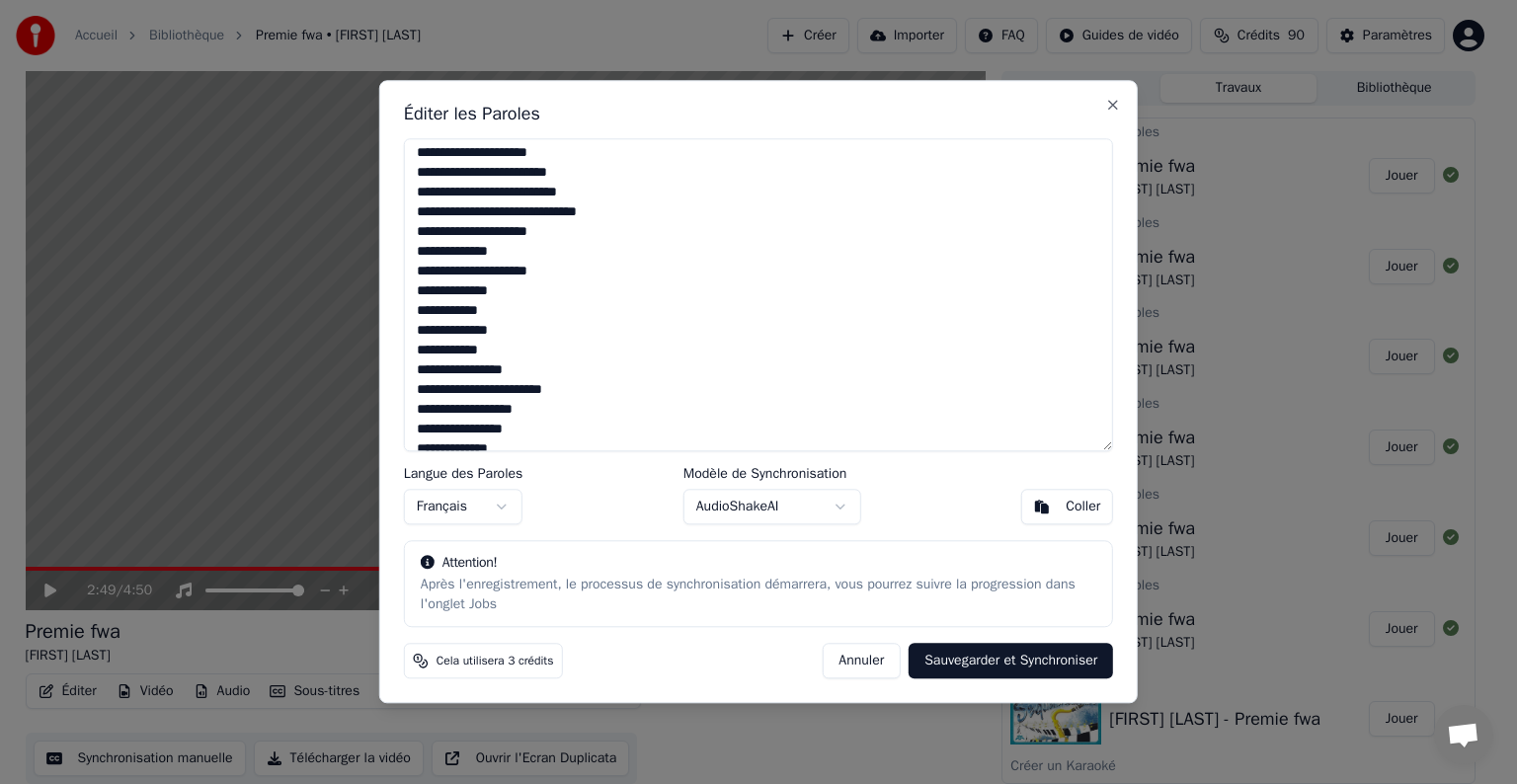 scroll, scrollTop: 99, scrollLeft: 0, axis: vertical 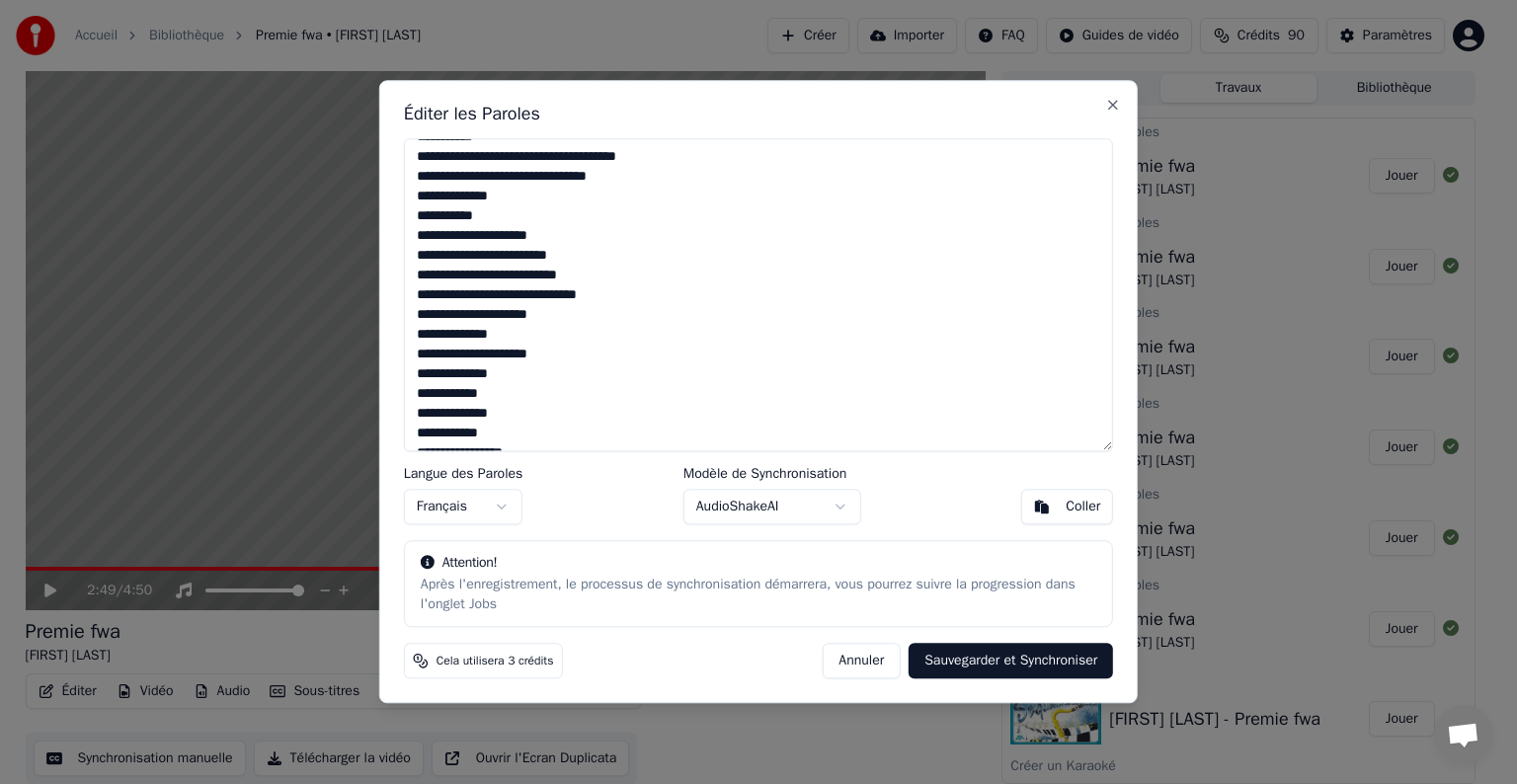 click on "**********" at bounding box center [758, 294] 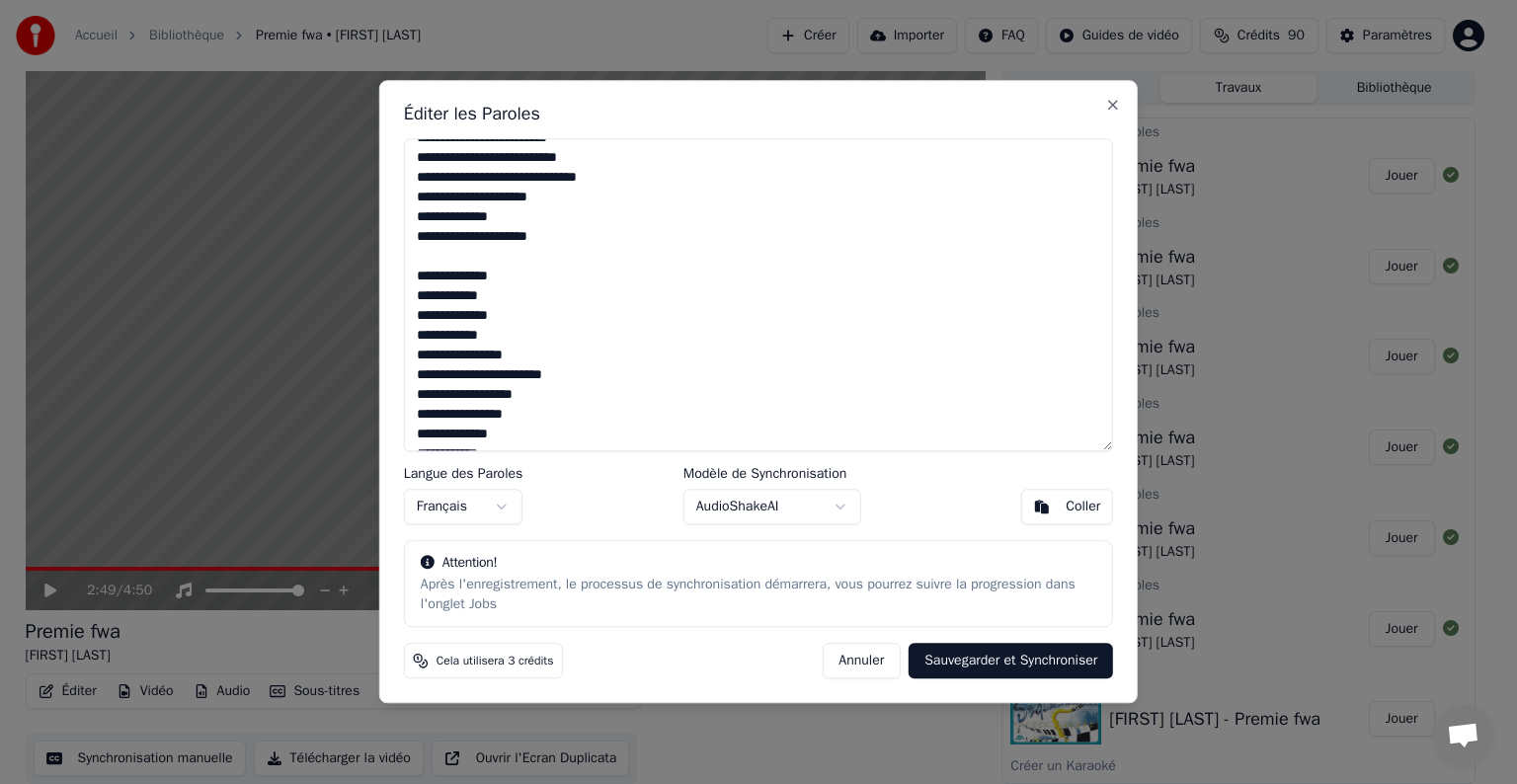 scroll, scrollTop: 126, scrollLeft: 0, axis: vertical 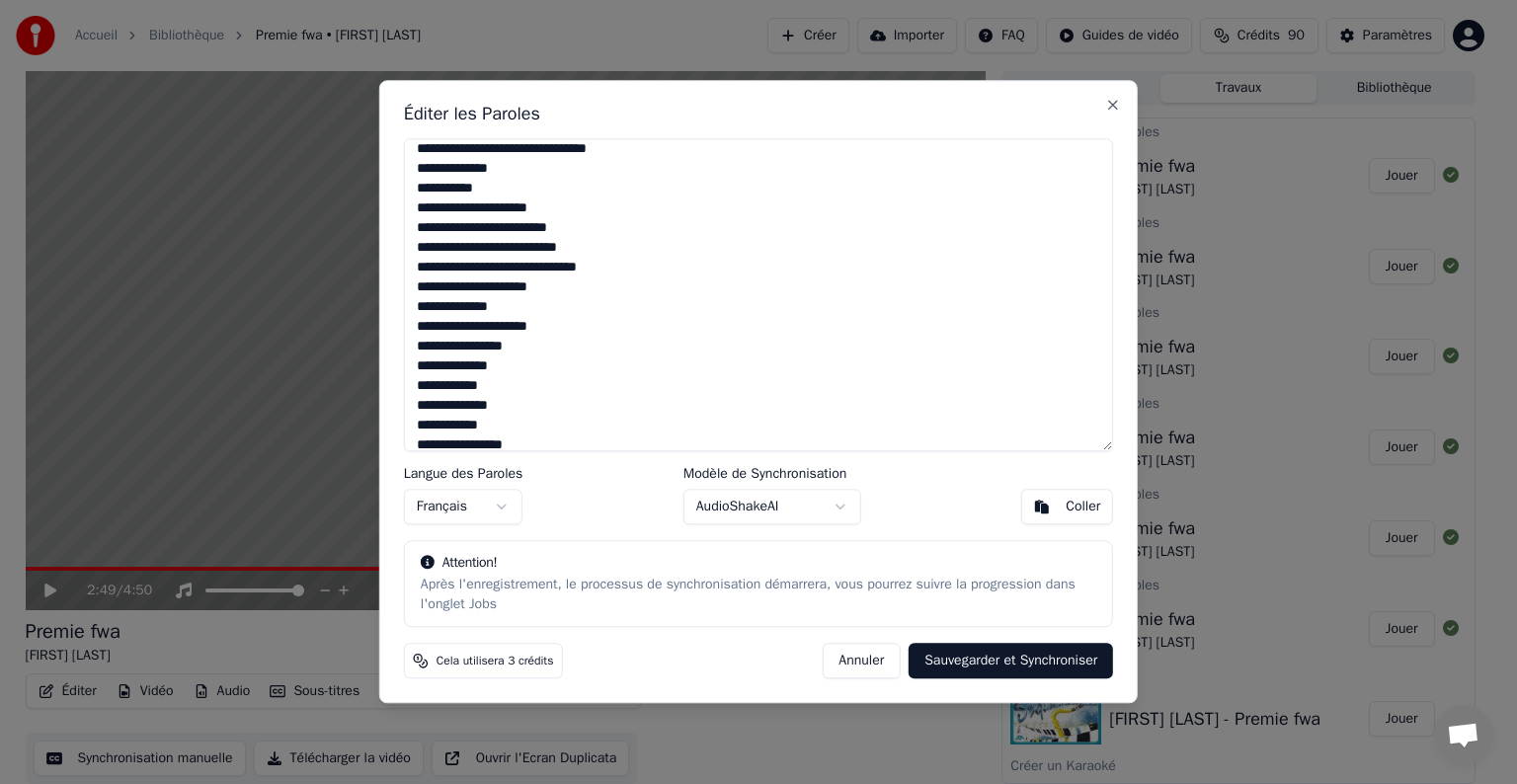 click on "**********" at bounding box center [758, 294] 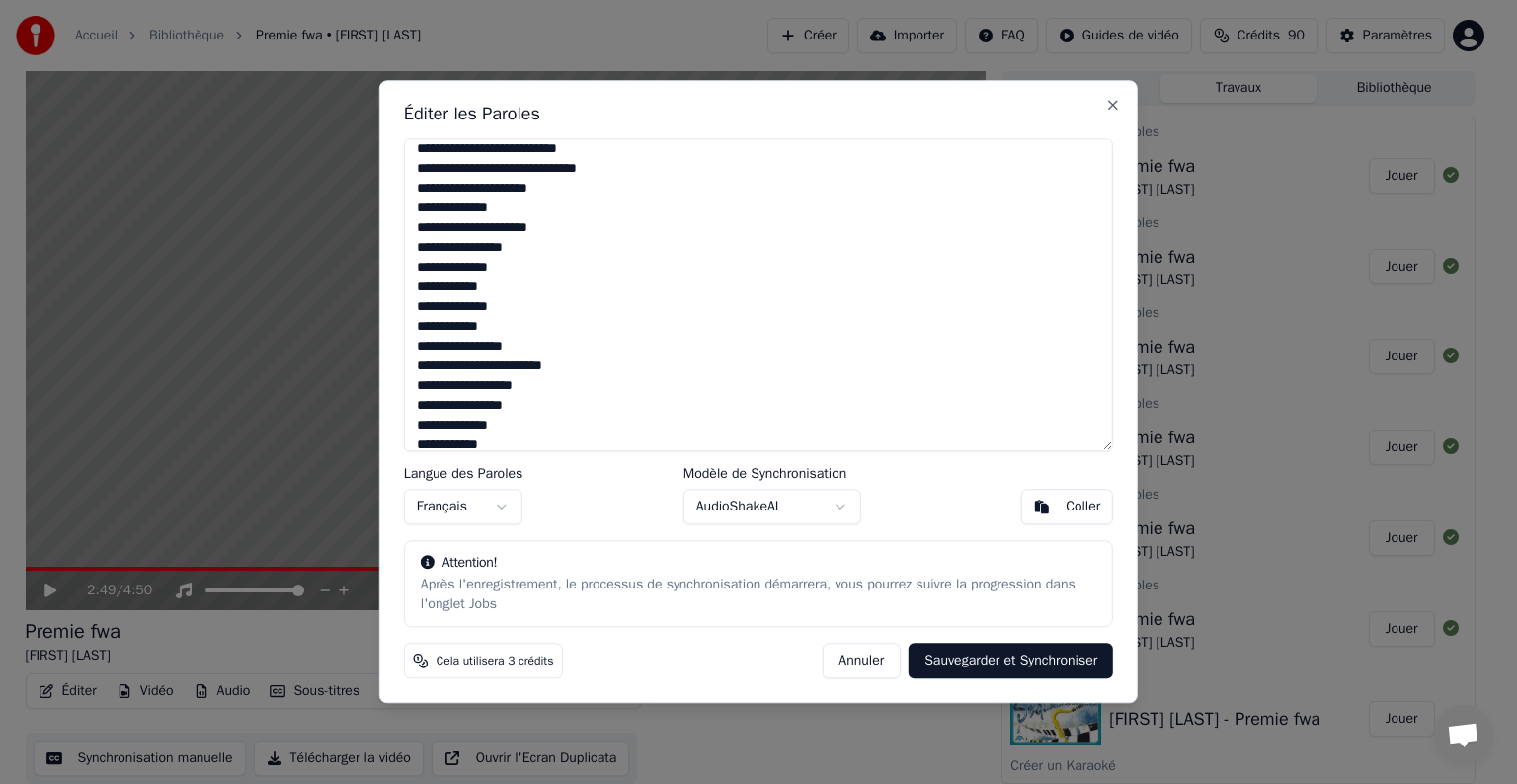 click on "**********" at bounding box center [758, 294] 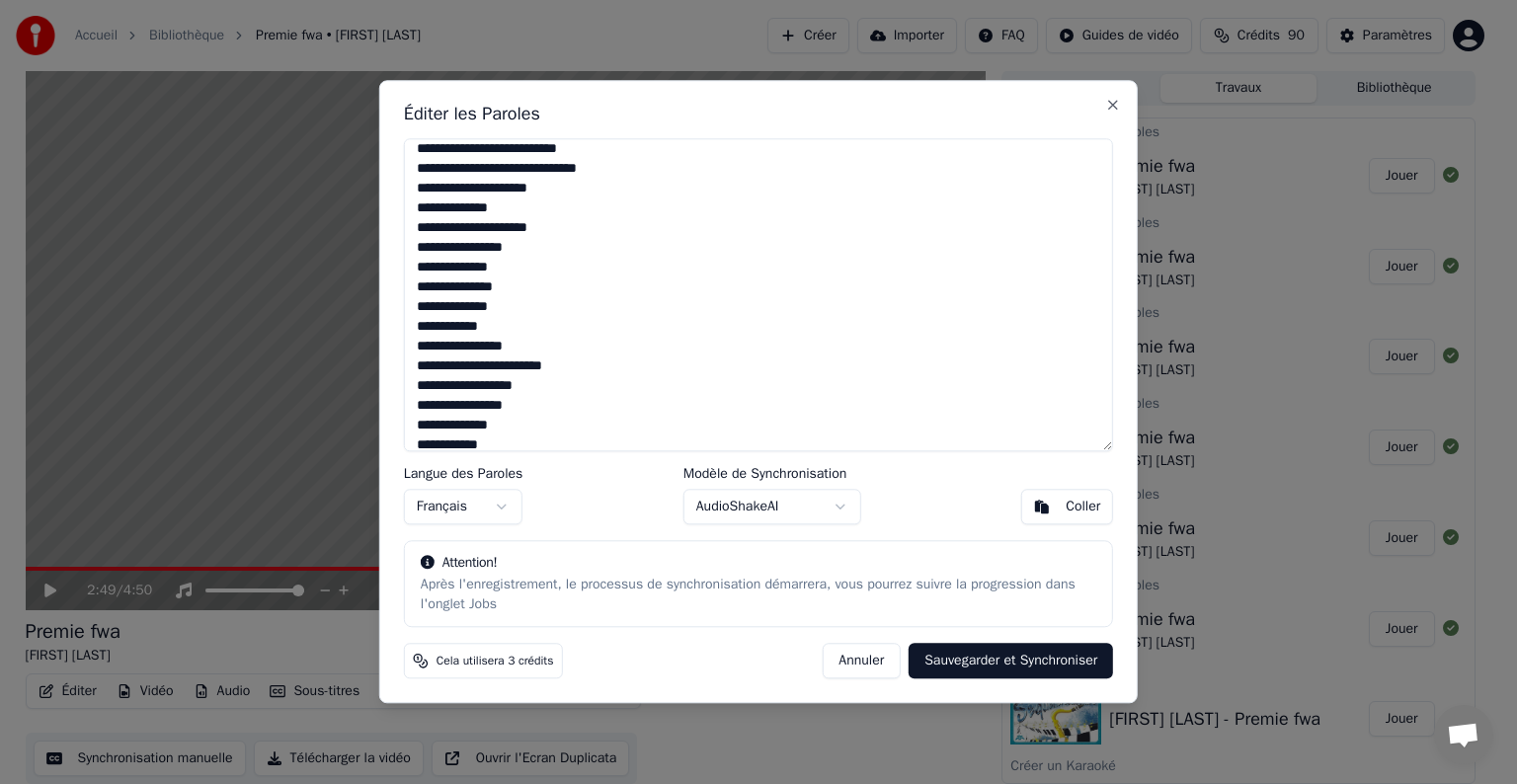 click on "**********" at bounding box center (758, 294) 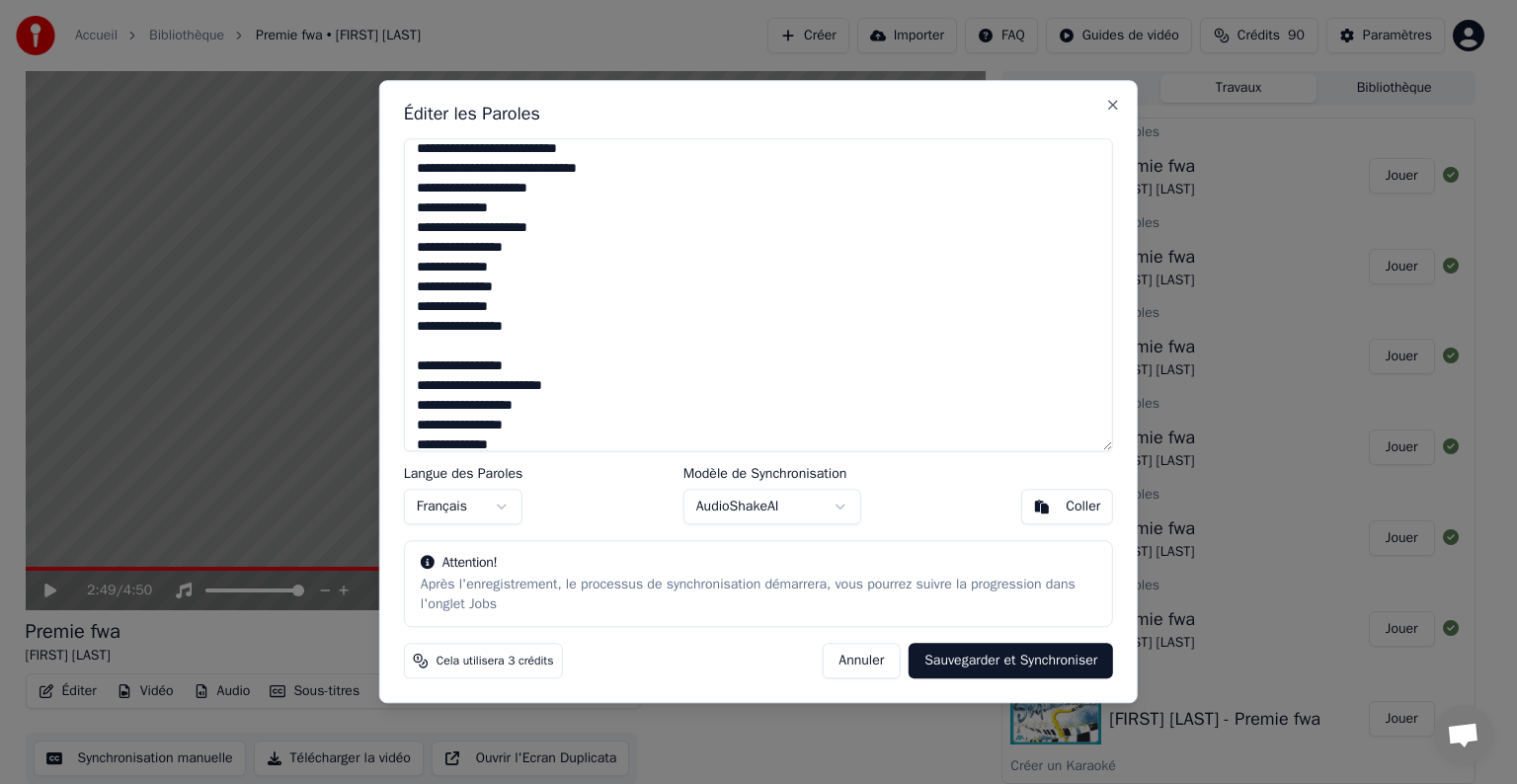 drag, startPoint x: 414, startPoint y: 272, endPoint x: 523, endPoint y: 283, distance: 109.55364 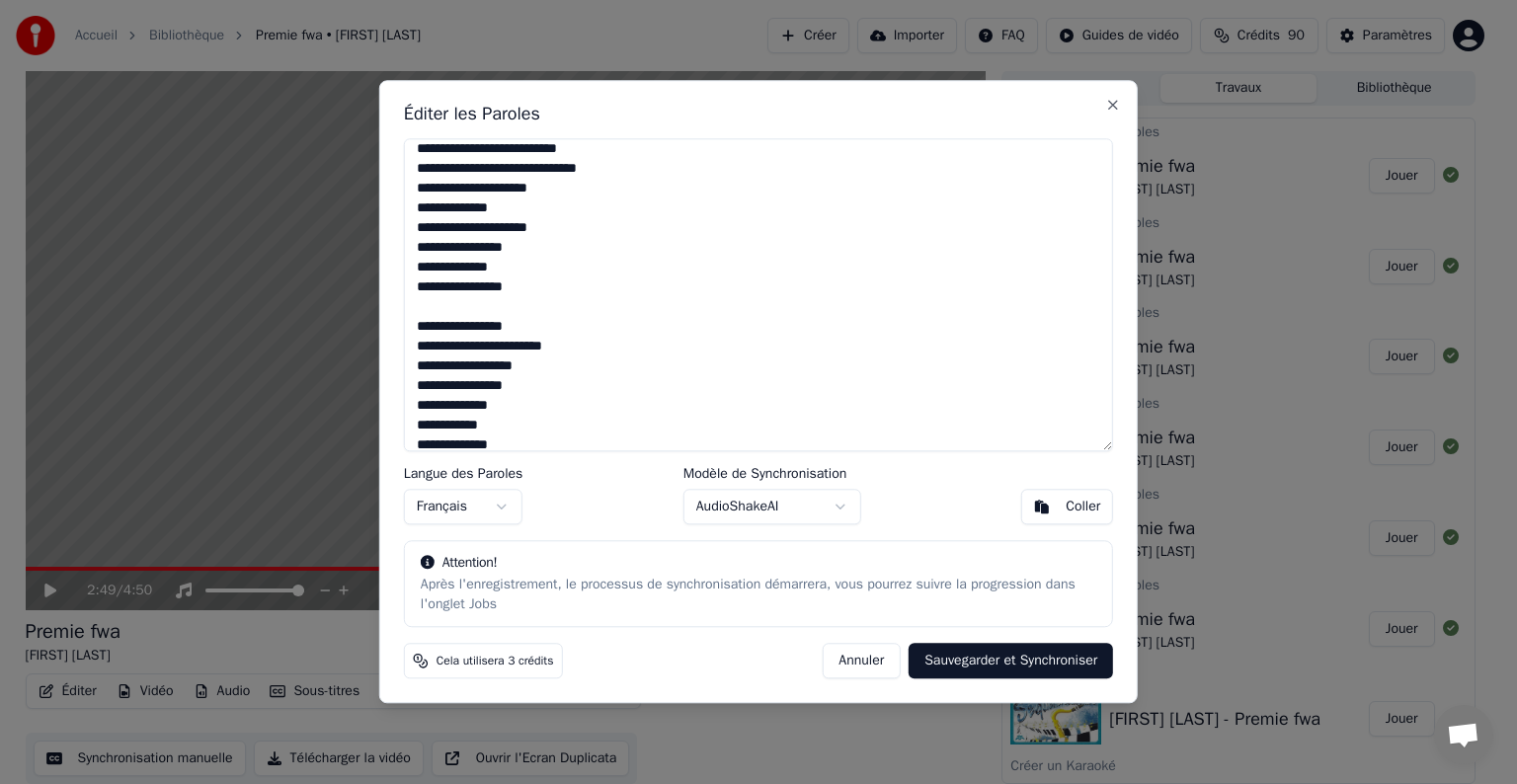 click on "**********" at bounding box center (758, 294) 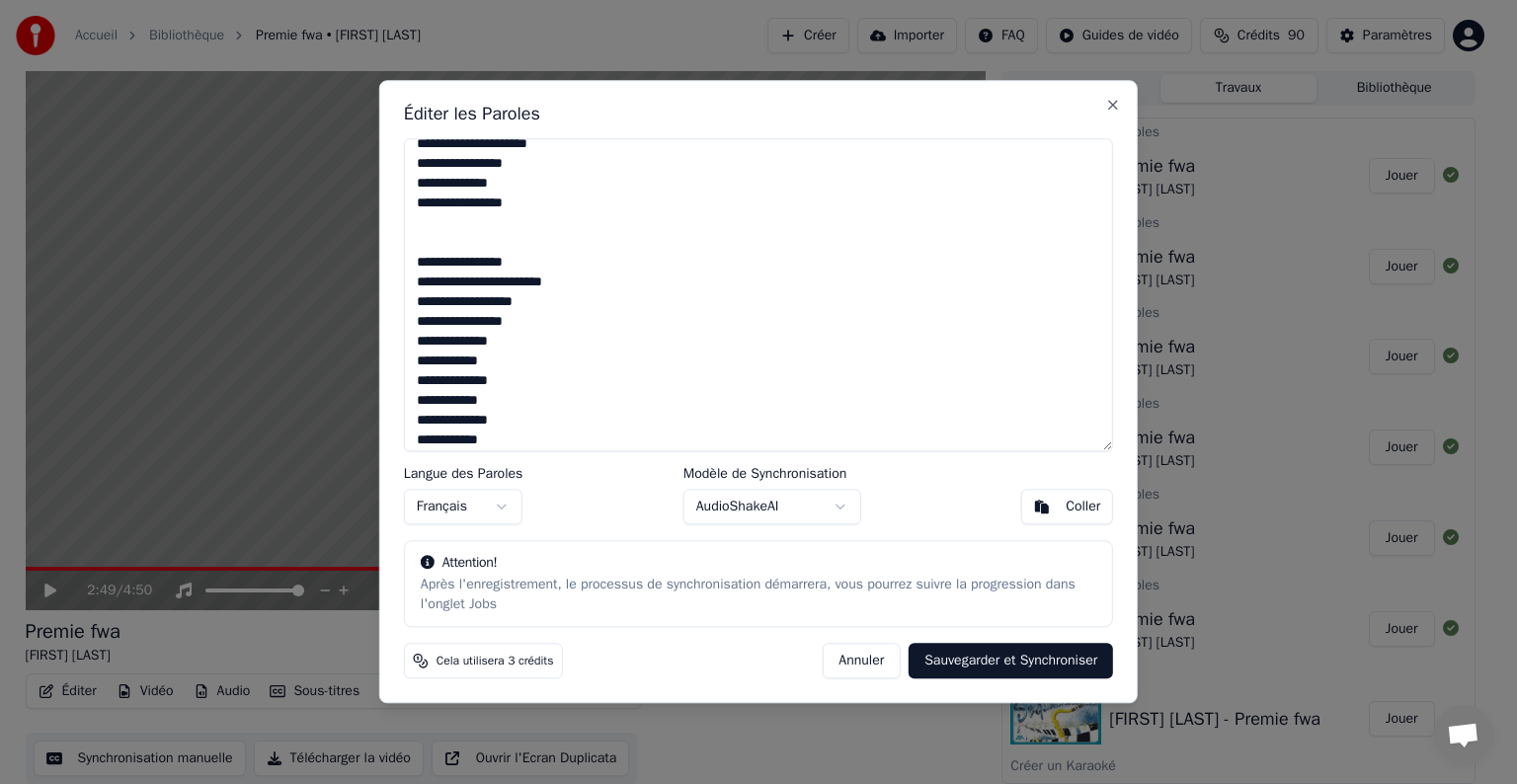 scroll, scrollTop: 324, scrollLeft: 0, axis: vertical 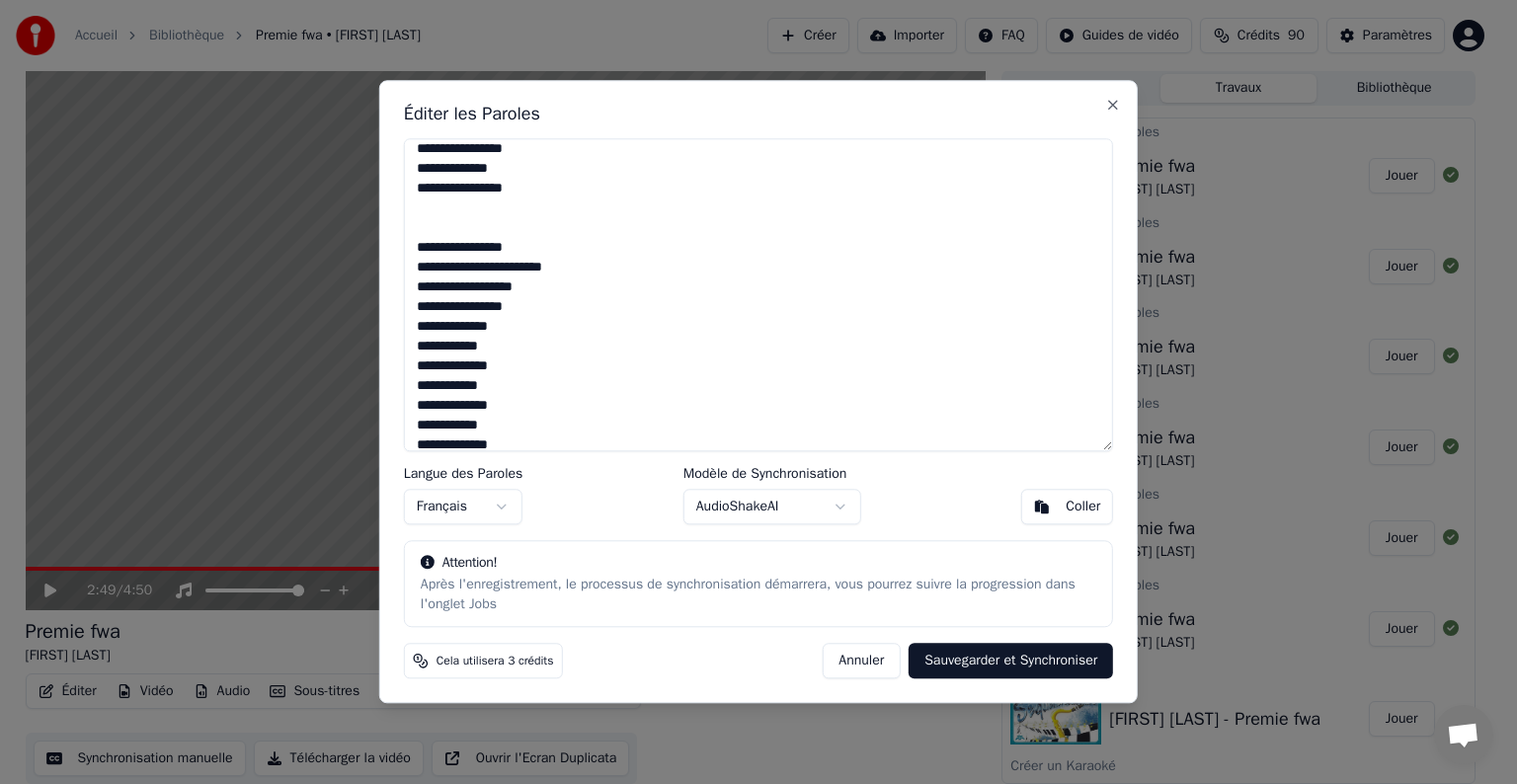 drag, startPoint x: 418, startPoint y: 353, endPoint x: 536, endPoint y: 380, distance: 121 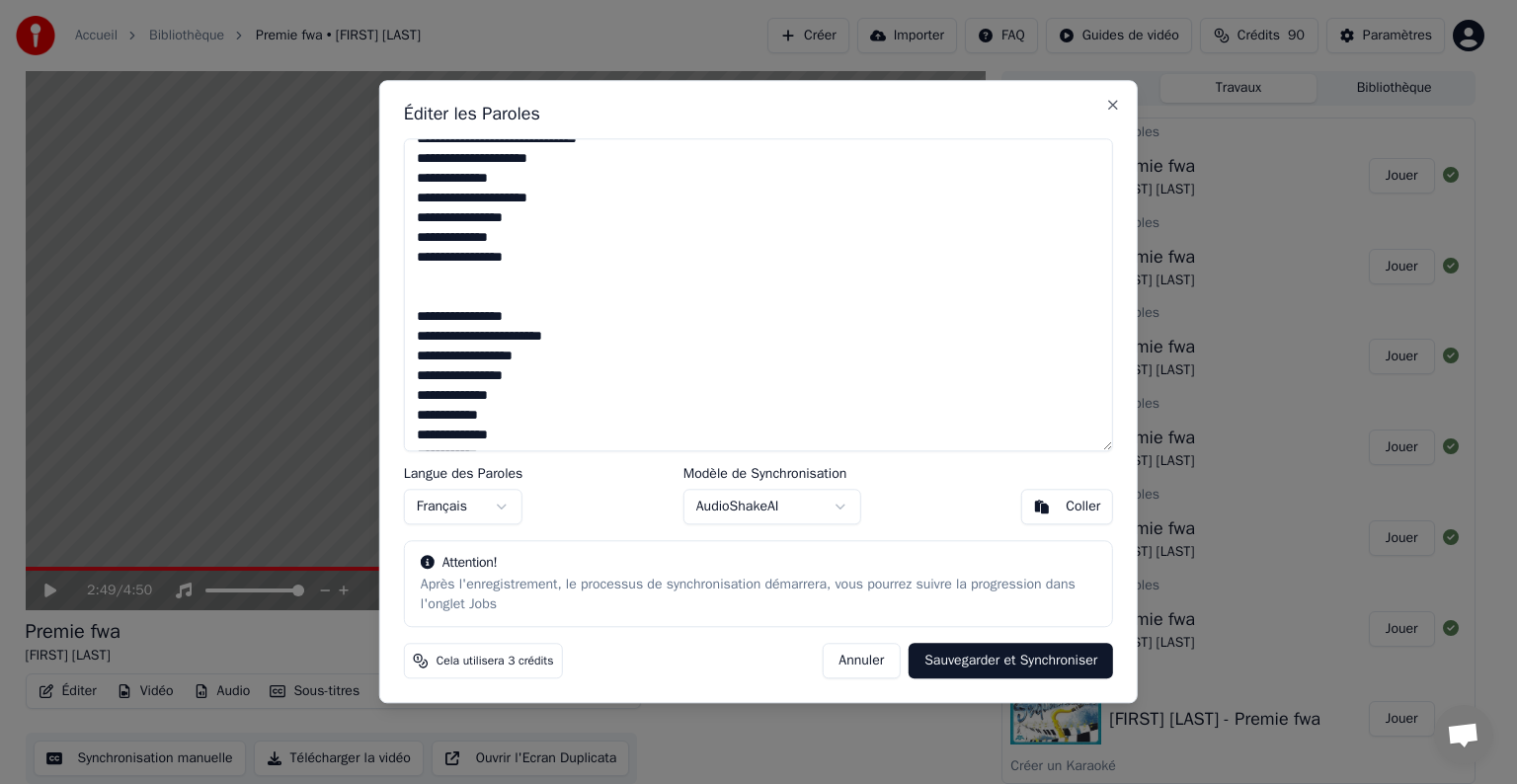 scroll, scrollTop: 225, scrollLeft: 0, axis: vertical 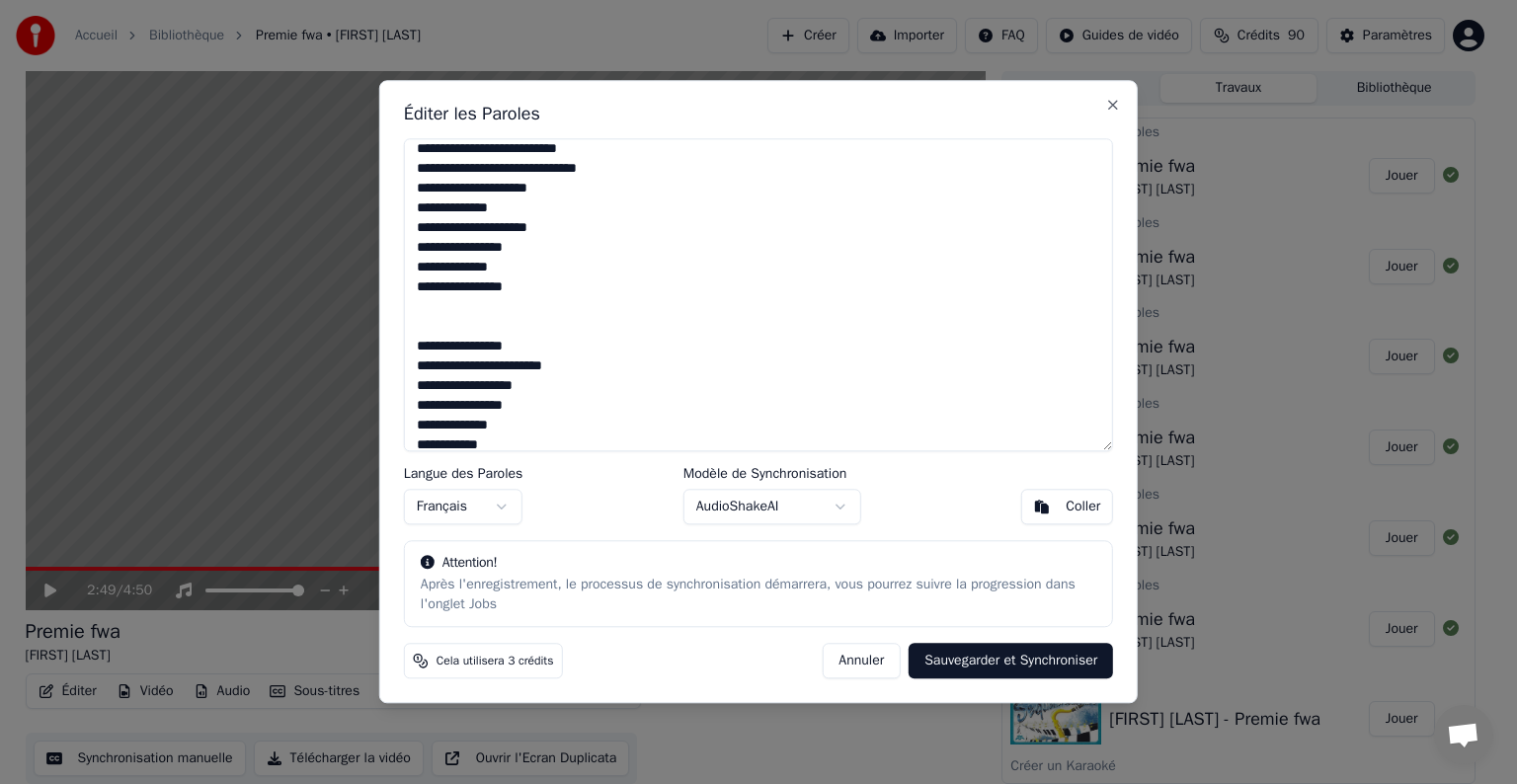 click on "**********" at bounding box center (758, 294) 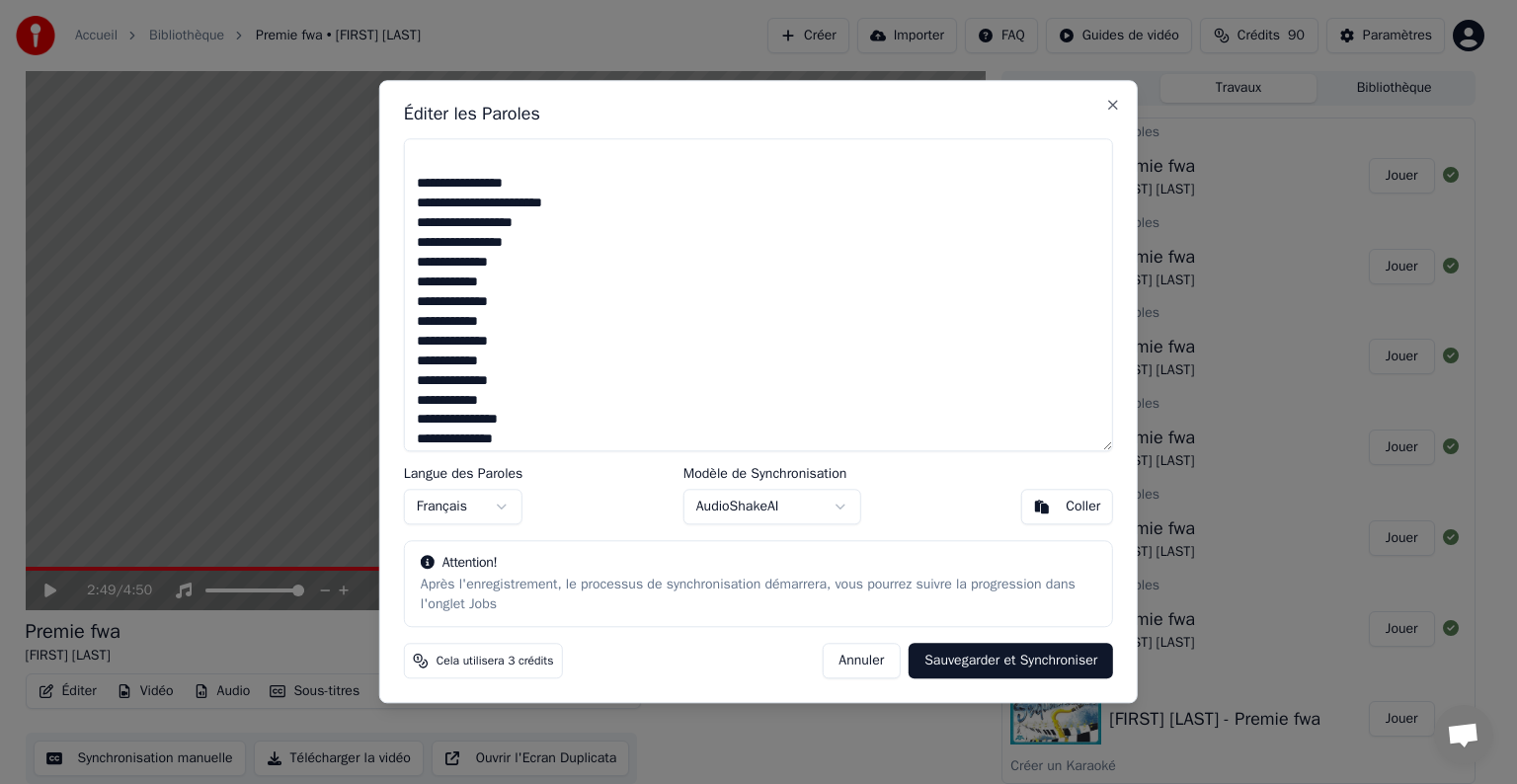 scroll, scrollTop: 423, scrollLeft: 0, axis: vertical 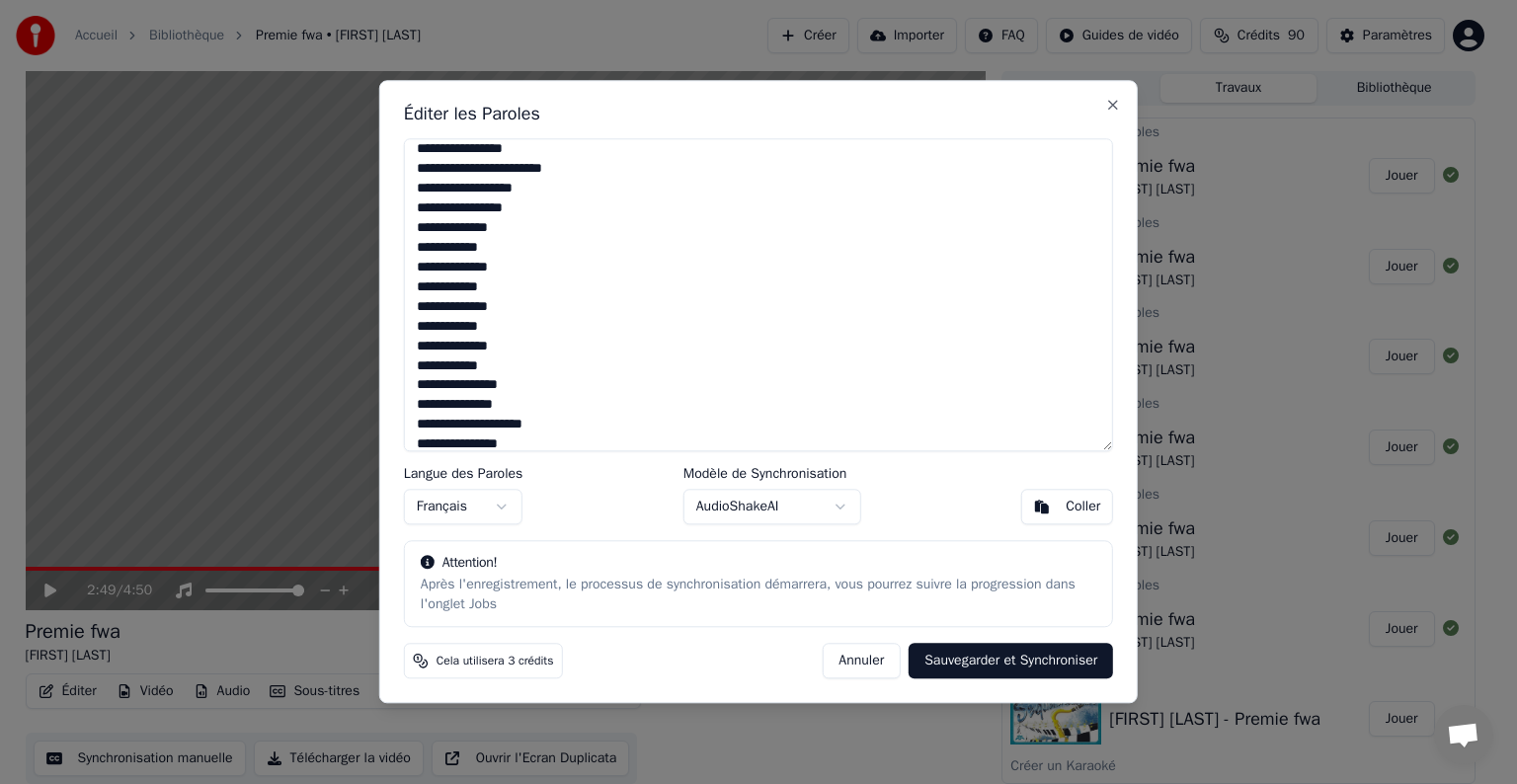 drag, startPoint x: 415, startPoint y: 308, endPoint x: 517, endPoint y: 355, distance: 112.30761 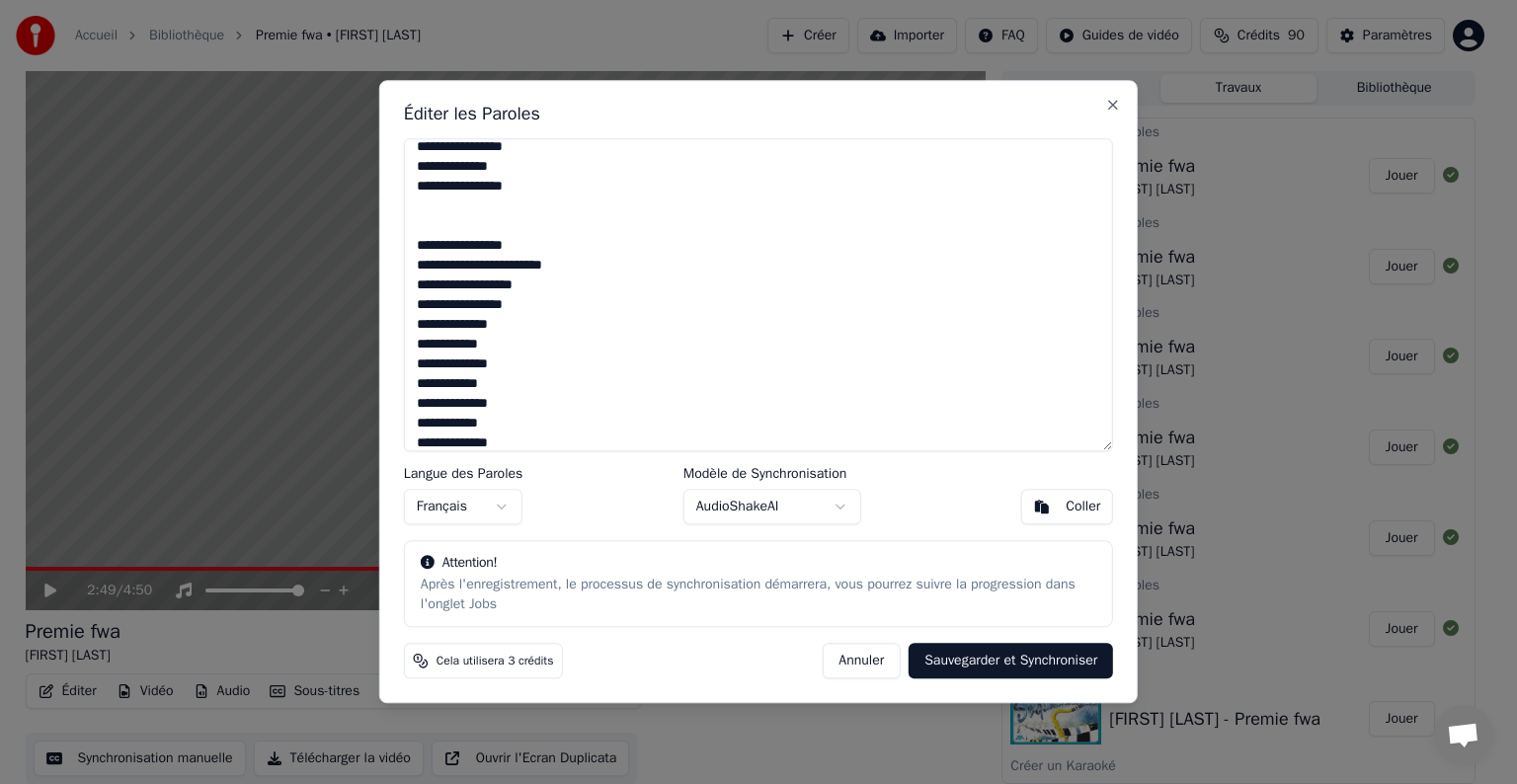 scroll, scrollTop: 225, scrollLeft: 0, axis: vertical 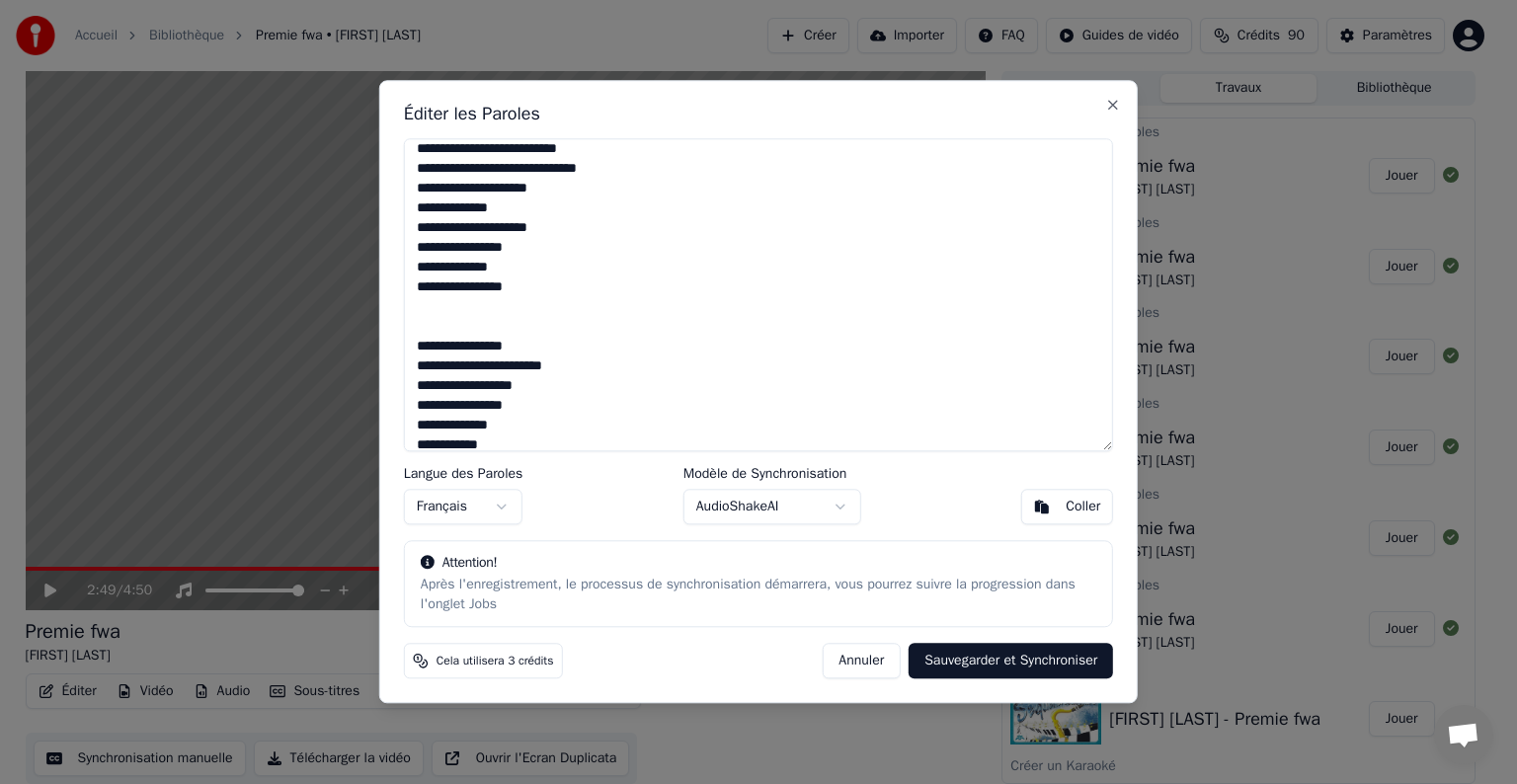 drag, startPoint x: 416, startPoint y: 272, endPoint x: 528, endPoint y: 287, distance: 113 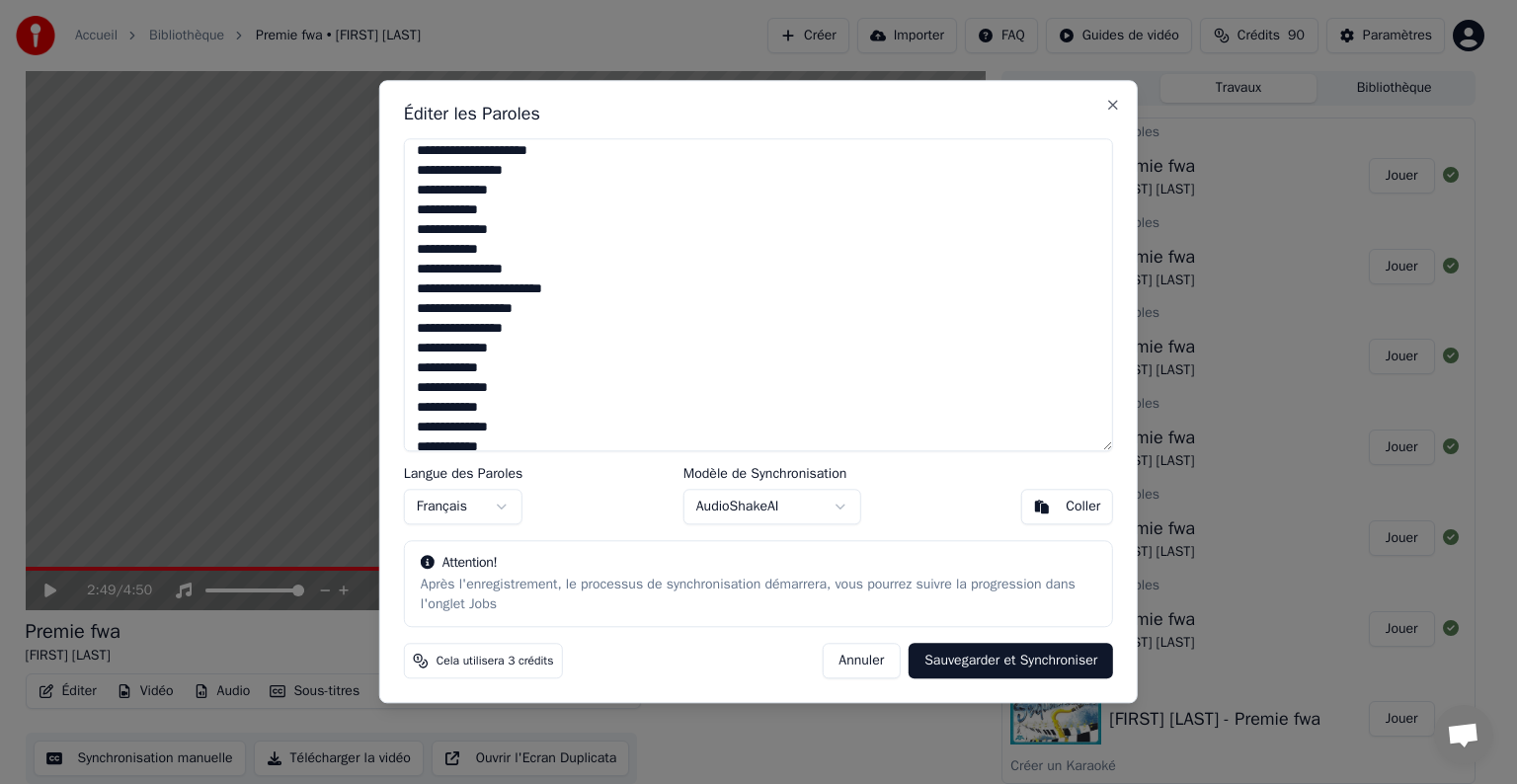 scroll, scrollTop: 324, scrollLeft: 0, axis: vertical 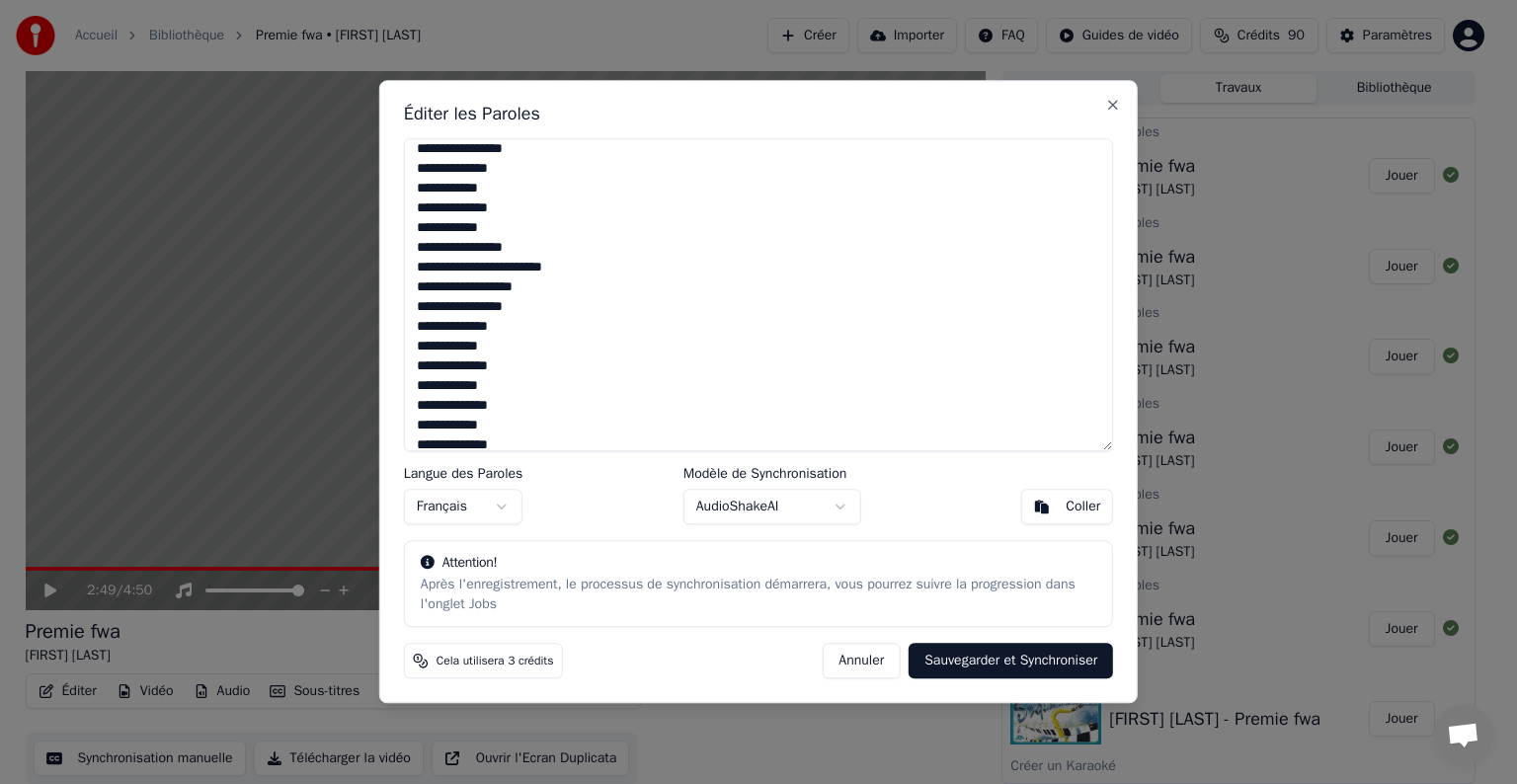 type on "**********" 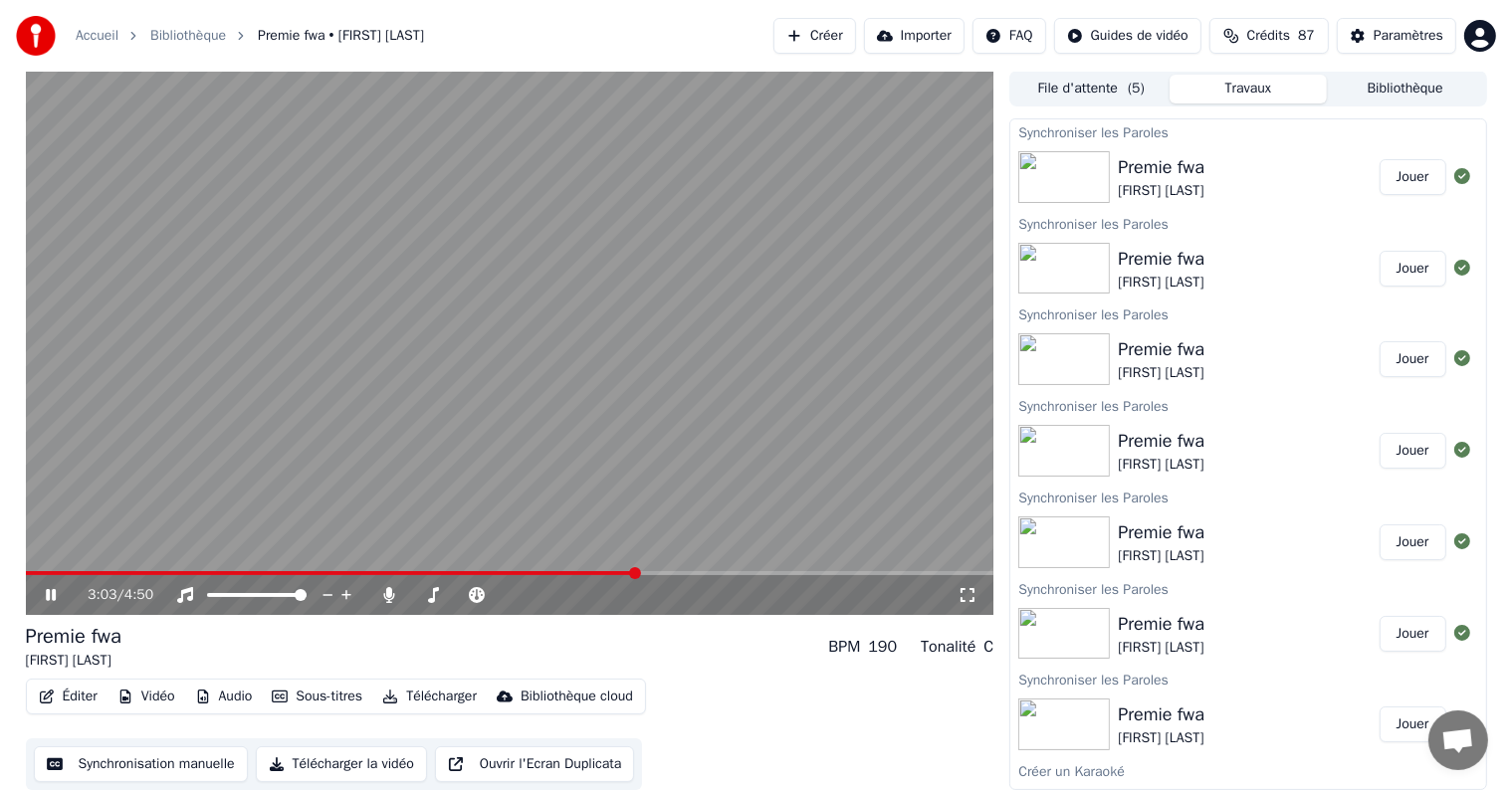 click at bounding box center (331, 573) 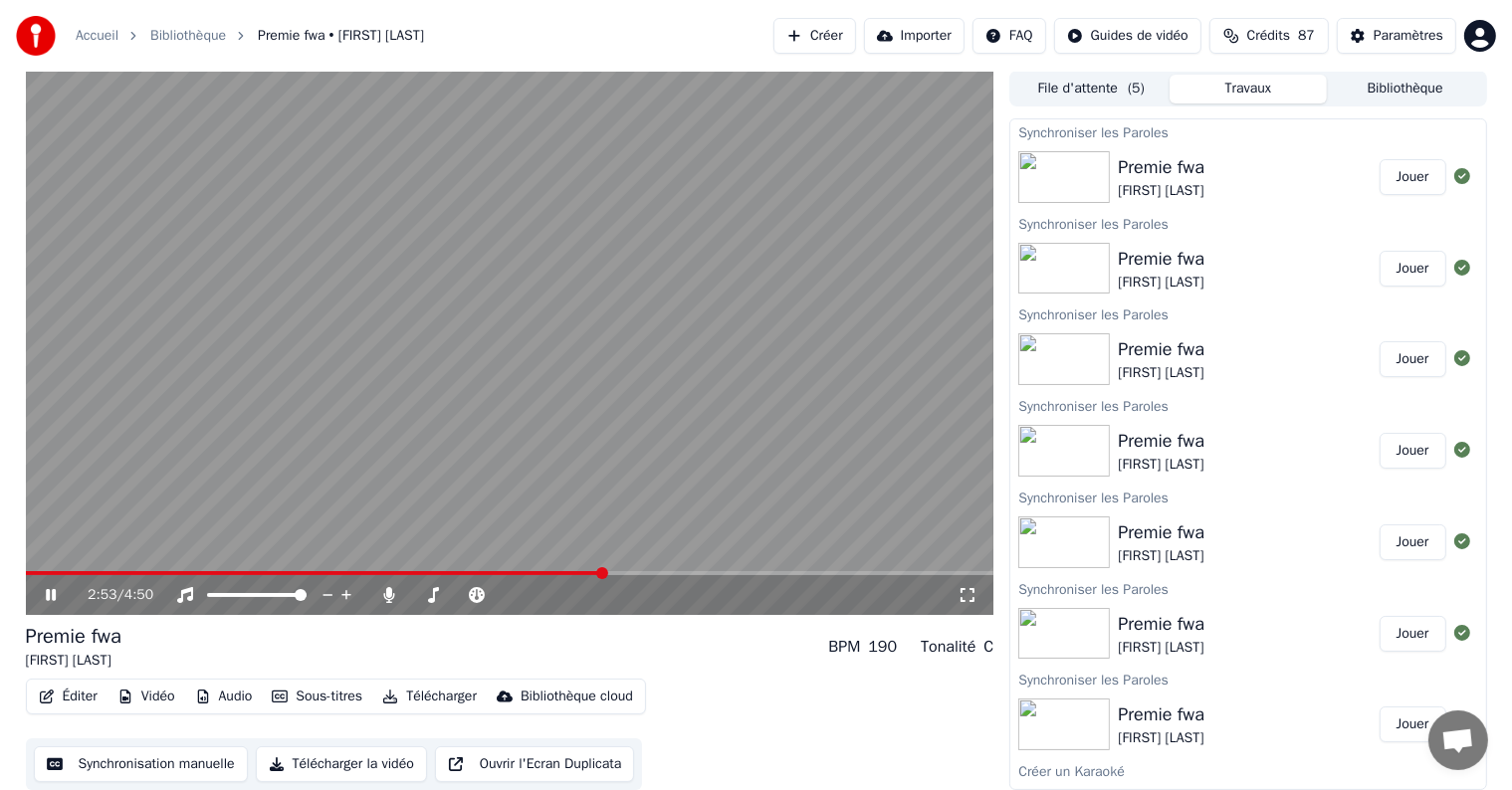 click 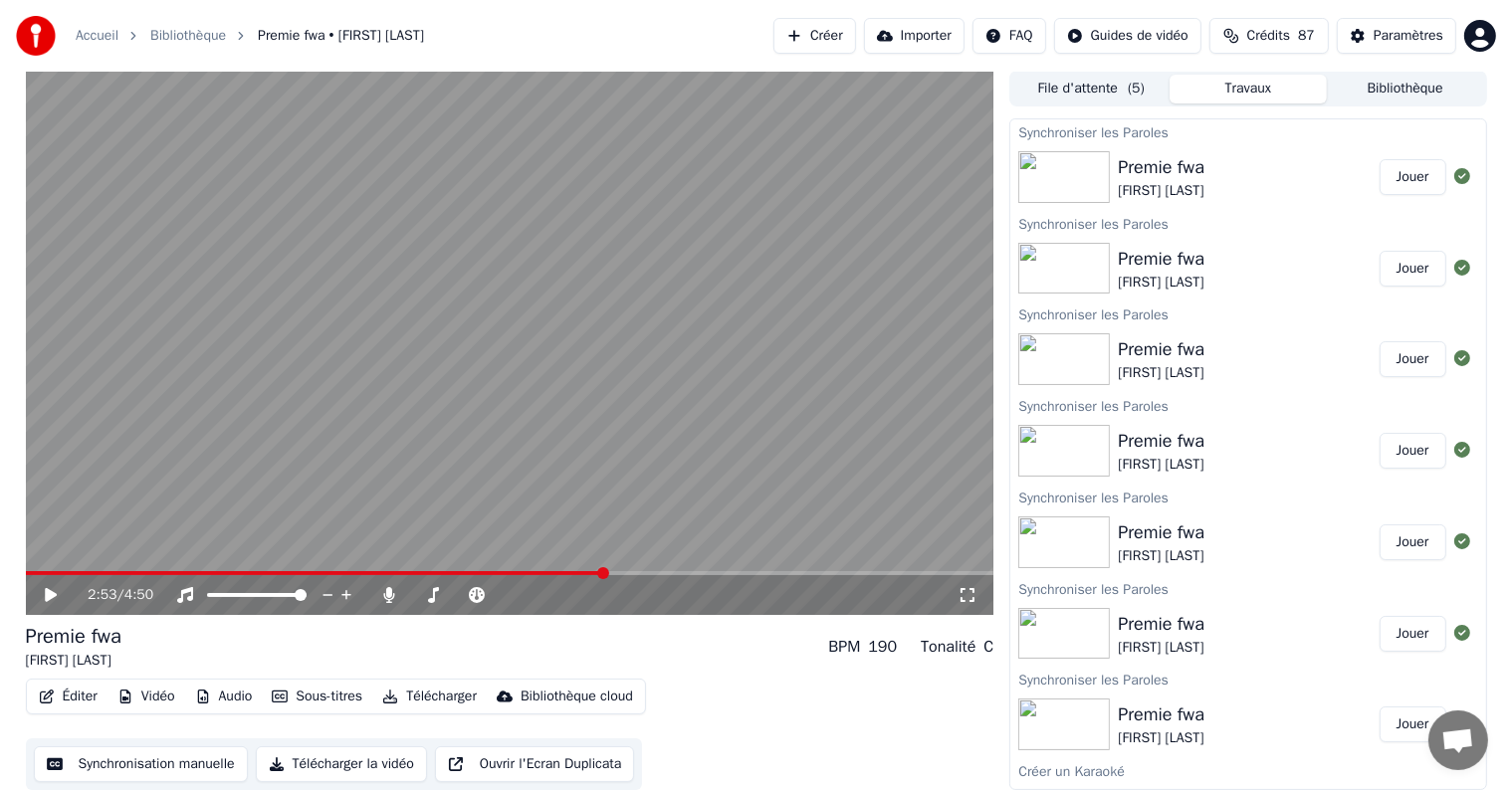 click on "[TIME]  /  [TIME]" at bounding box center [510, 595] 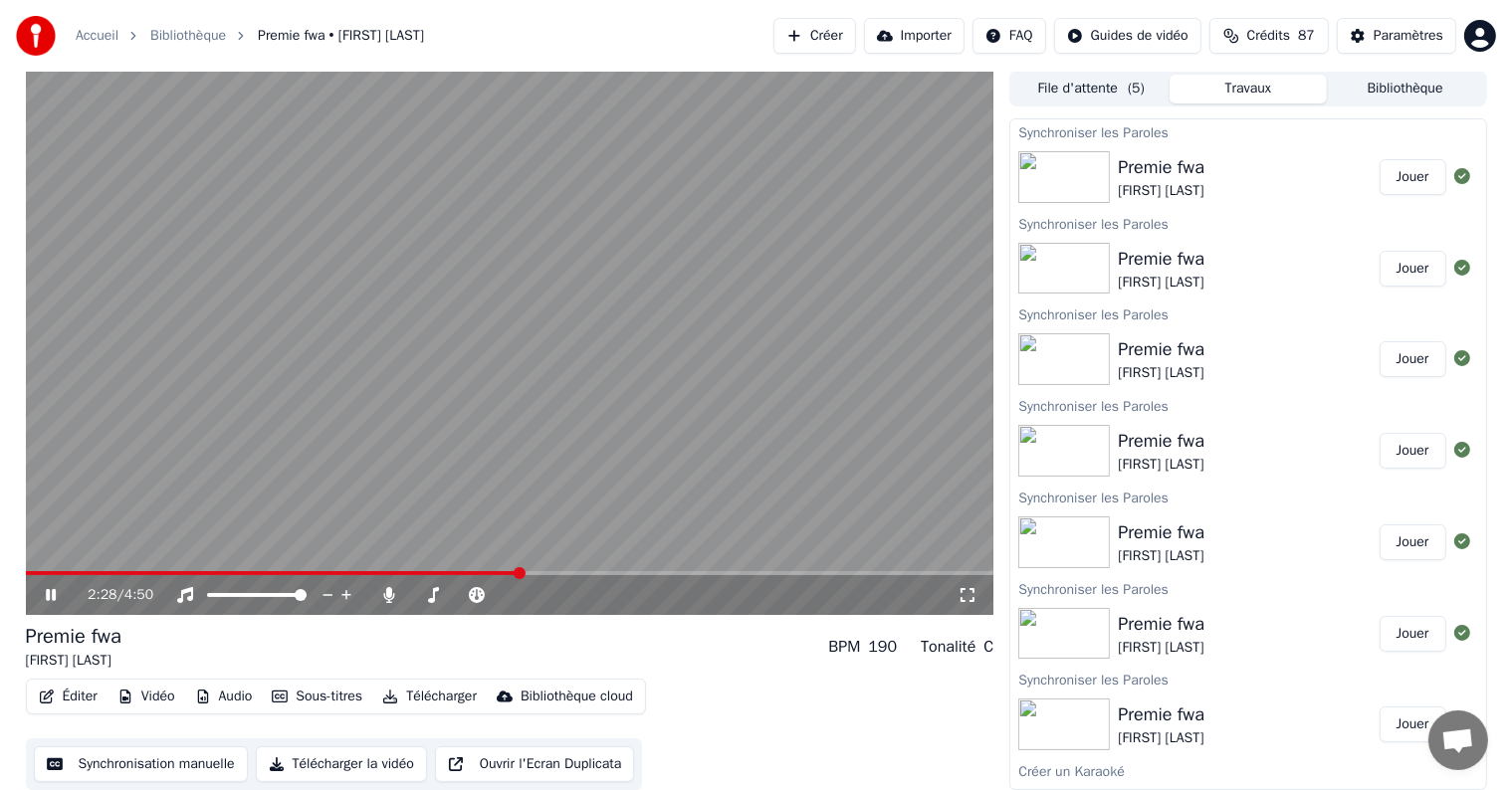 click at bounding box center [273, 573] 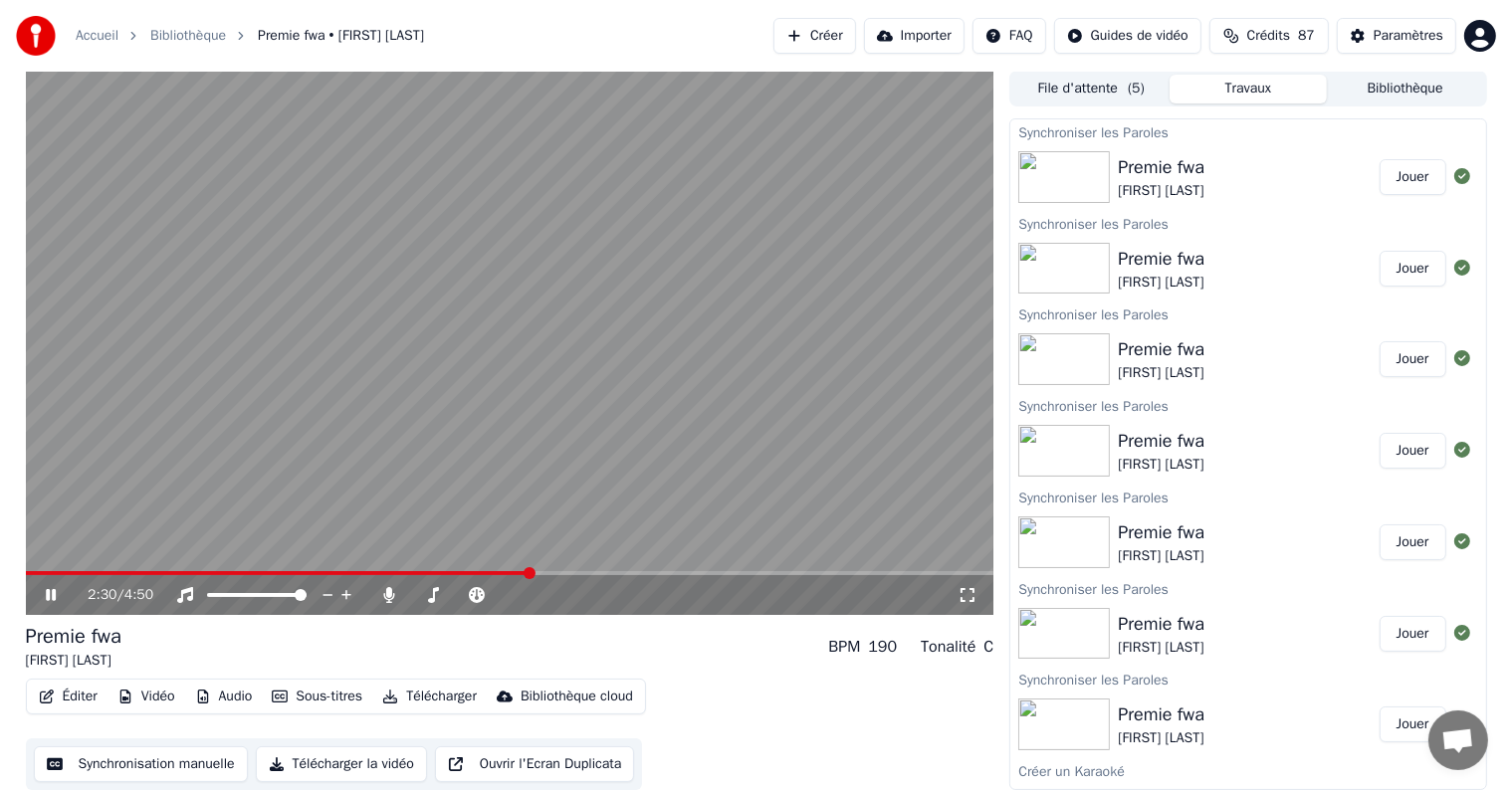 click 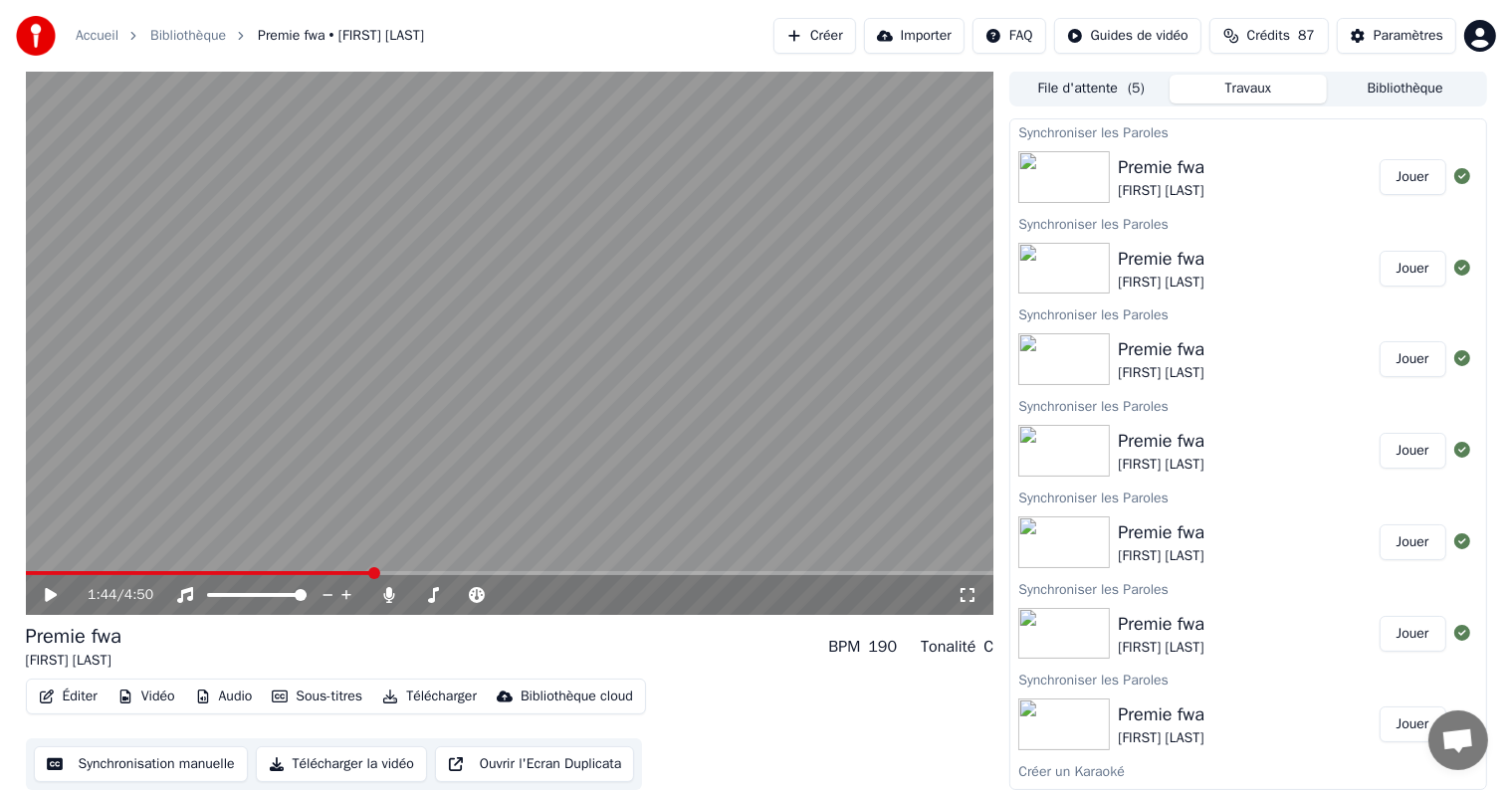 click at bounding box center [199, 573] 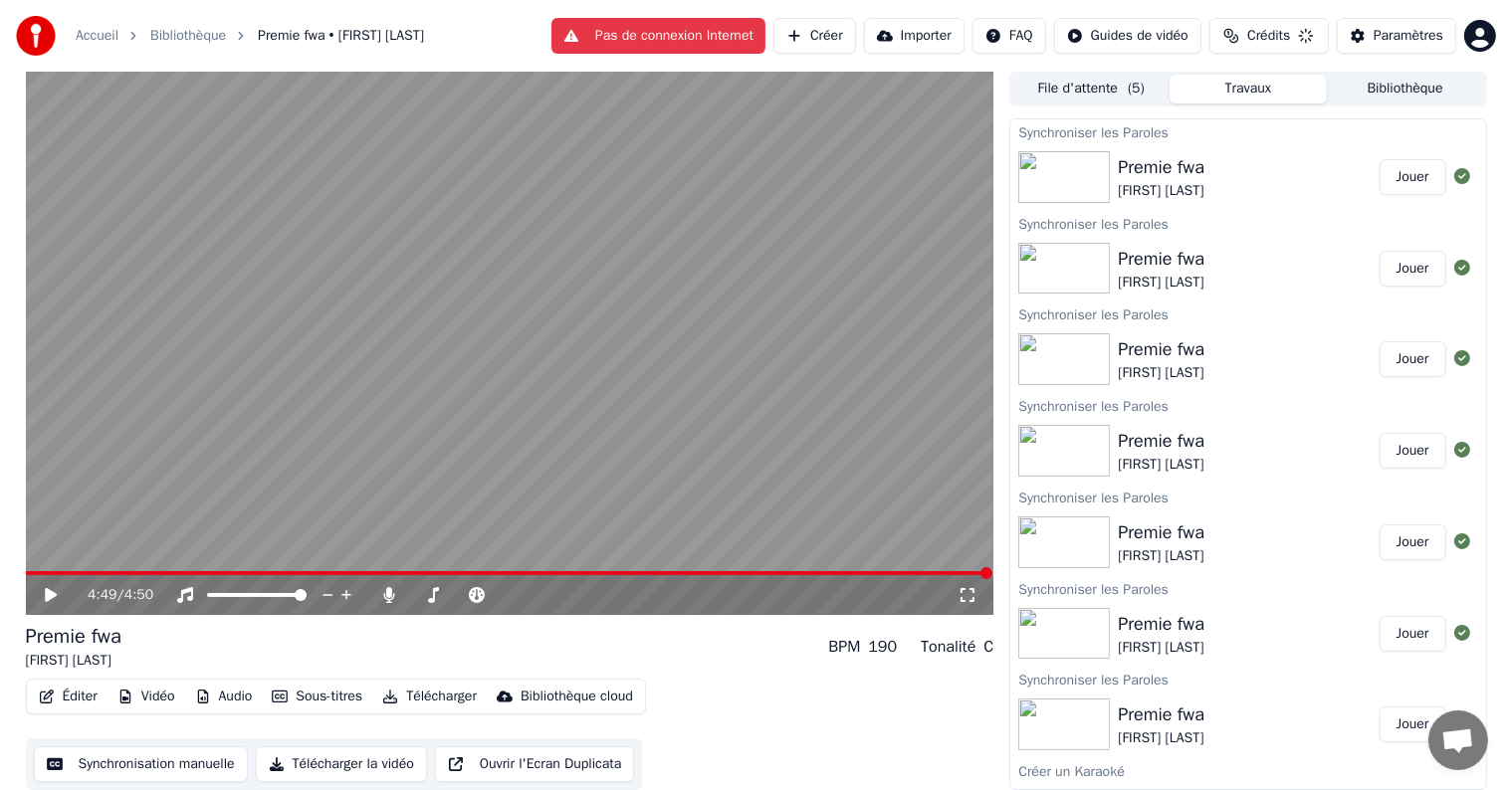 click on "Éditer" at bounding box center (68, 696) 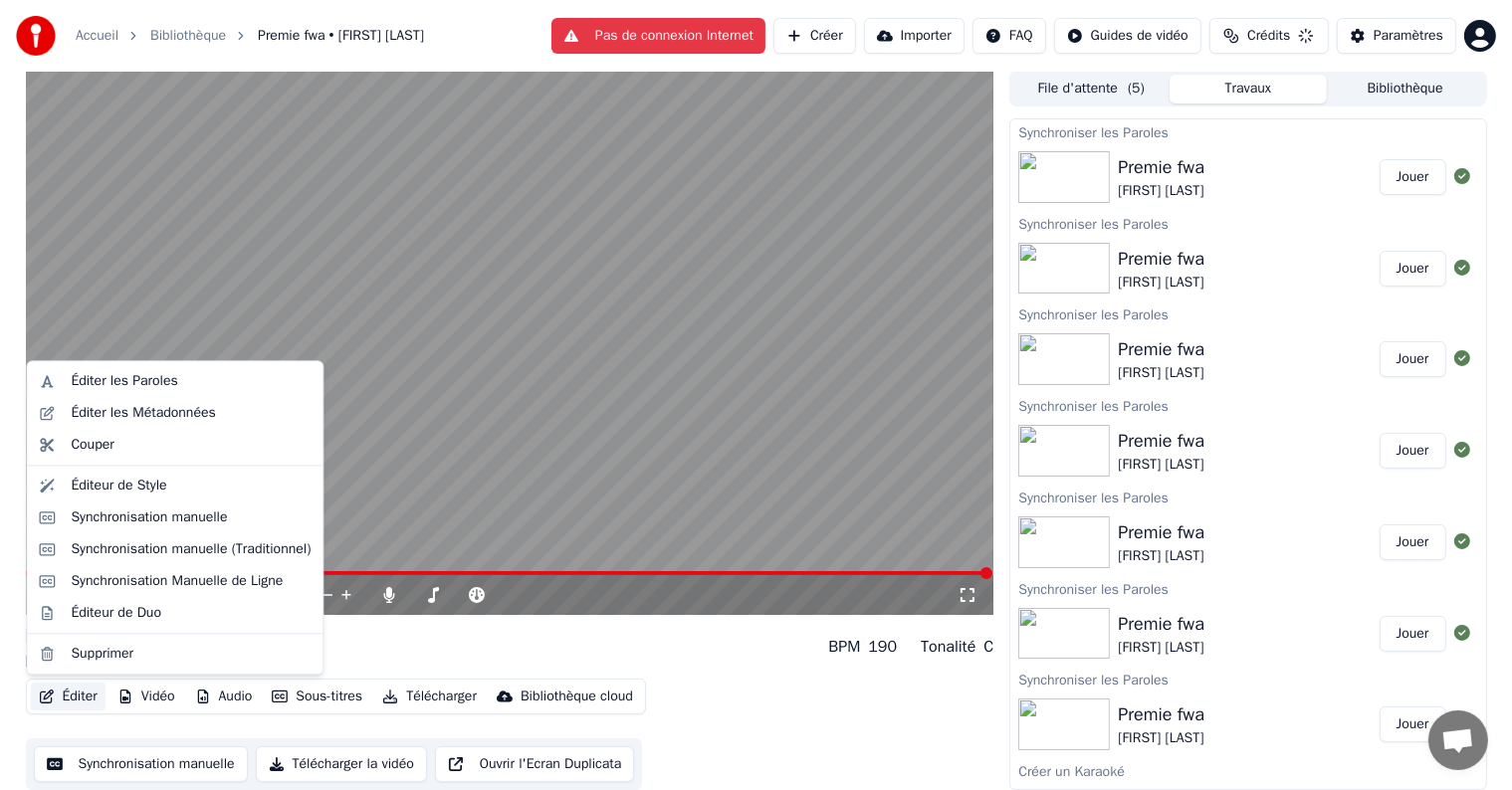 click on "Éditer Vidéo Audio Sous-titres Télécharger Bibliothèque cloud Synchronisation manuelle Télécharger la vidéo Ouvrir l'Ecran Duplicata" at bounding box center [510, 734] 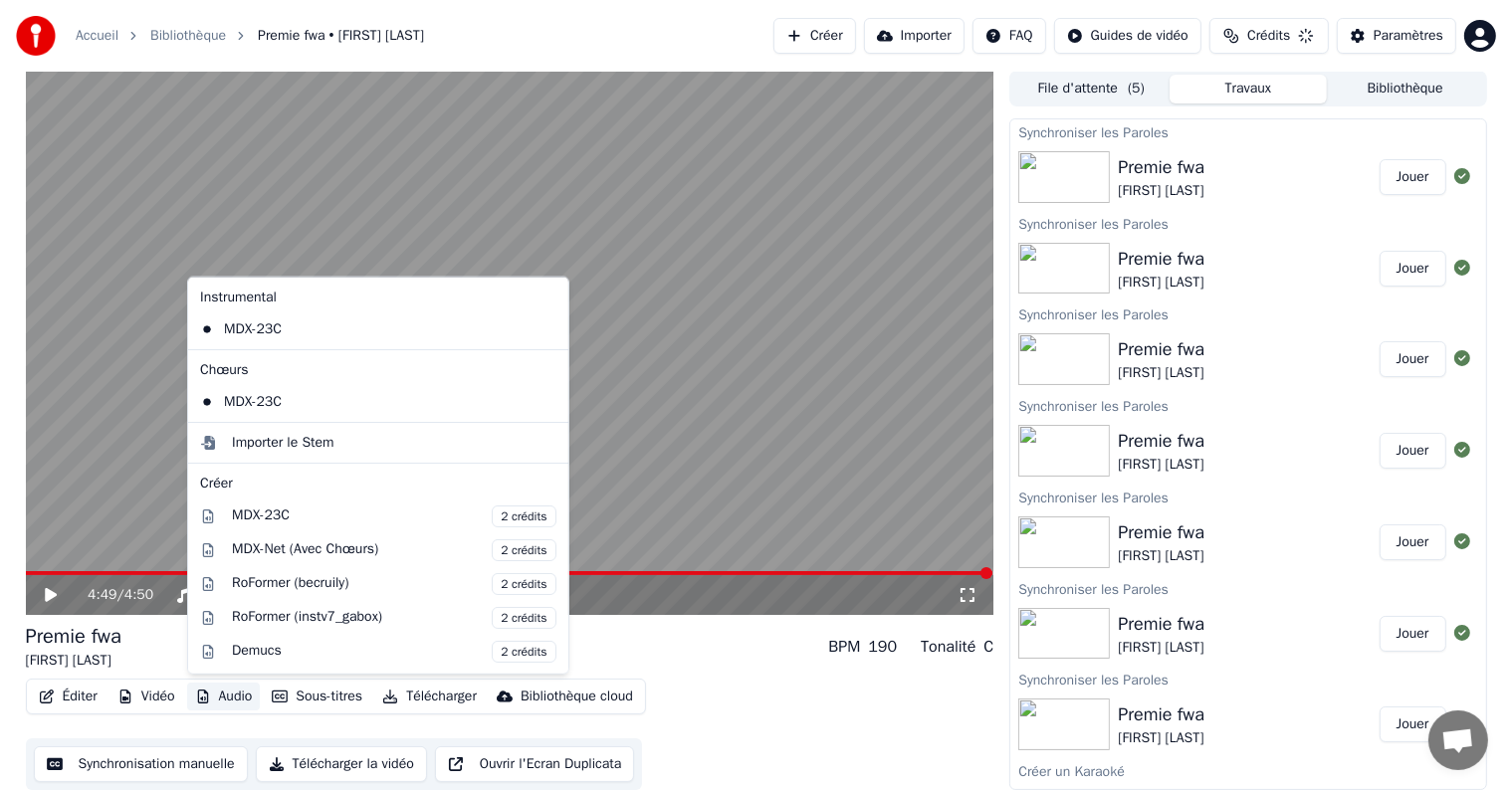 click on "Audio" at bounding box center [224, 696] 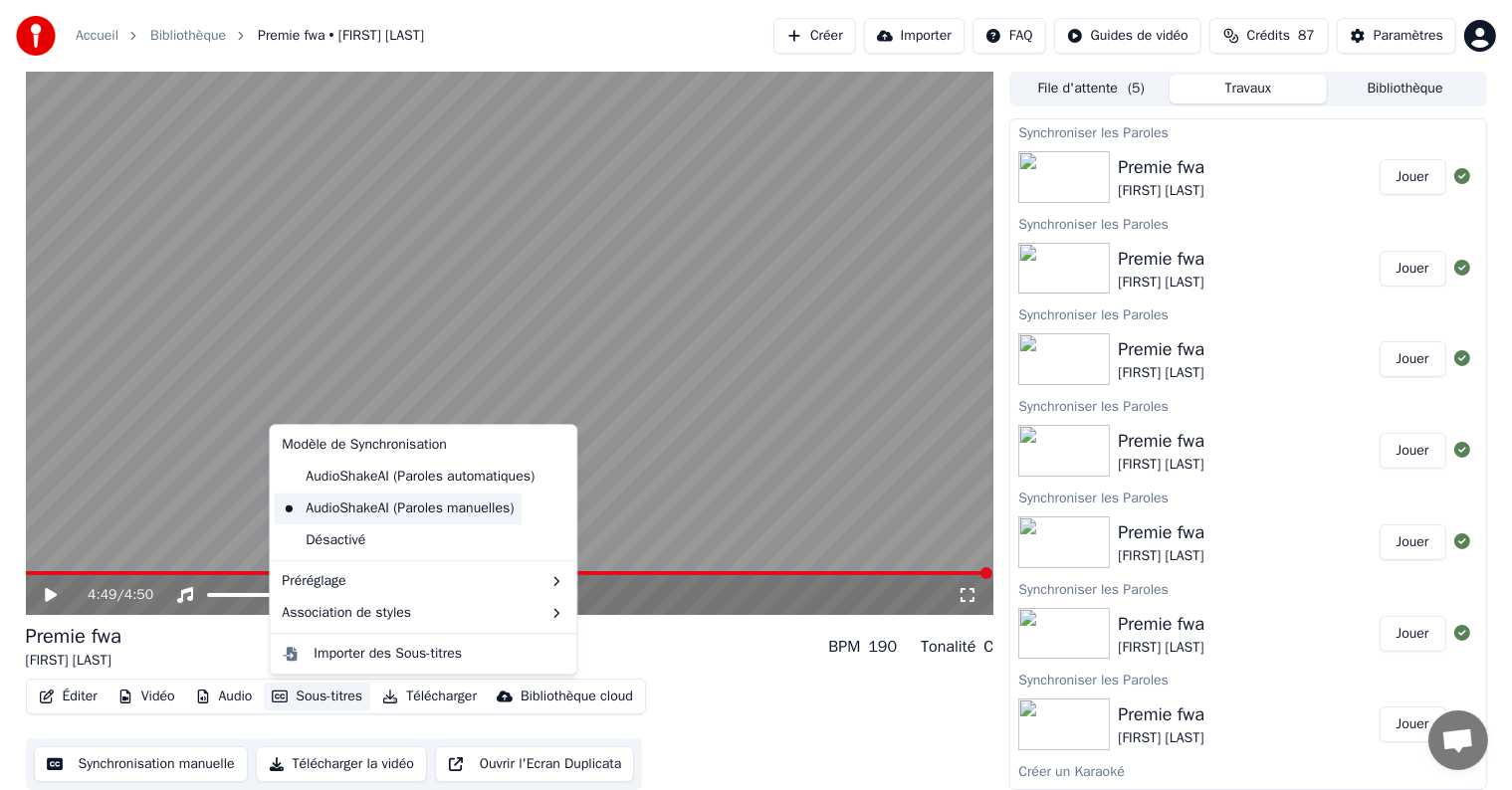 click on "AudioShakeAI (Paroles manuelles)" at bounding box center [397, 508] 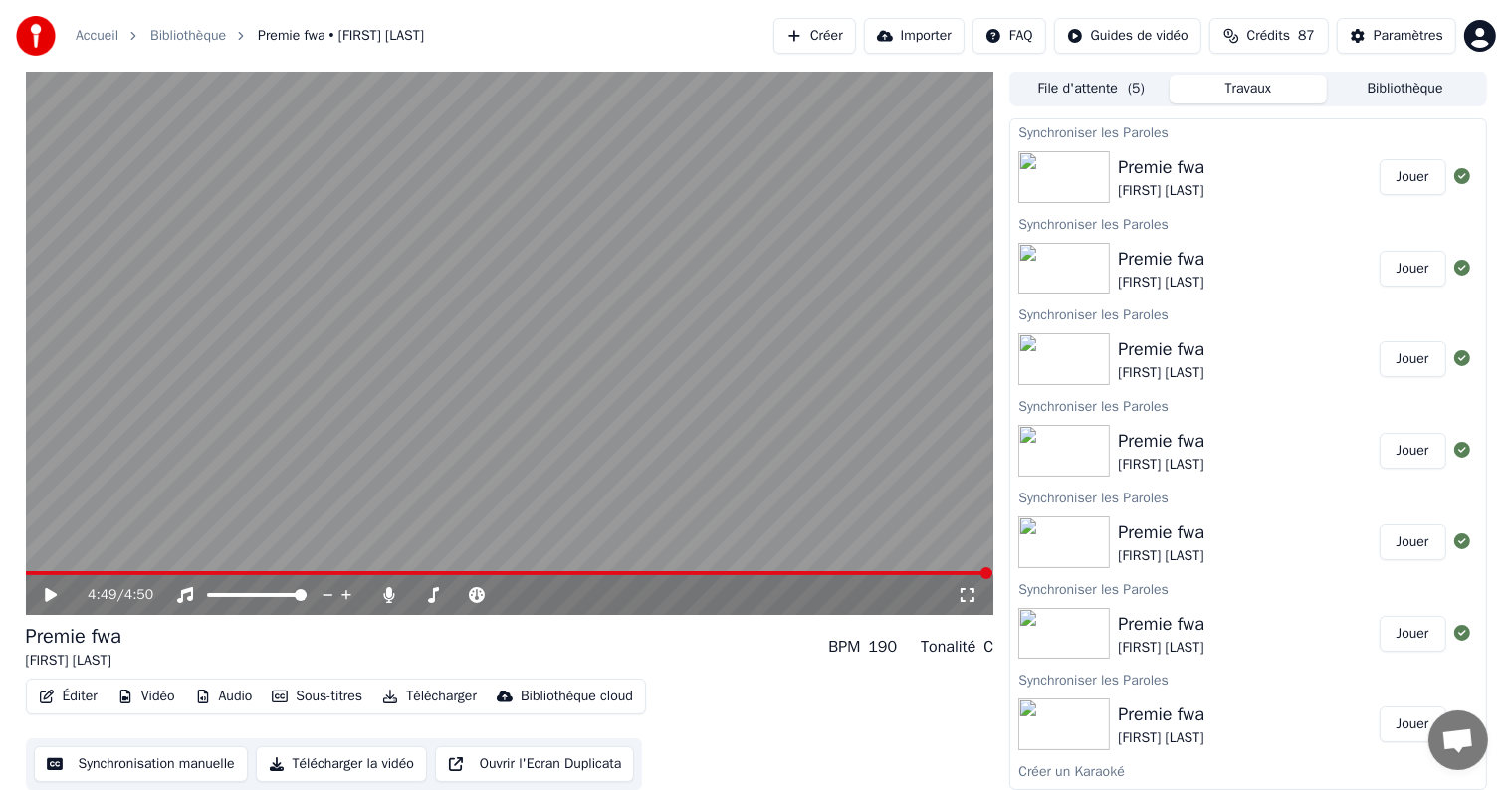 click 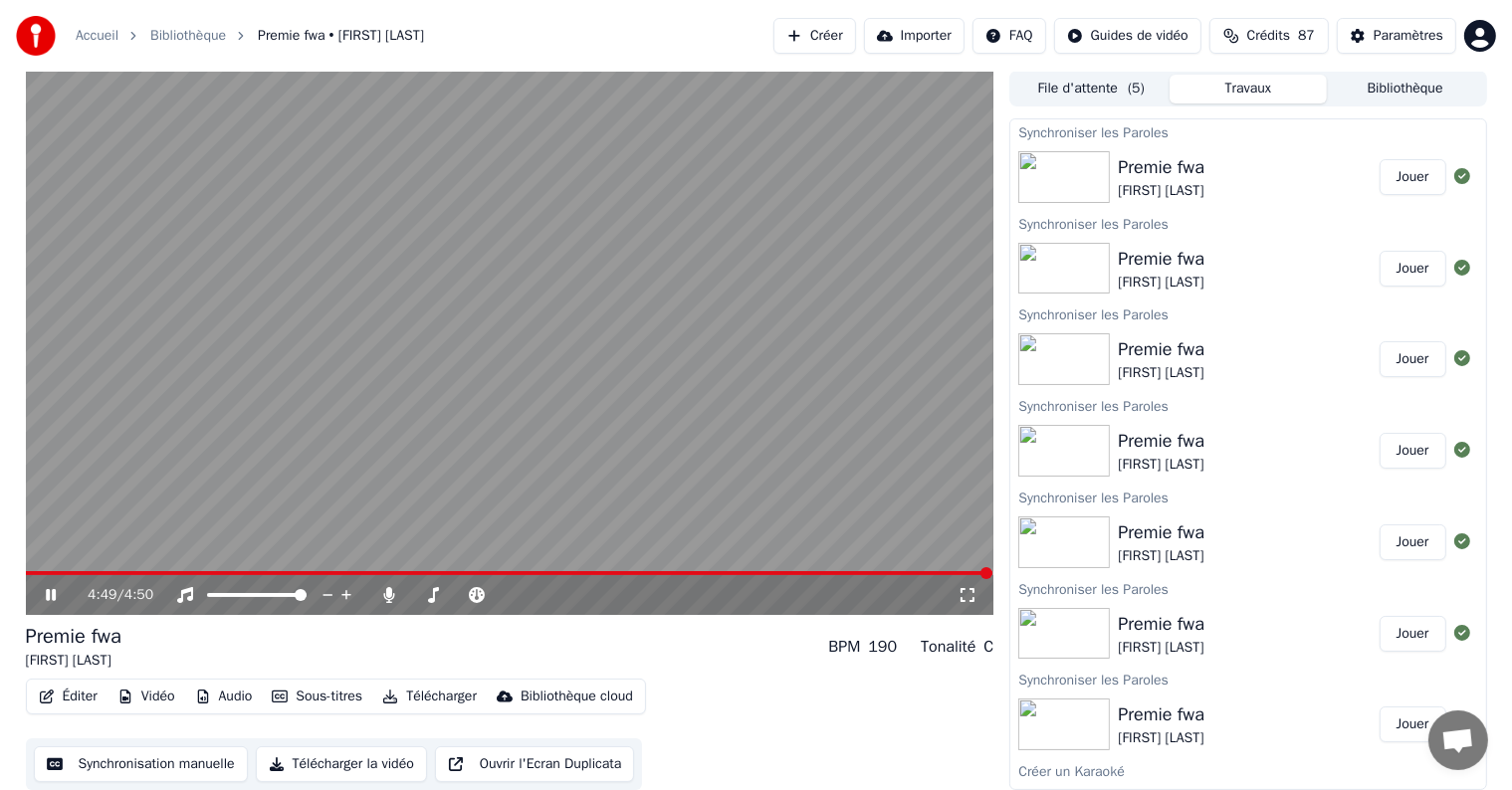 click on "Audio" at bounding box center [224, 696] 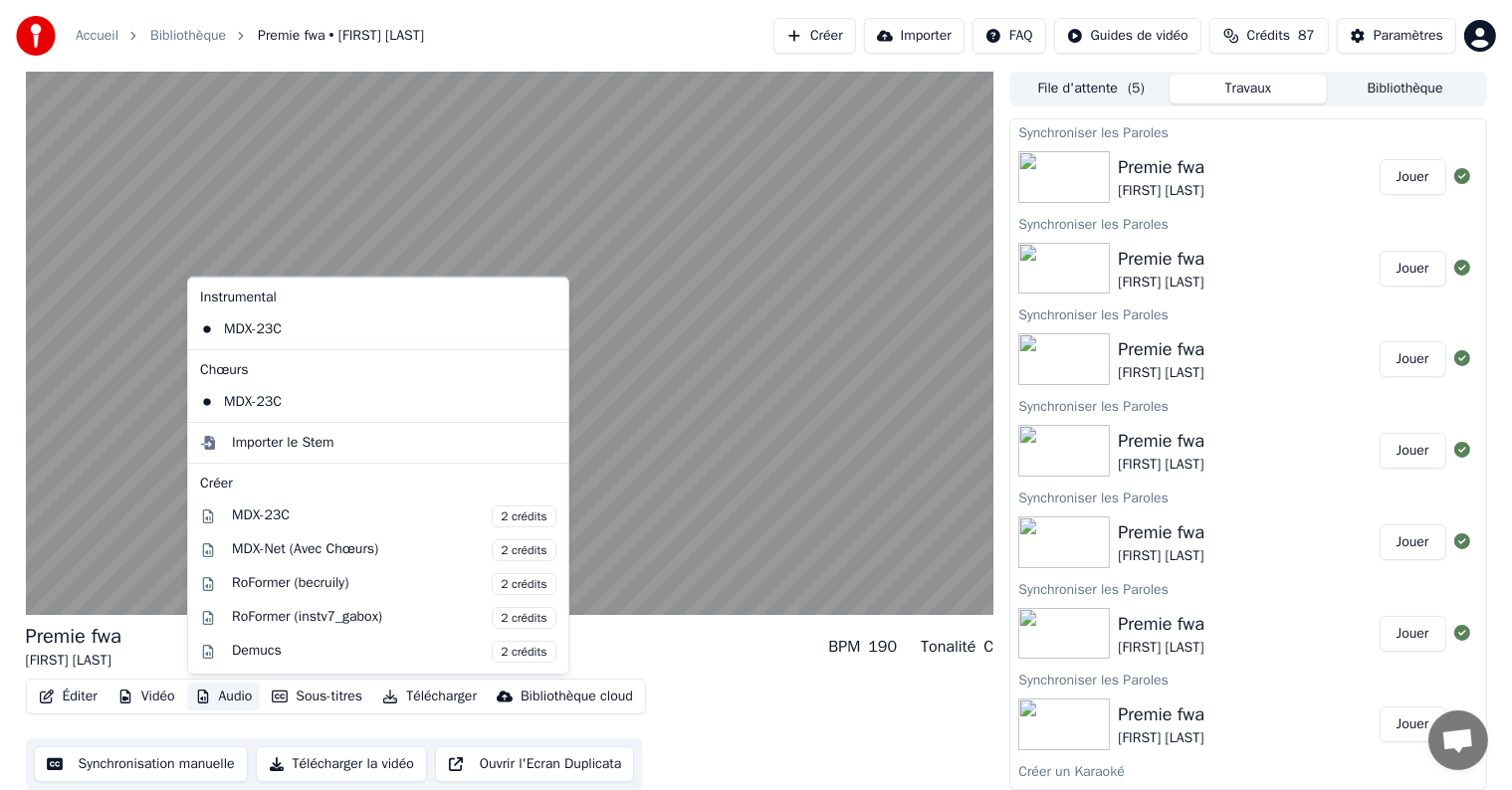 click on "Audio" at bounding box center (224, 696) 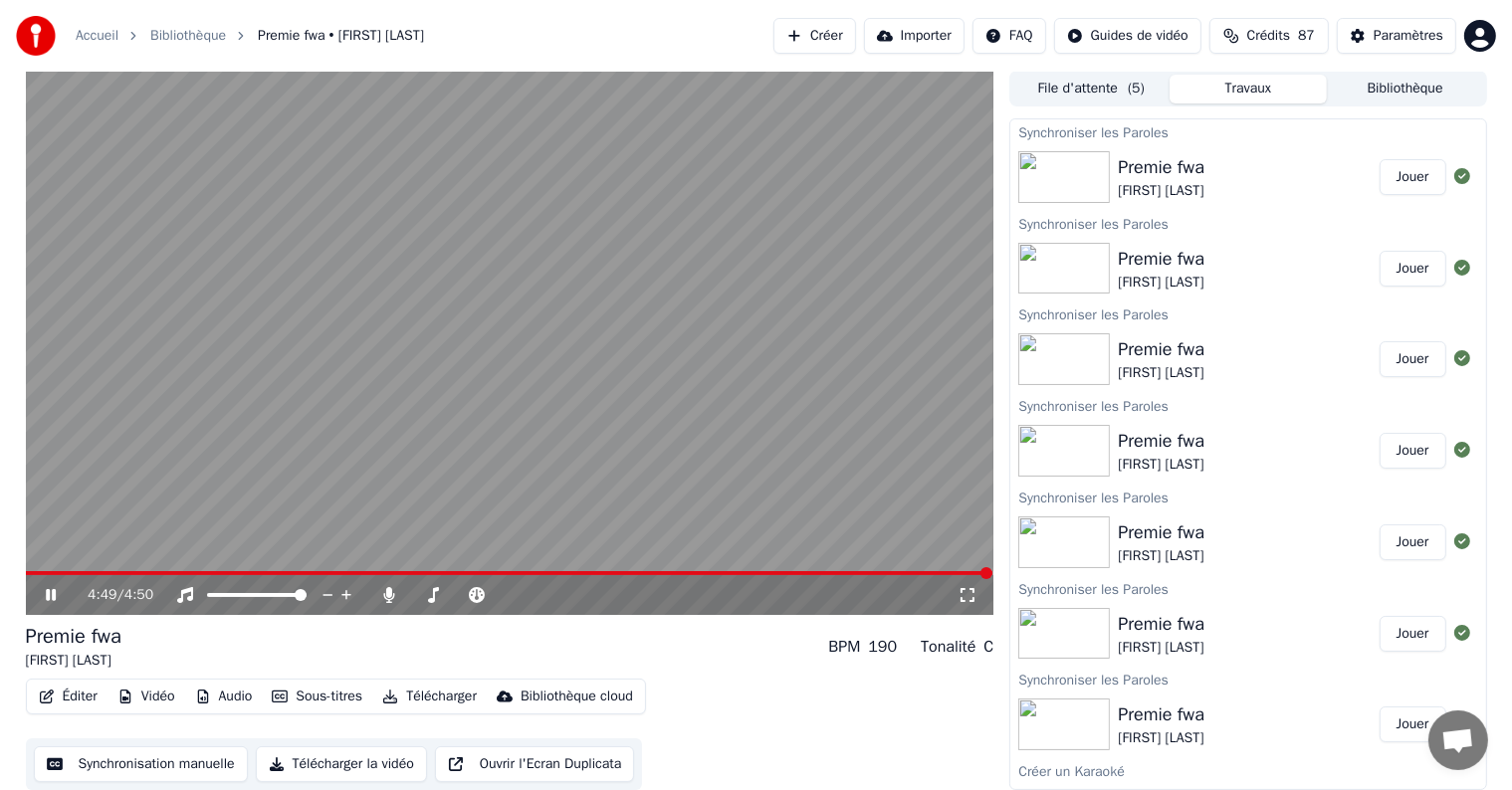click at bounding box center [510, 342] 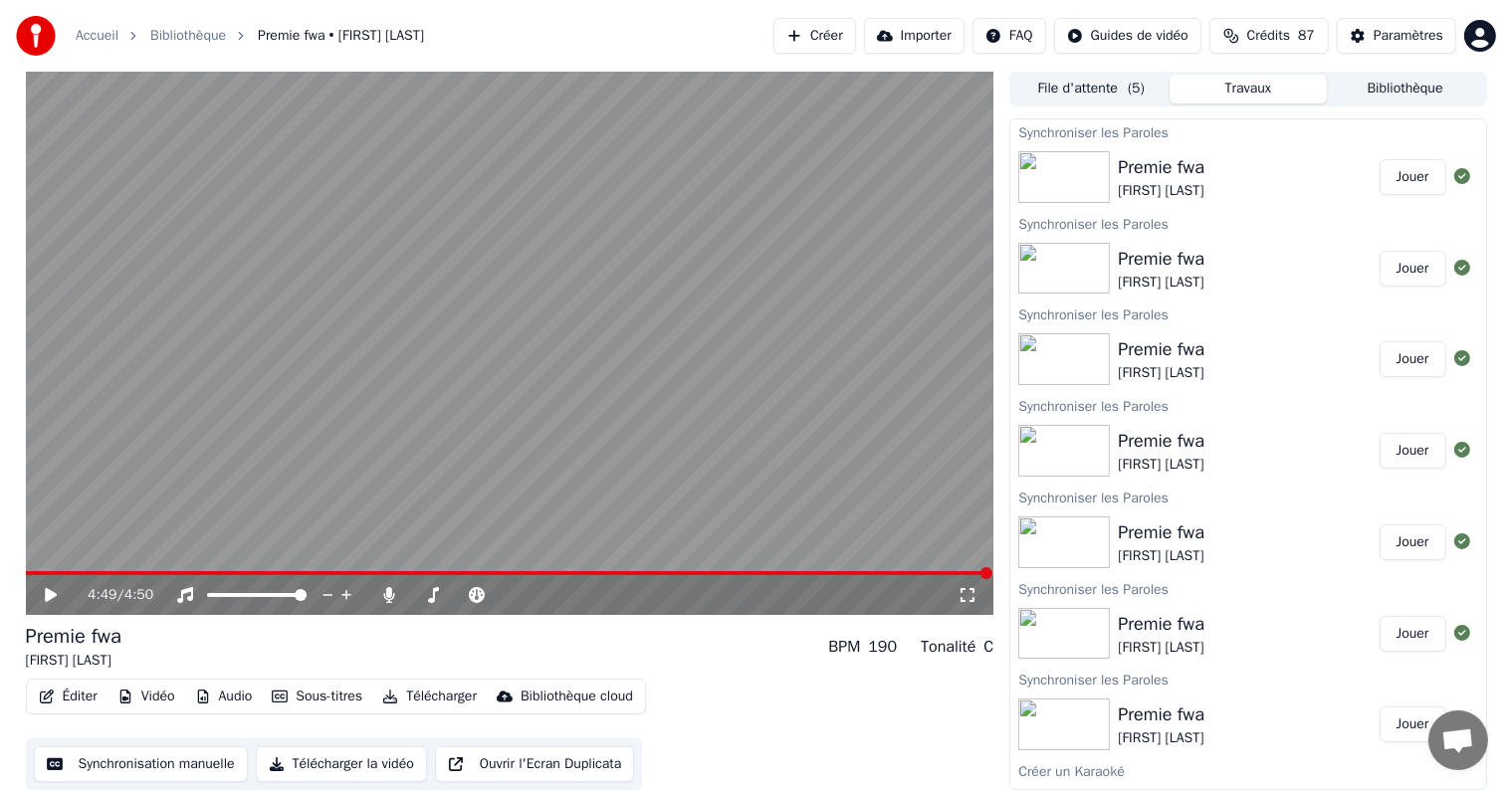 click at bounding box center [510, 342] 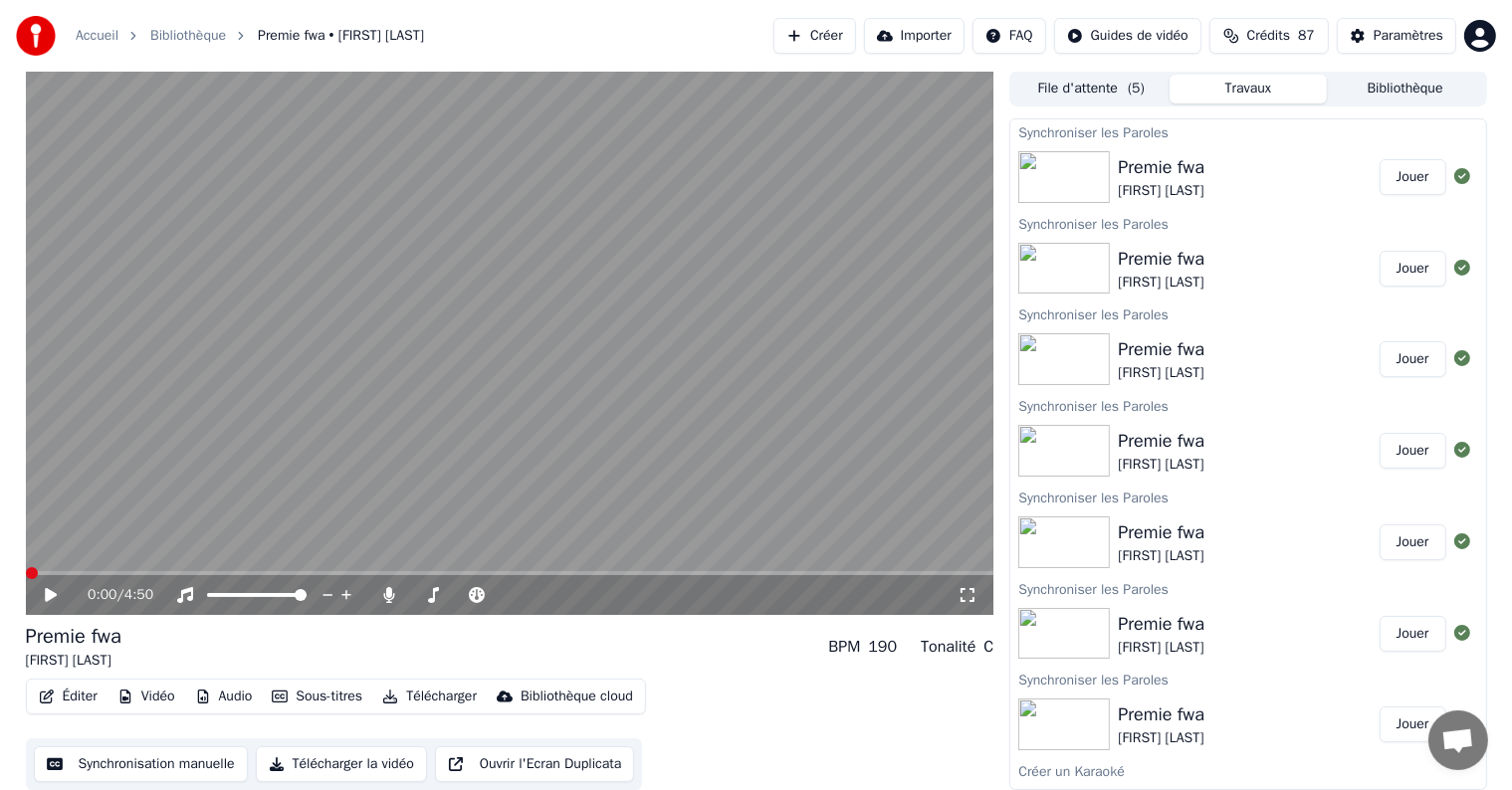 click at bounding box center (32, 573) 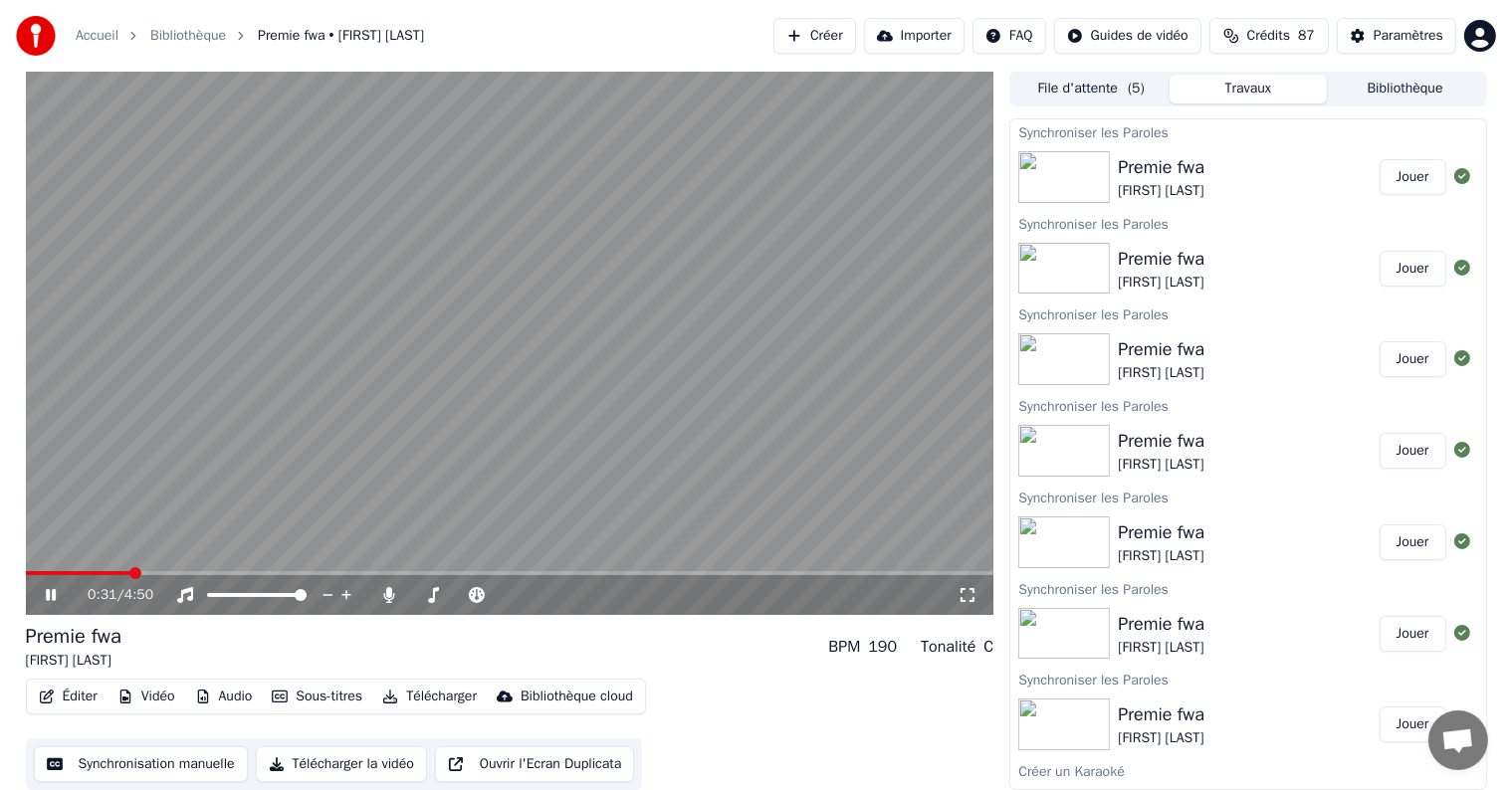 click 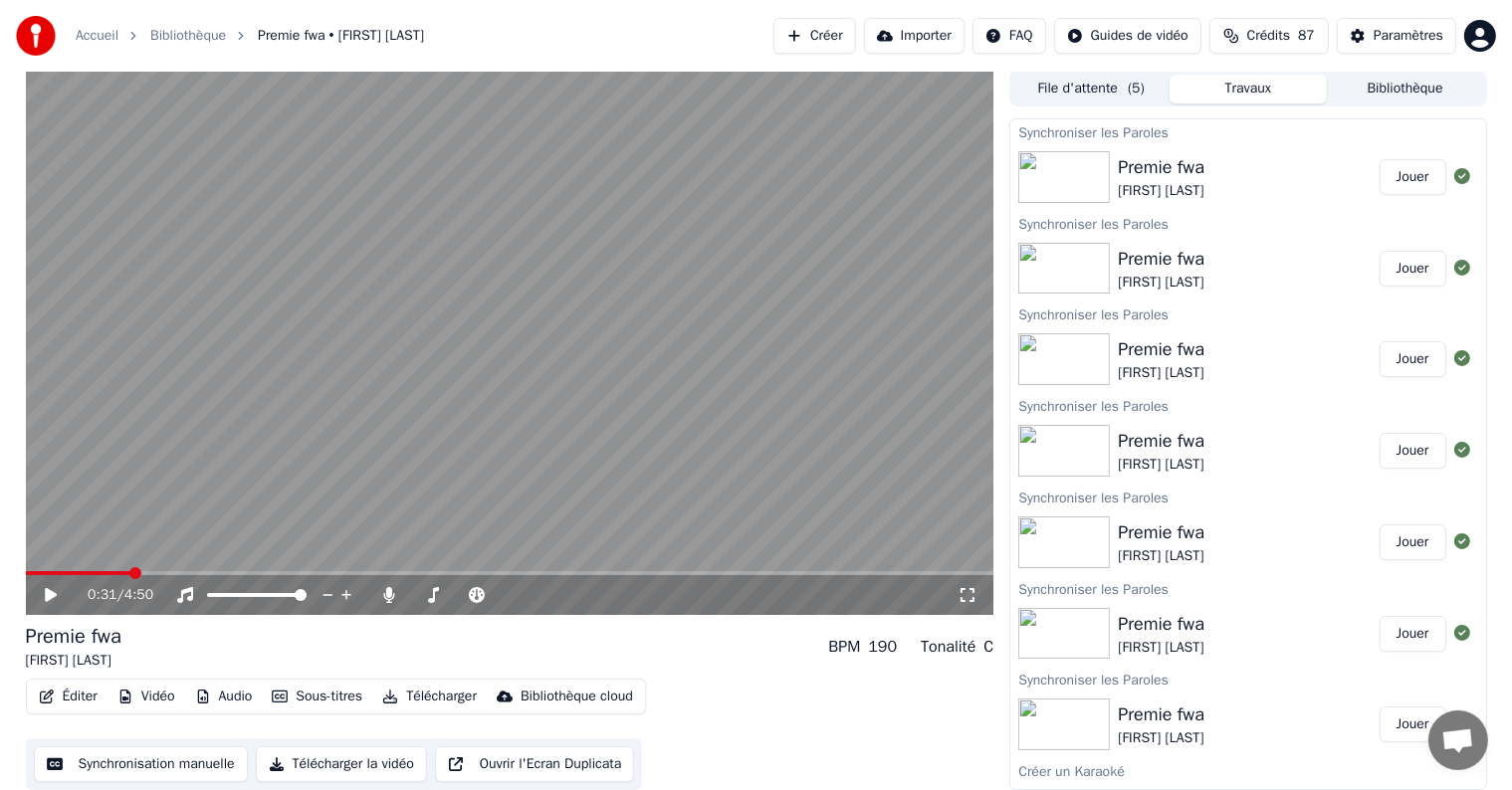 click 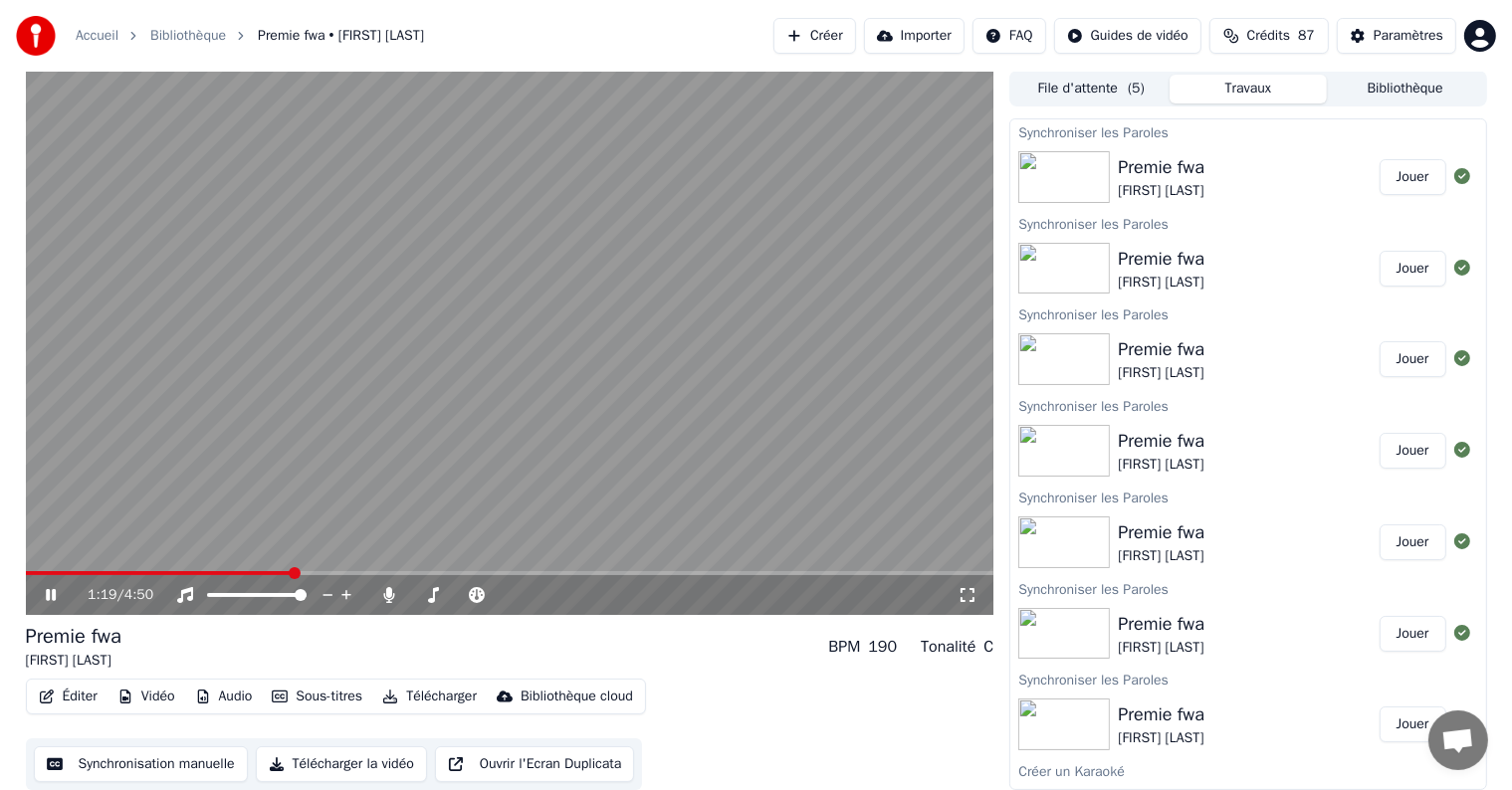 click 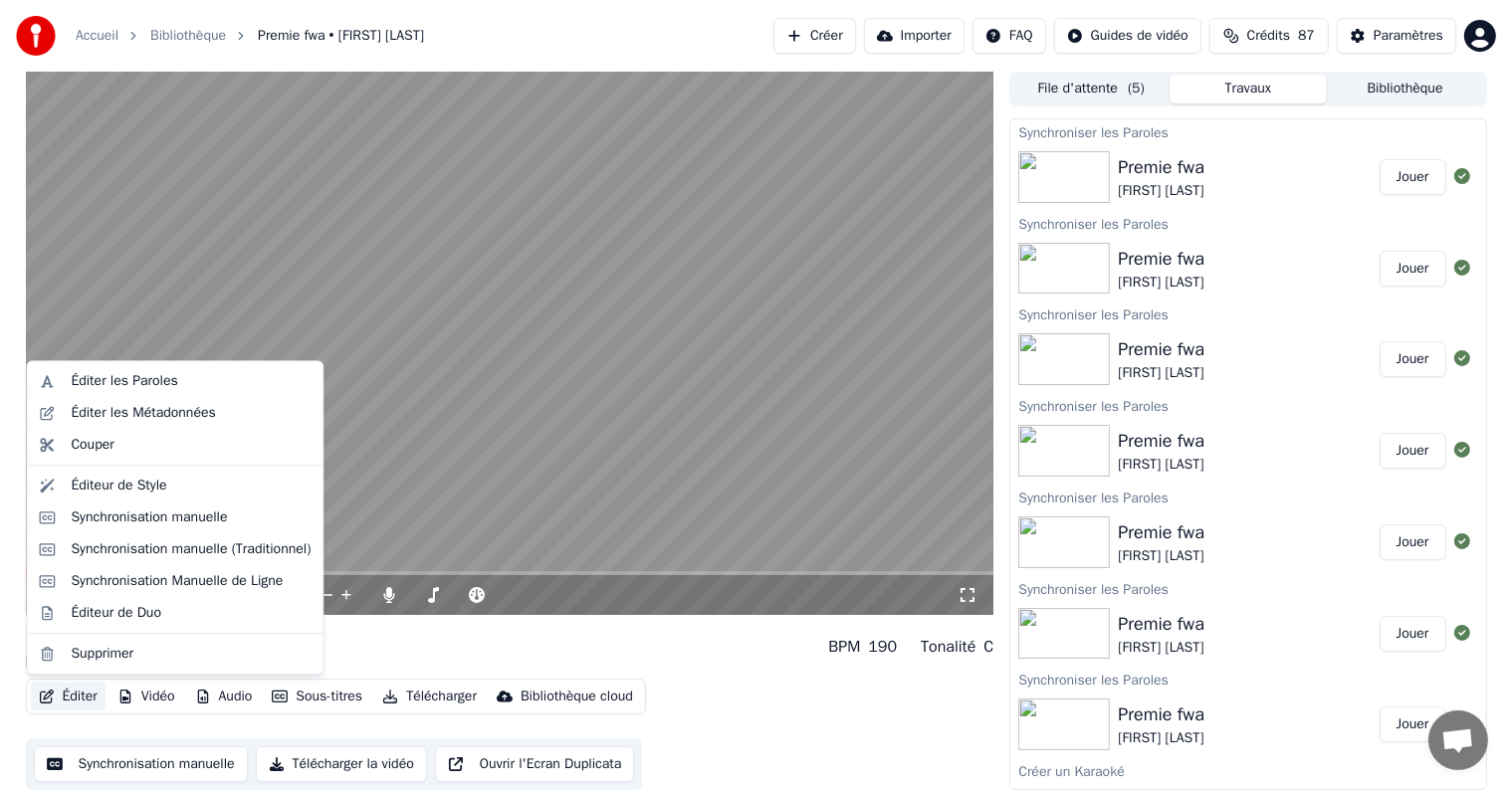 click on "Éditer" at bounding box center [68, 696] 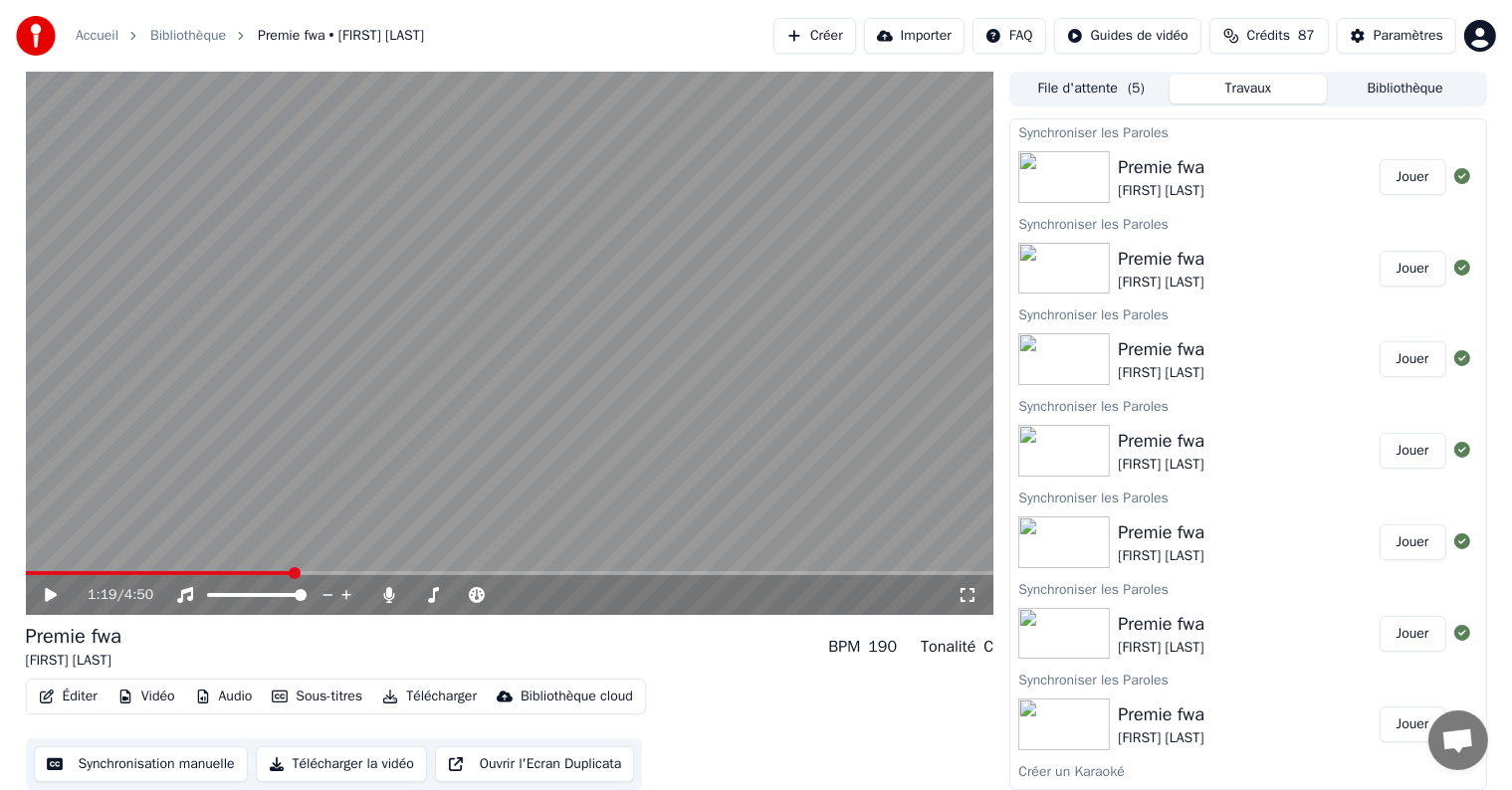 click on "Sous-titres" at bounding box center [317, 696] 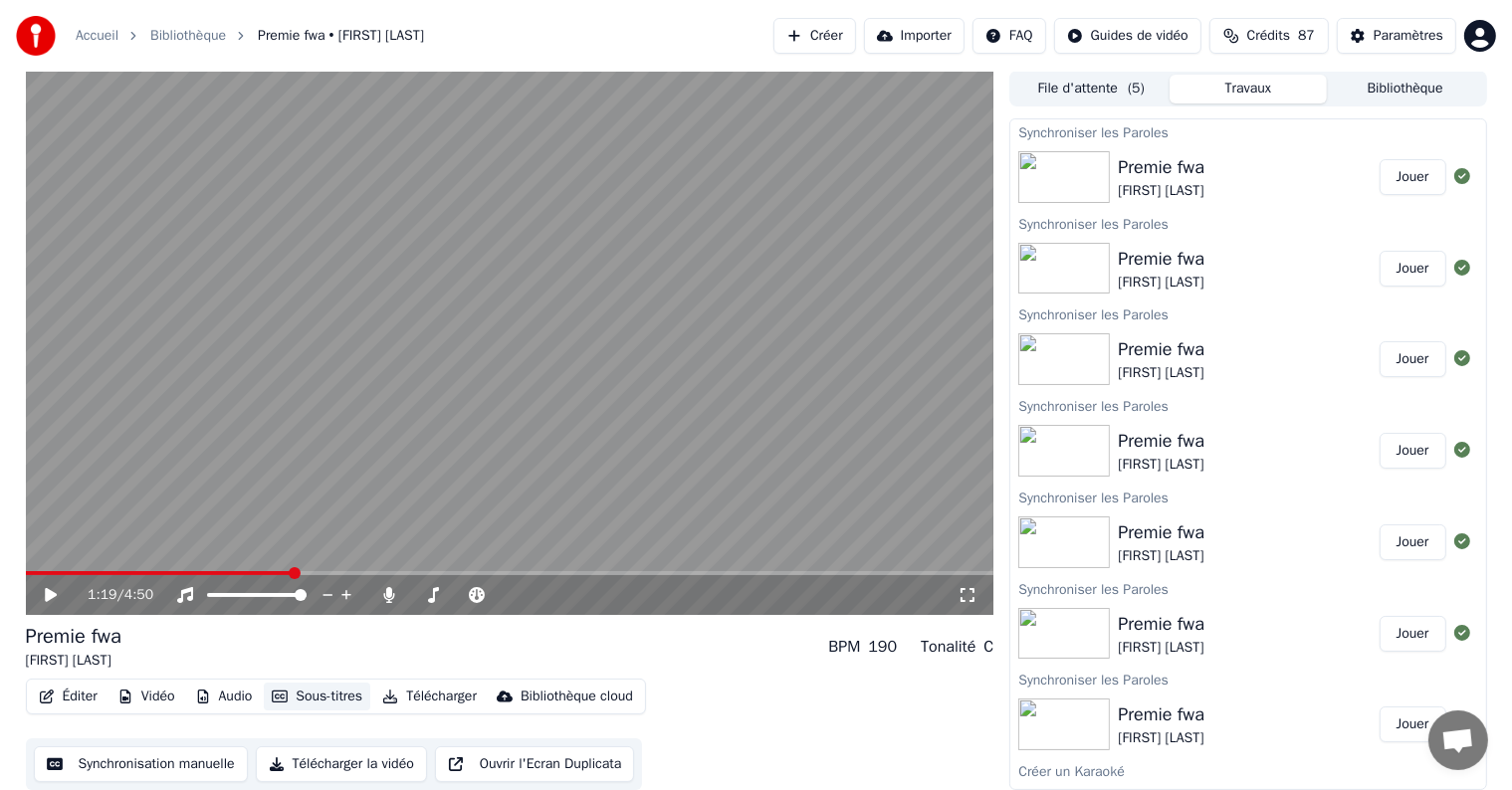 click on "Sous-titres" at bounding box center [317, 696] 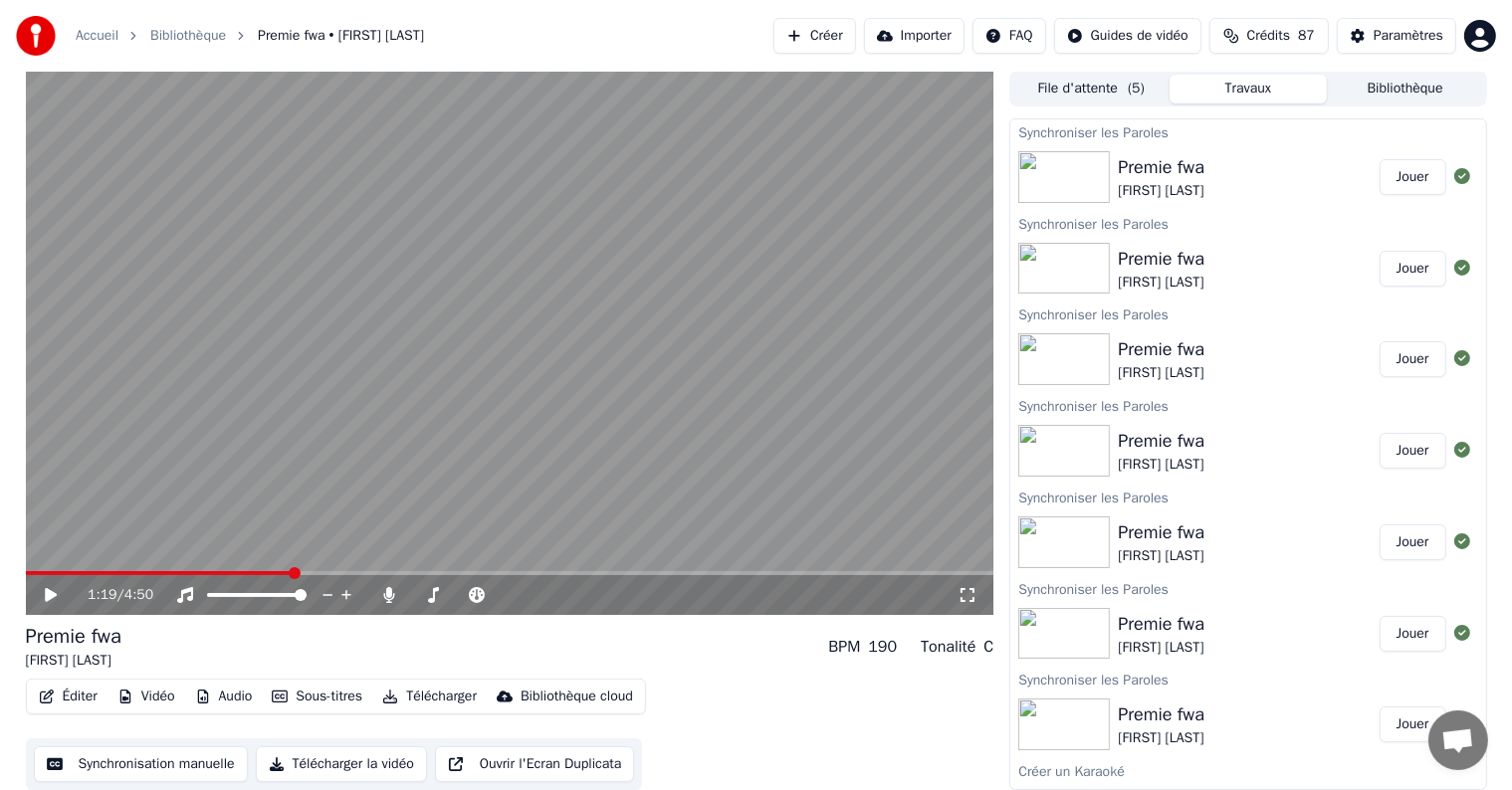 click at bounding box center [510, 342] 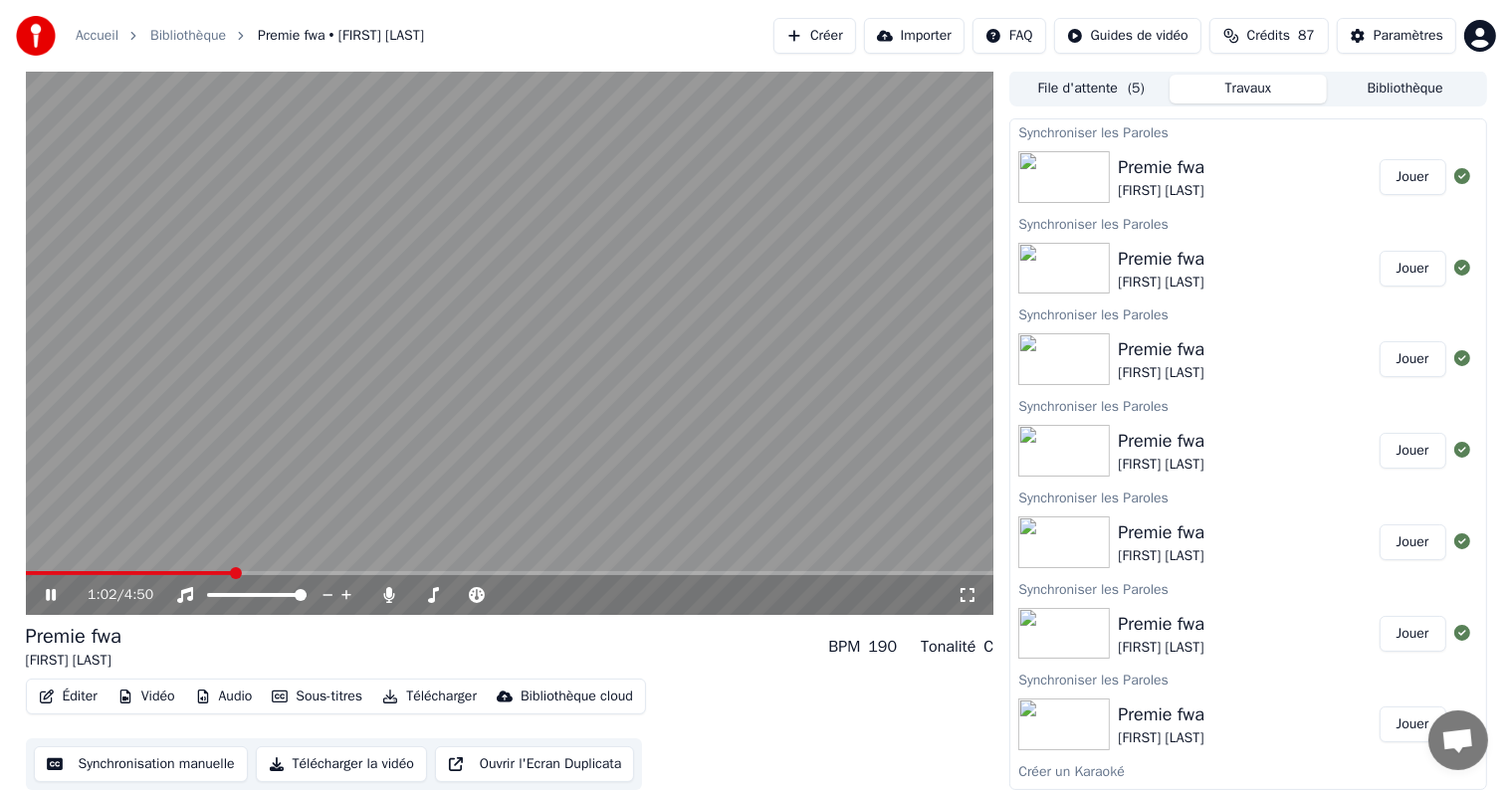 click at bounding box center (236, 573) 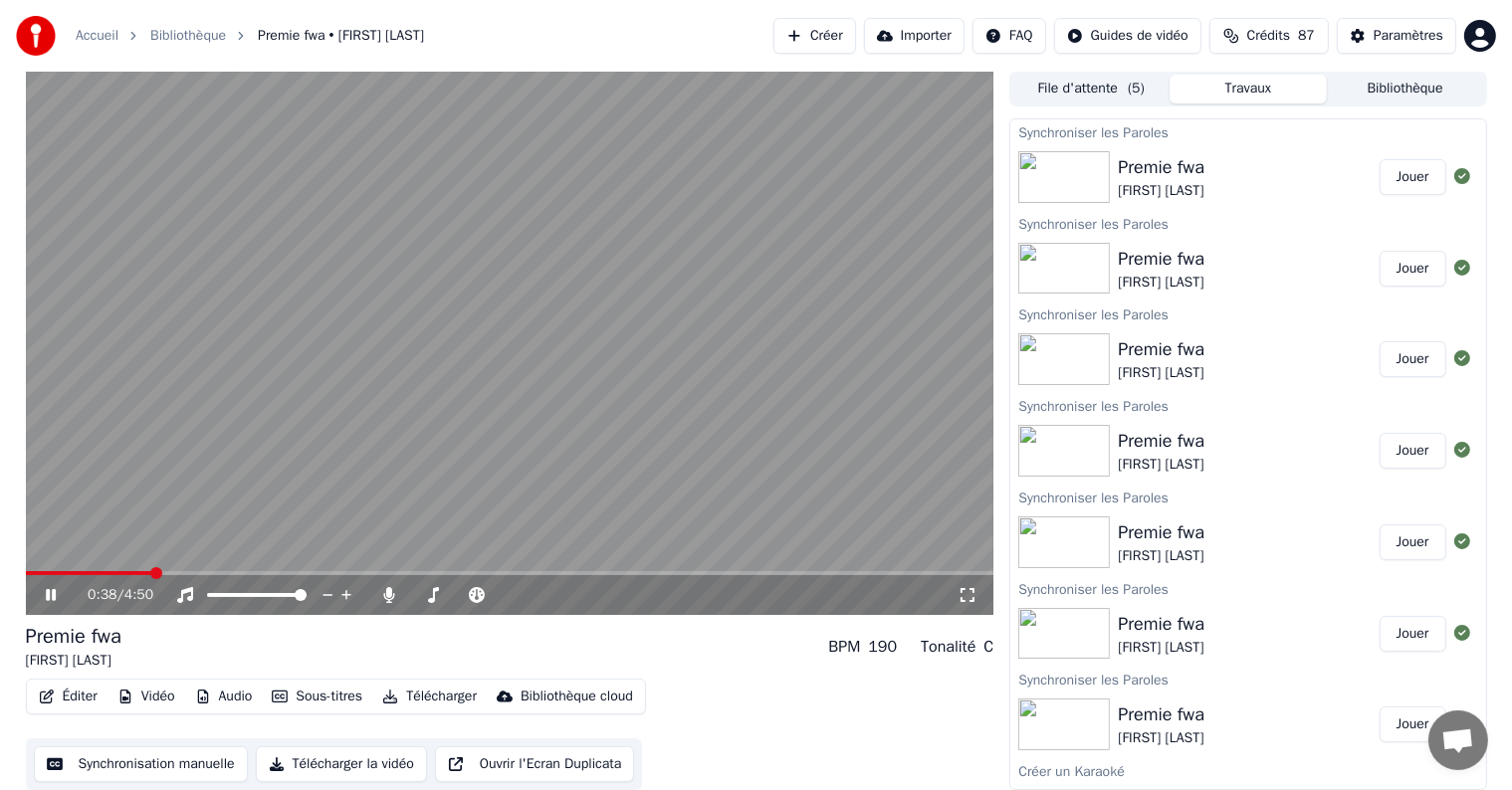 click at bounding box center [156, 573] 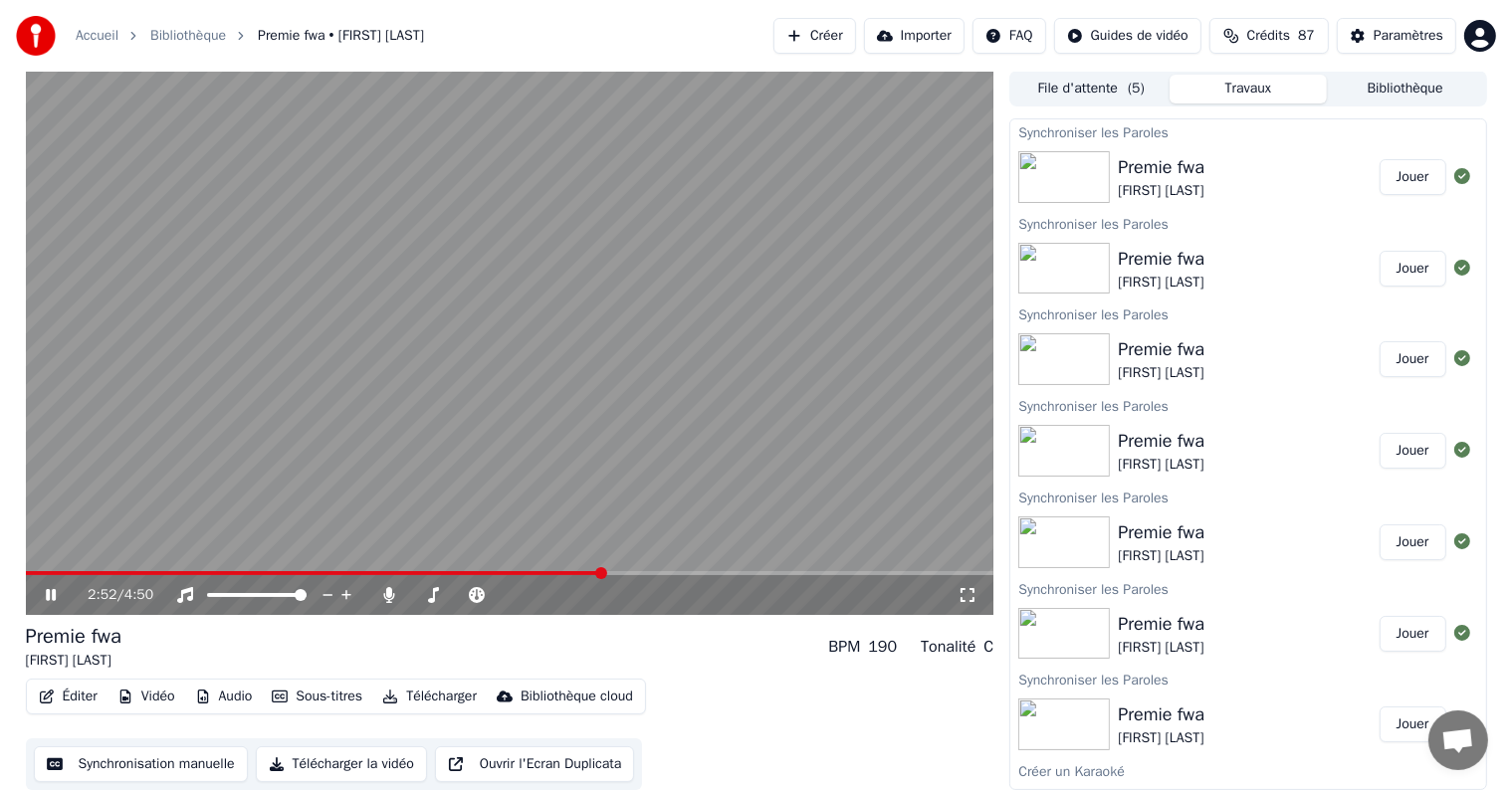 click 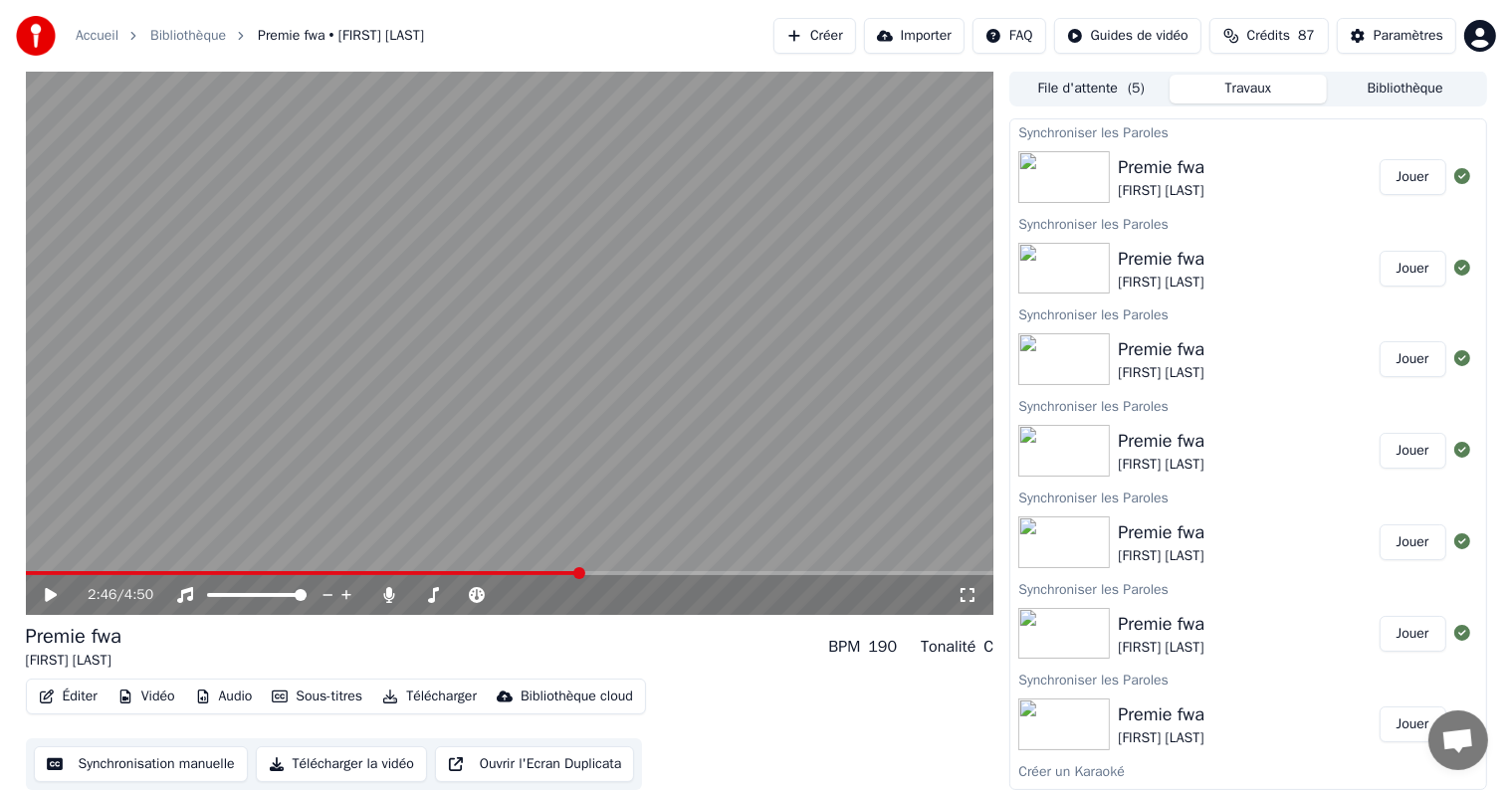 click at bounding box center [579, 573] 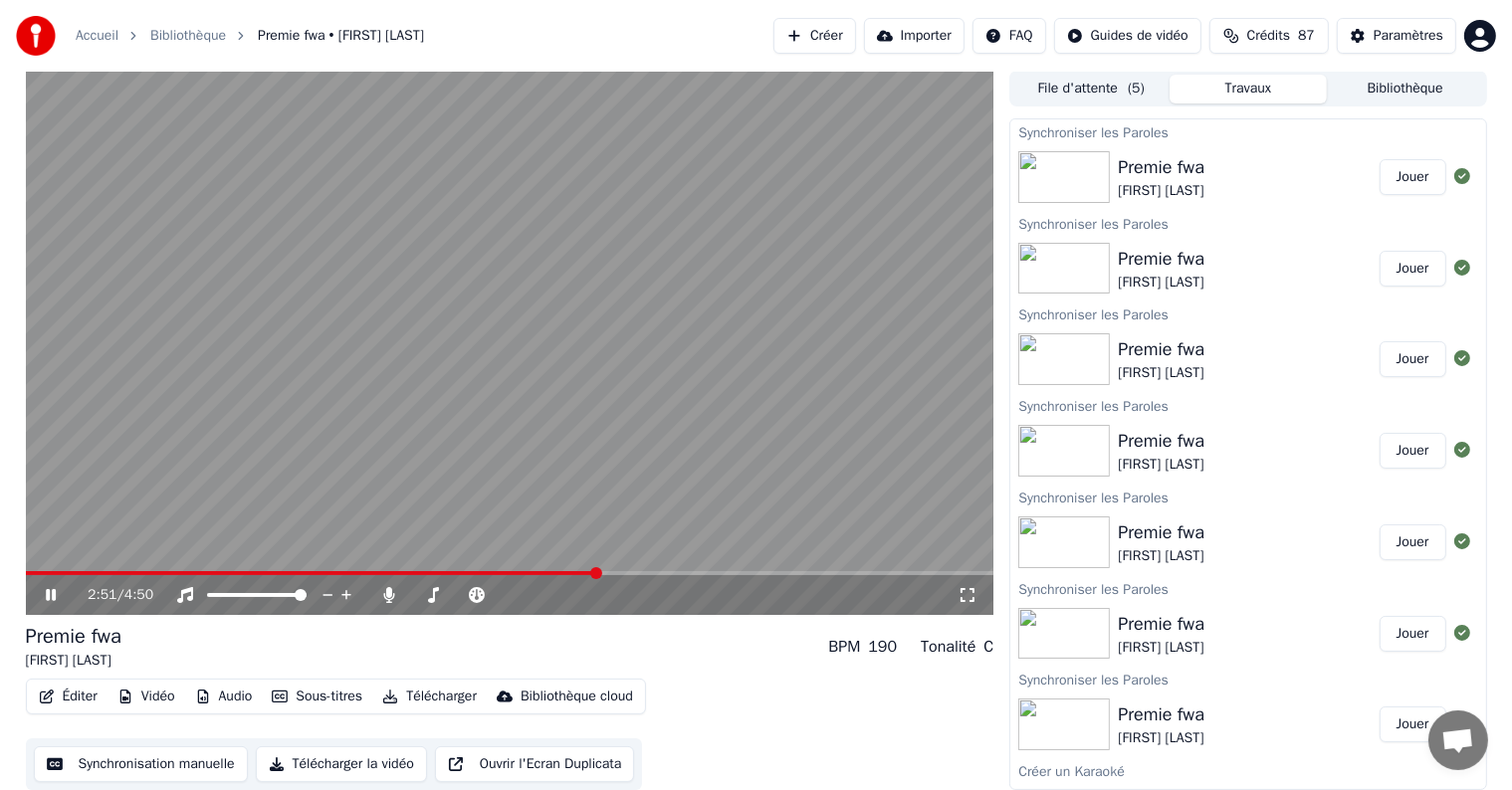 click 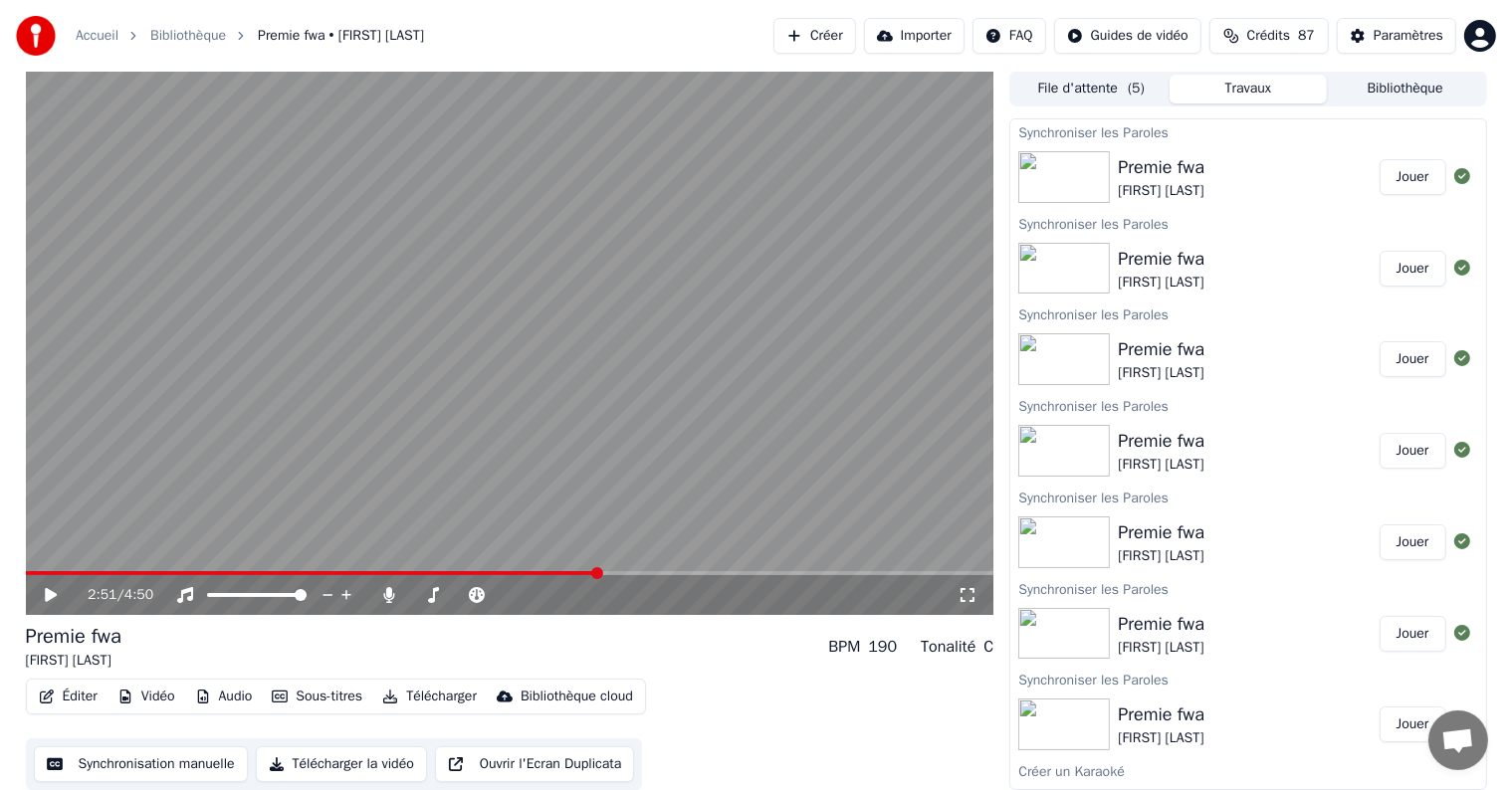 click 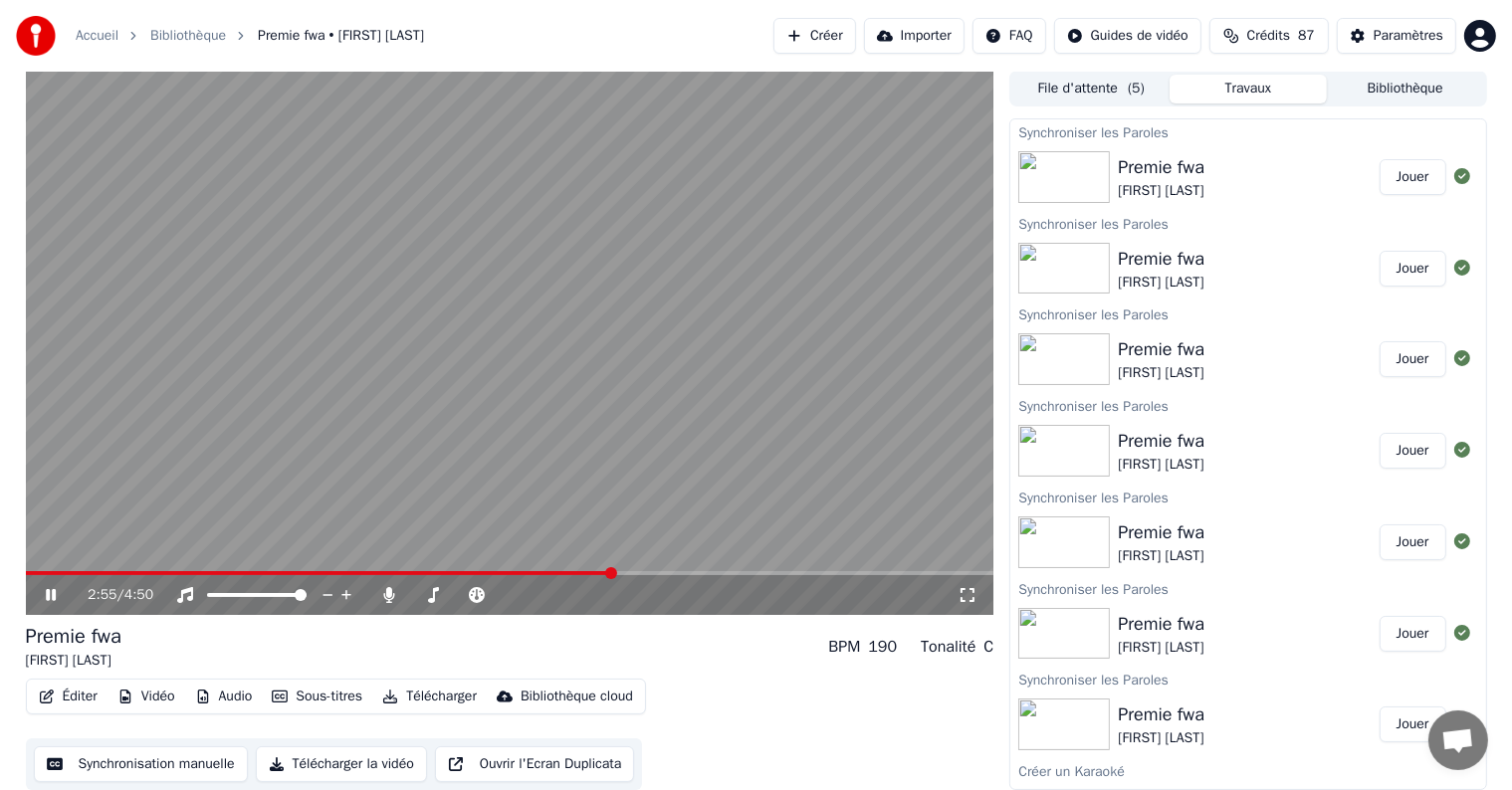 click 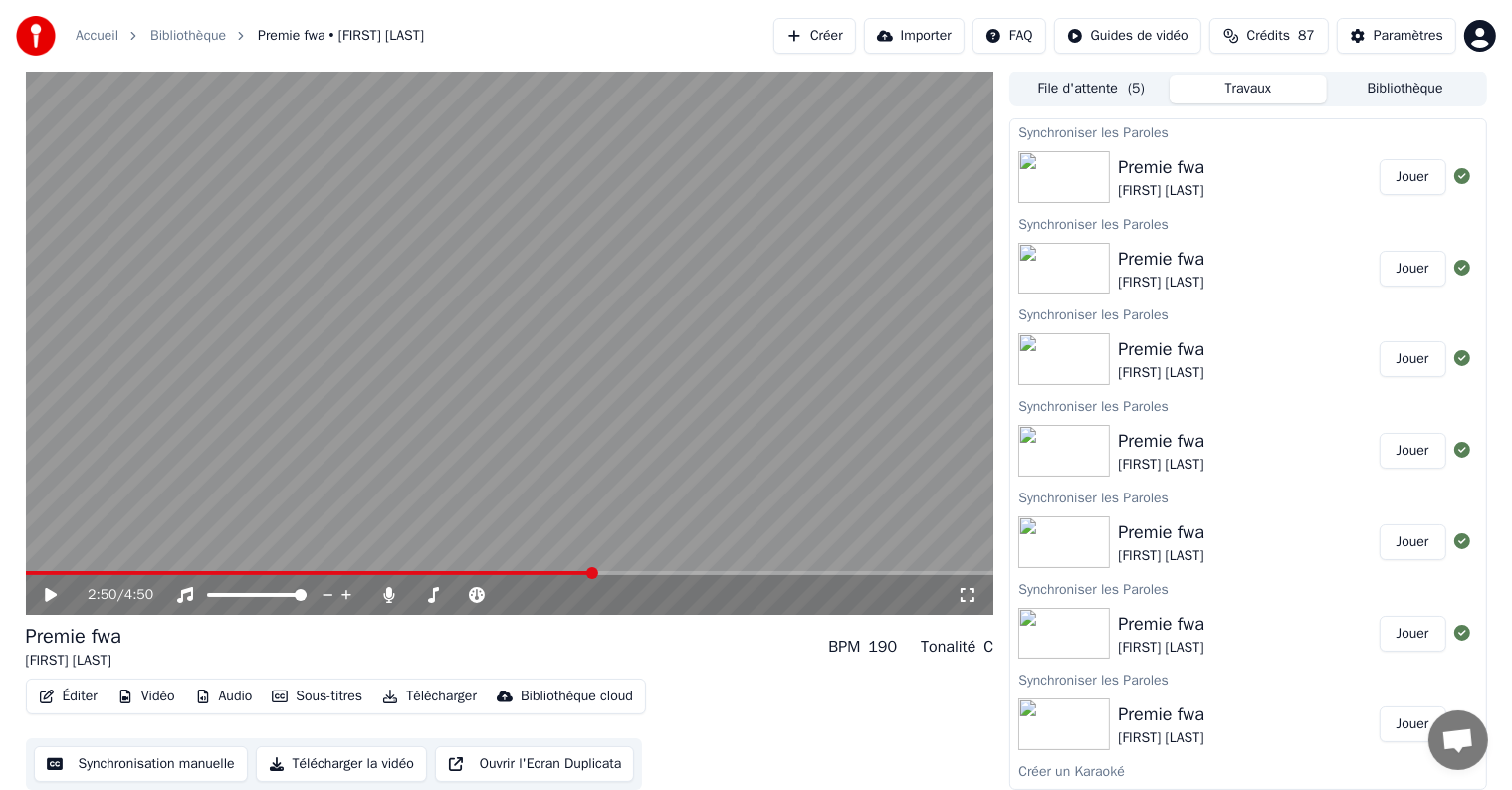 click at bounding box center [592, 573] 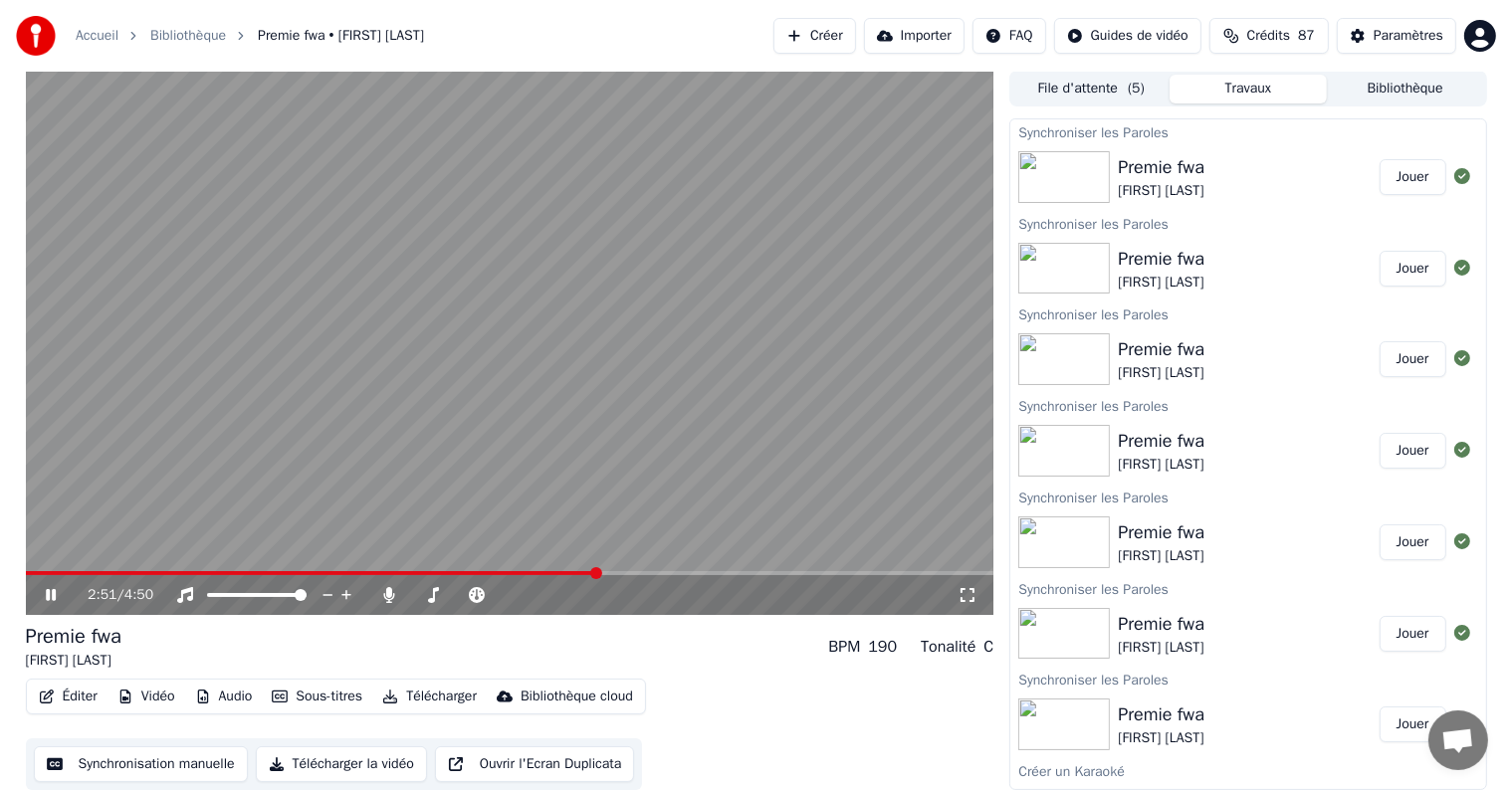 click 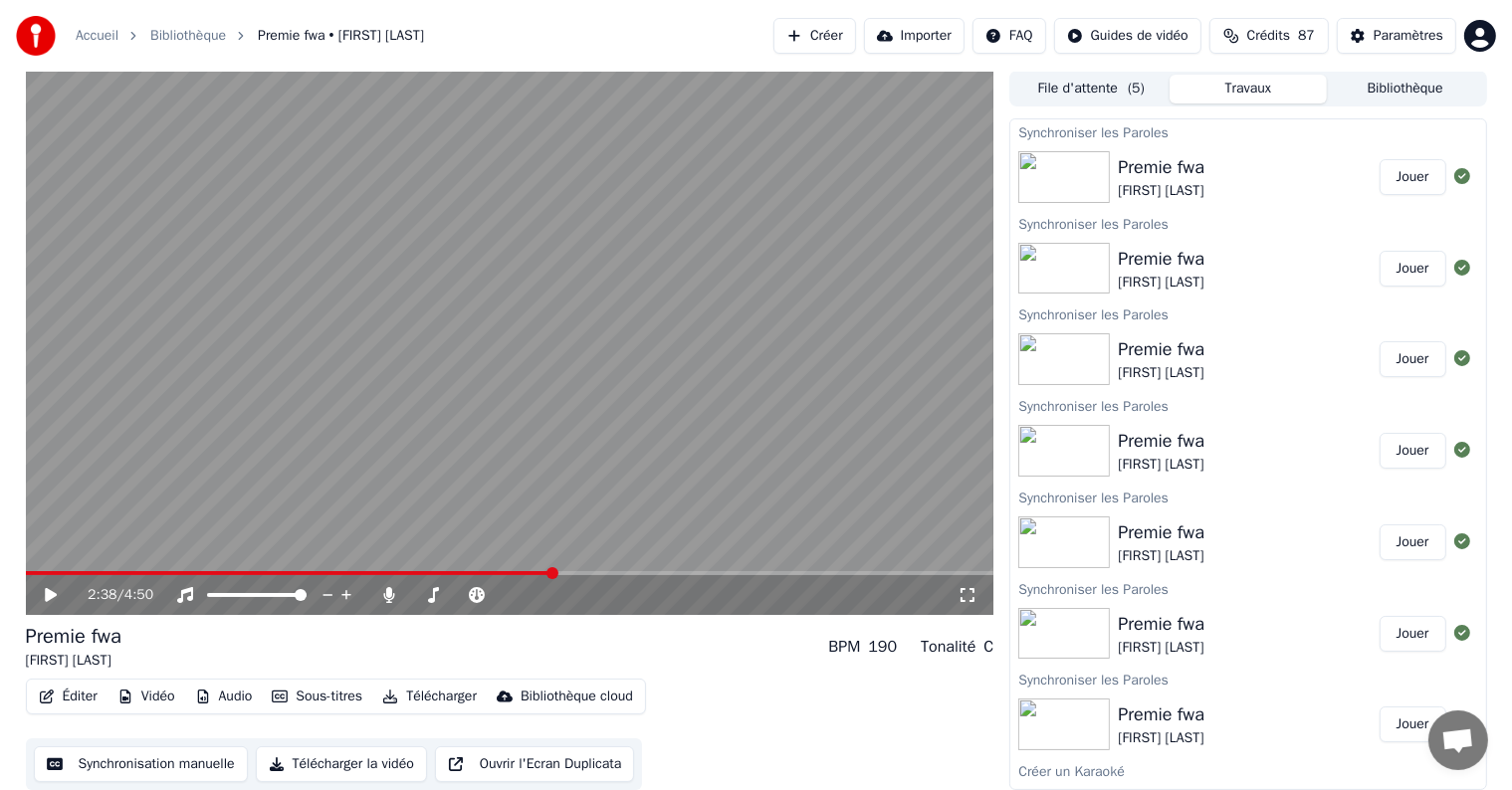 click at bounding box center (552, 573) 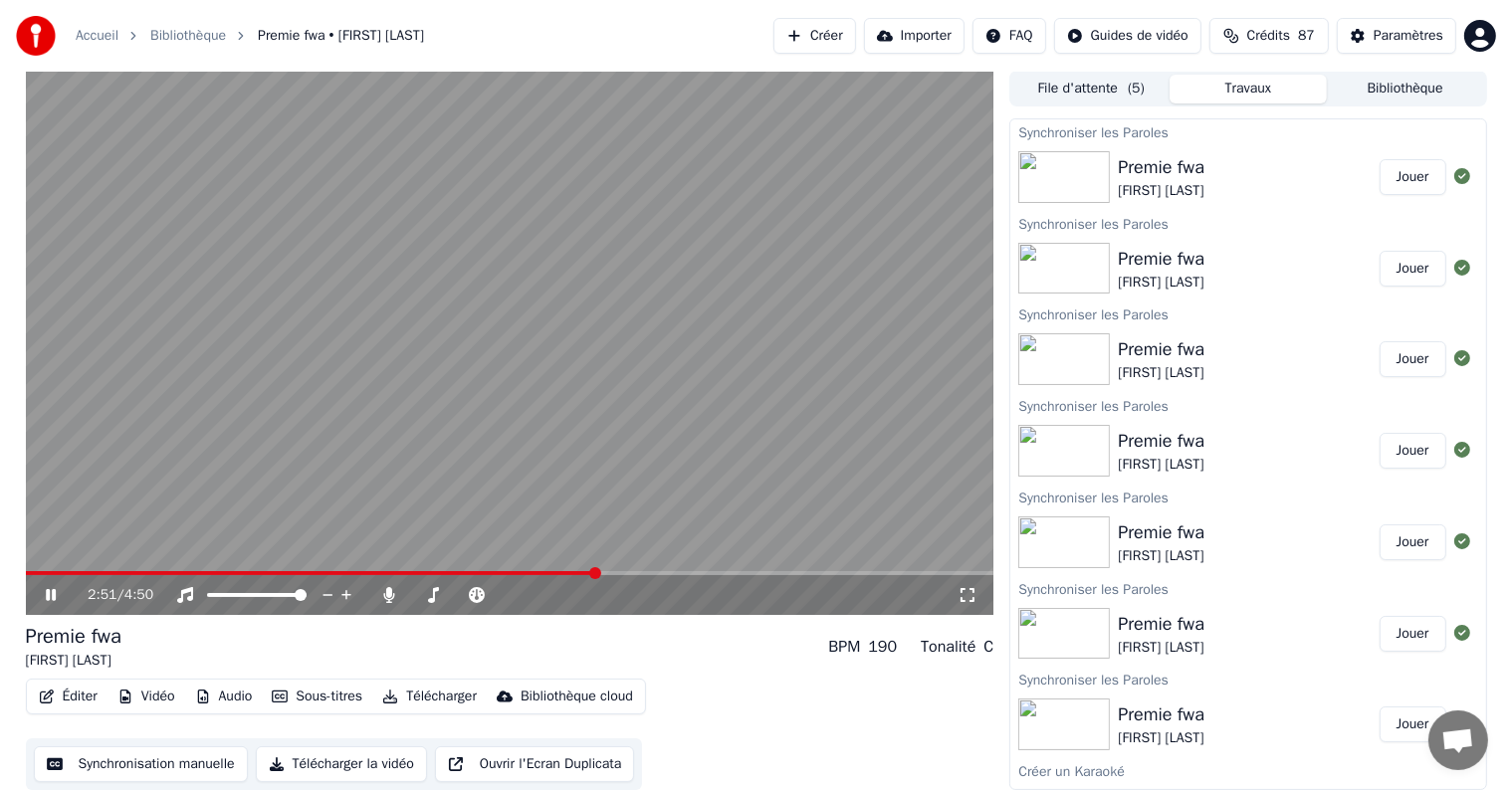 click 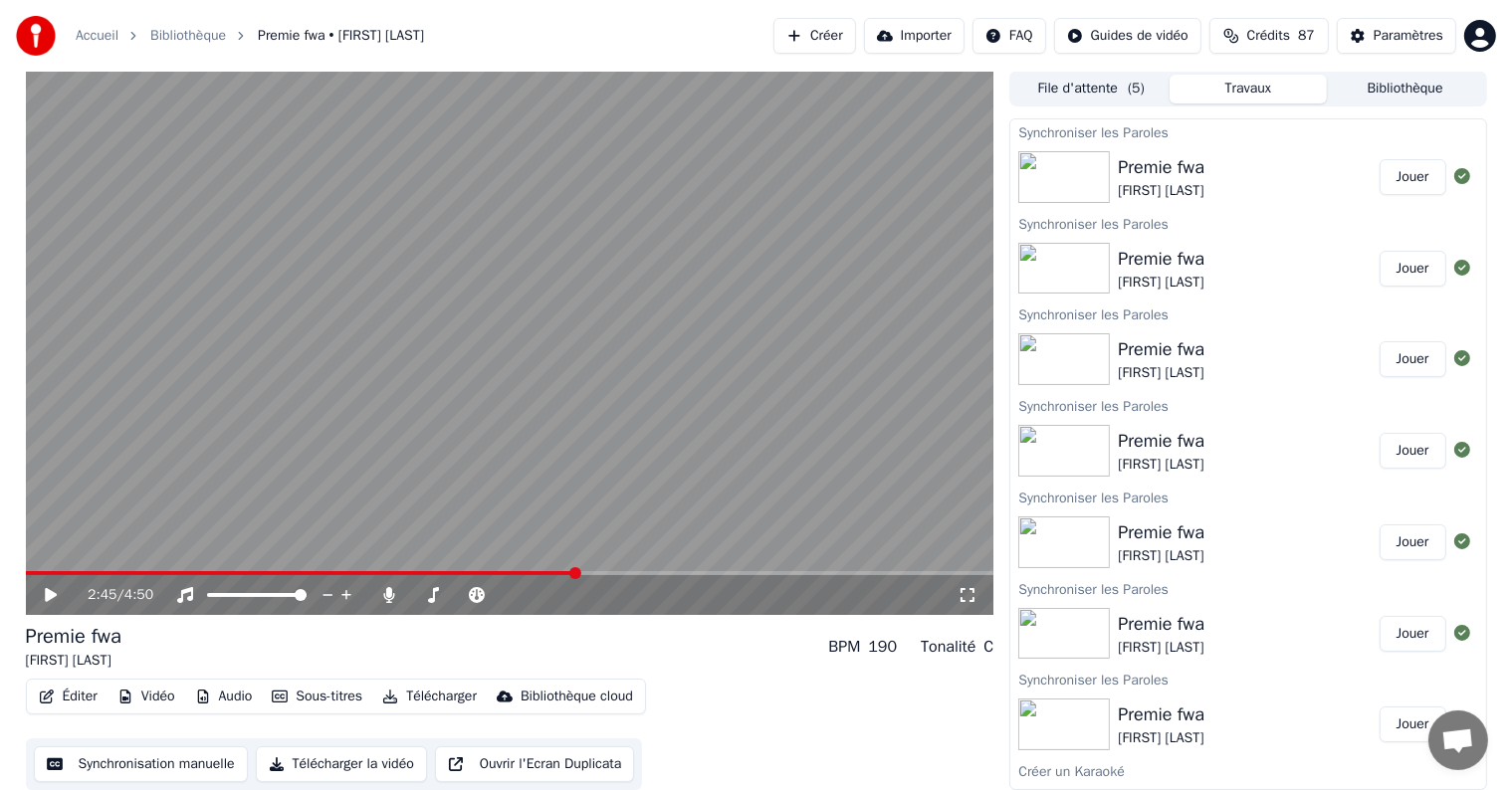 click at bounding box center (302, 573) 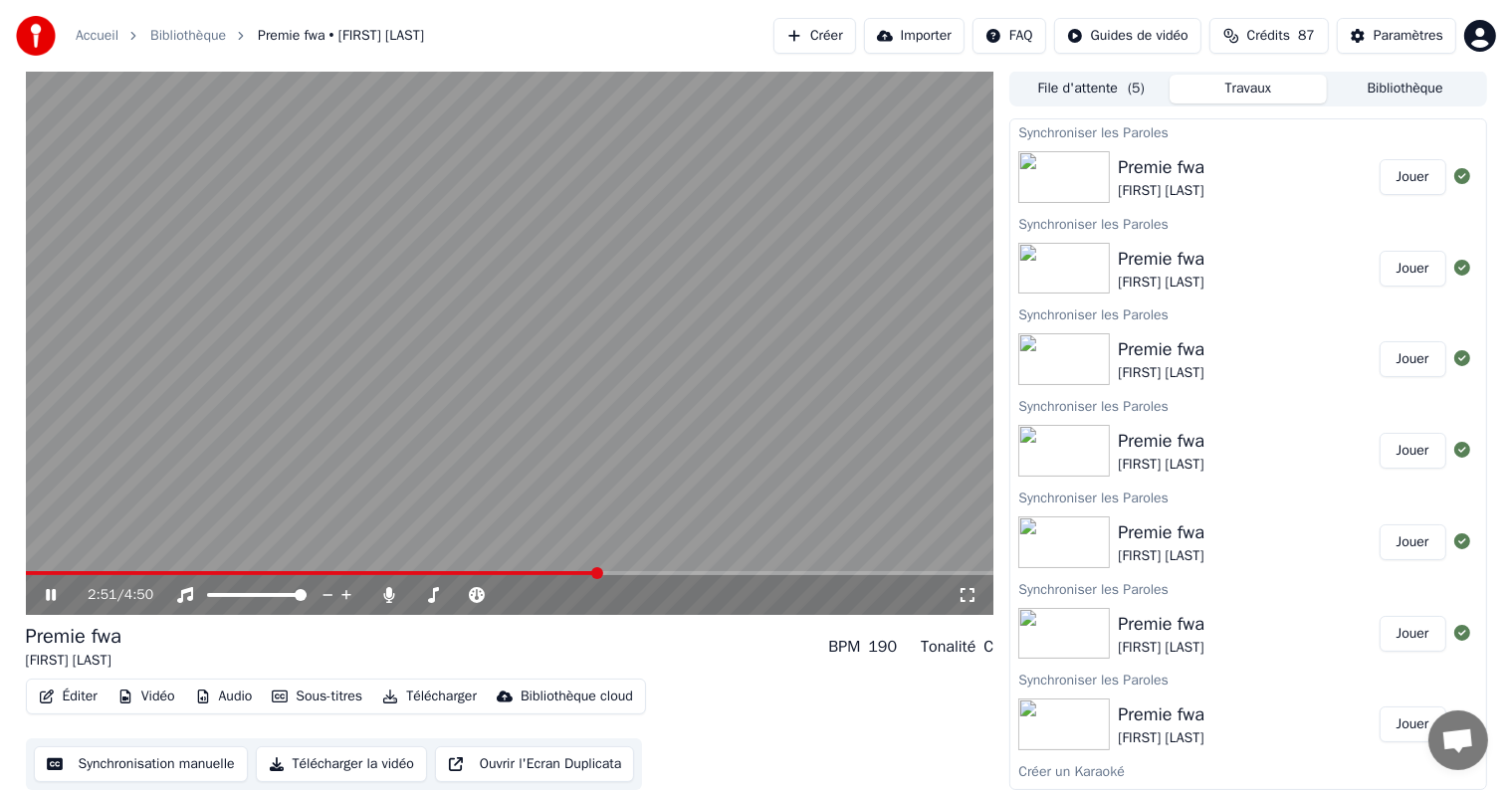 click 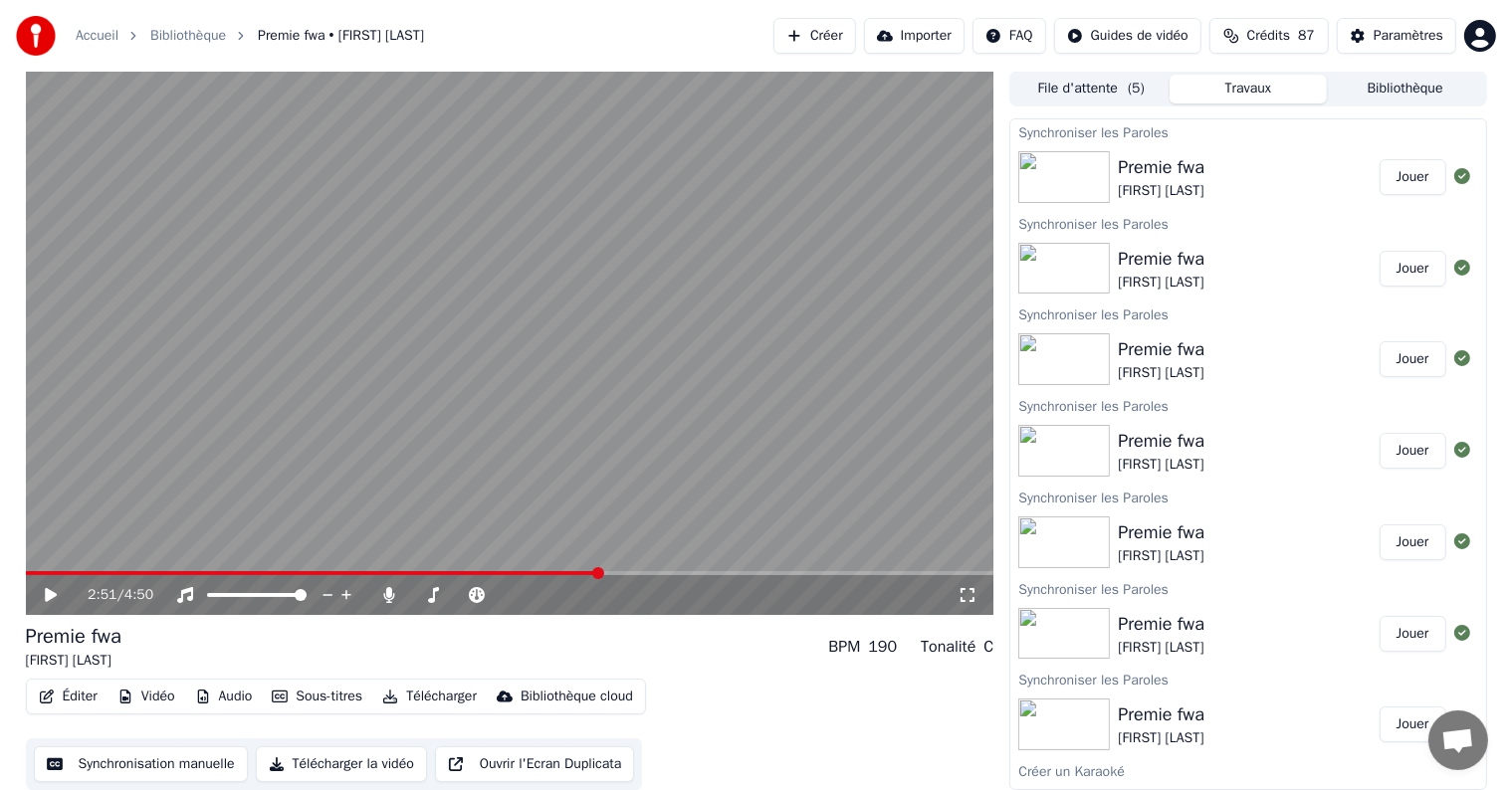 click 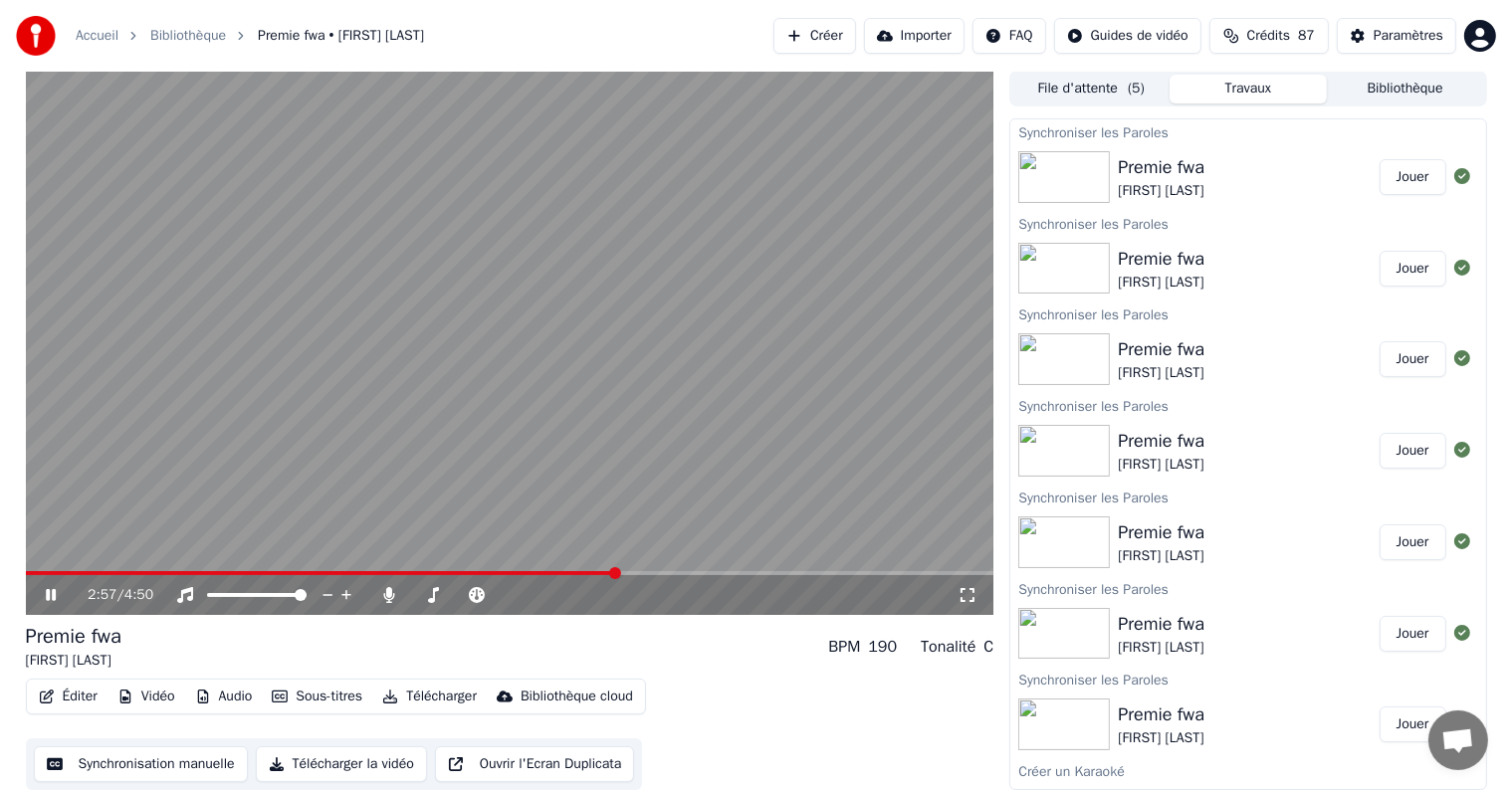 click 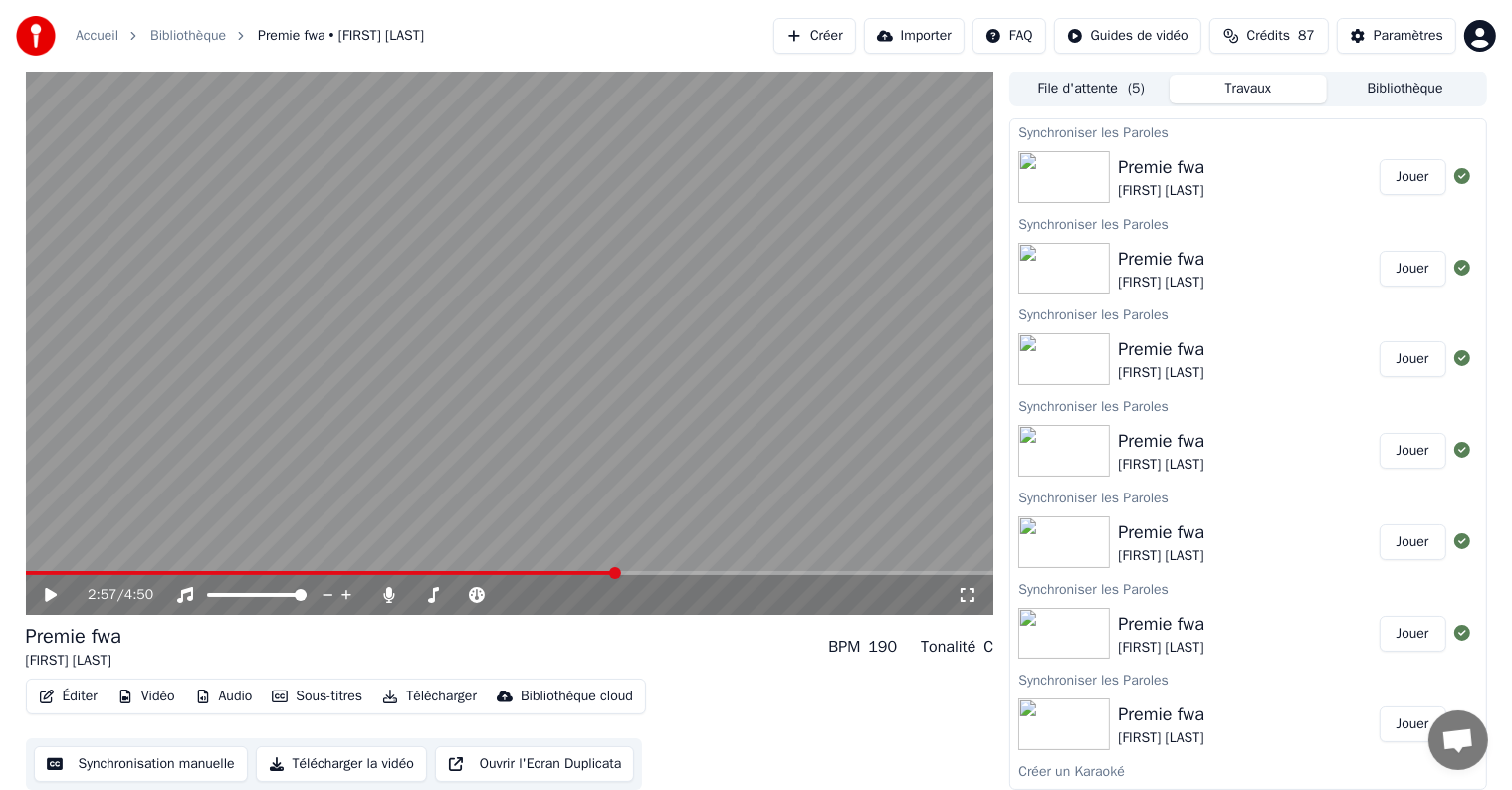 click on "Éditer" at bounding box center [68, 696] 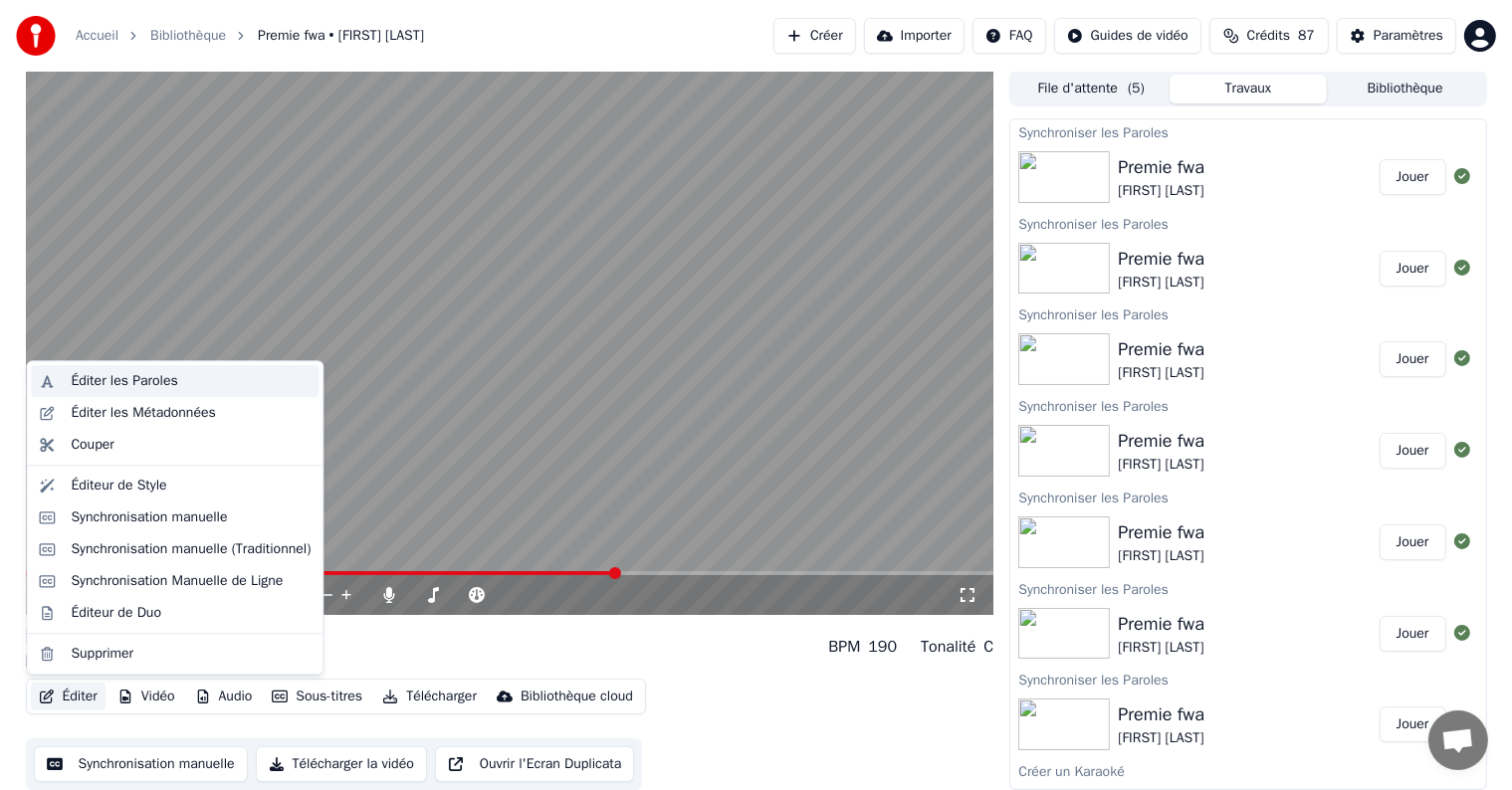 click on "Éditer les Paroles" at bounding box center (123, 381) 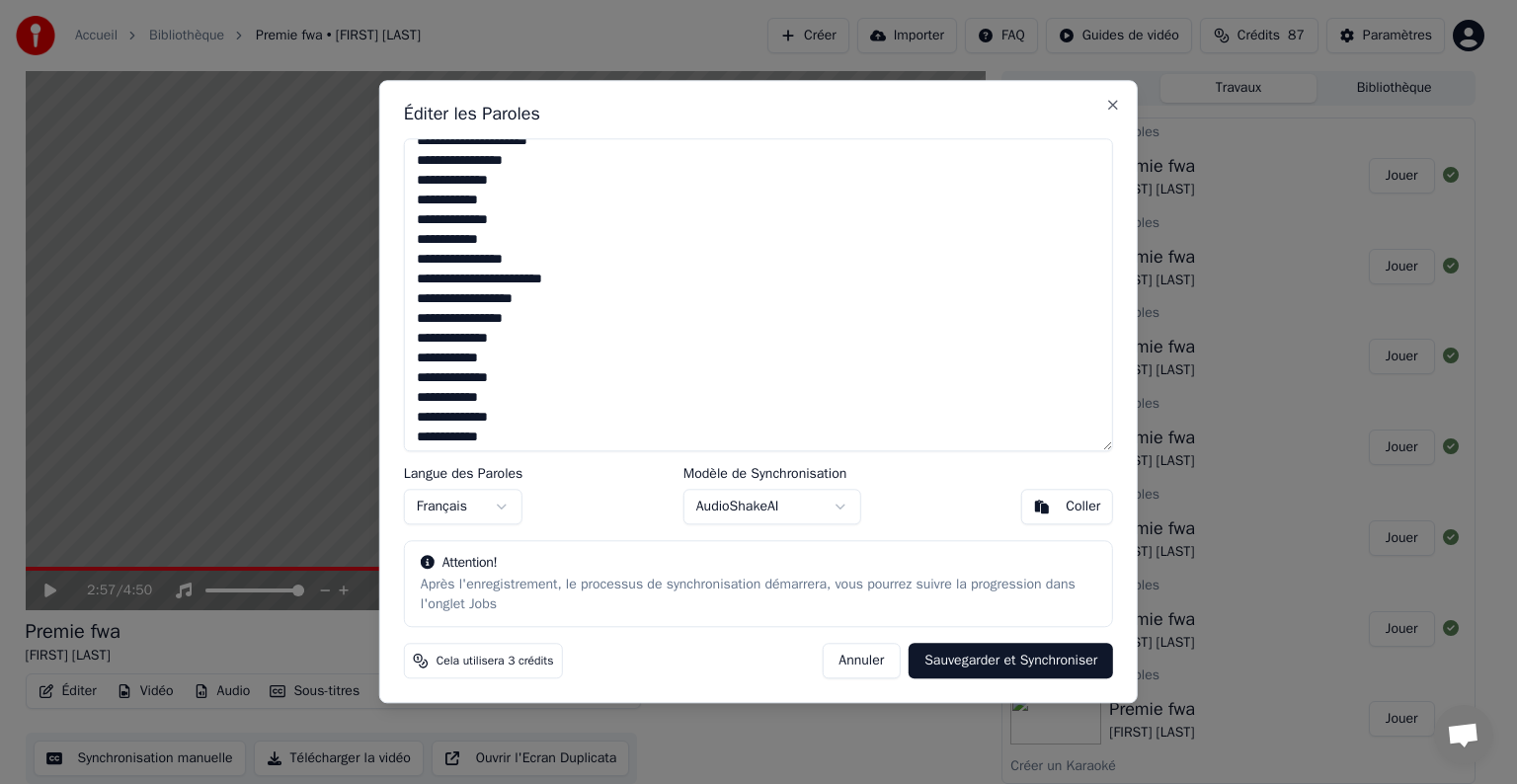 scroll, scrollTop: 318, scrollLeft: 0, axis: vertical 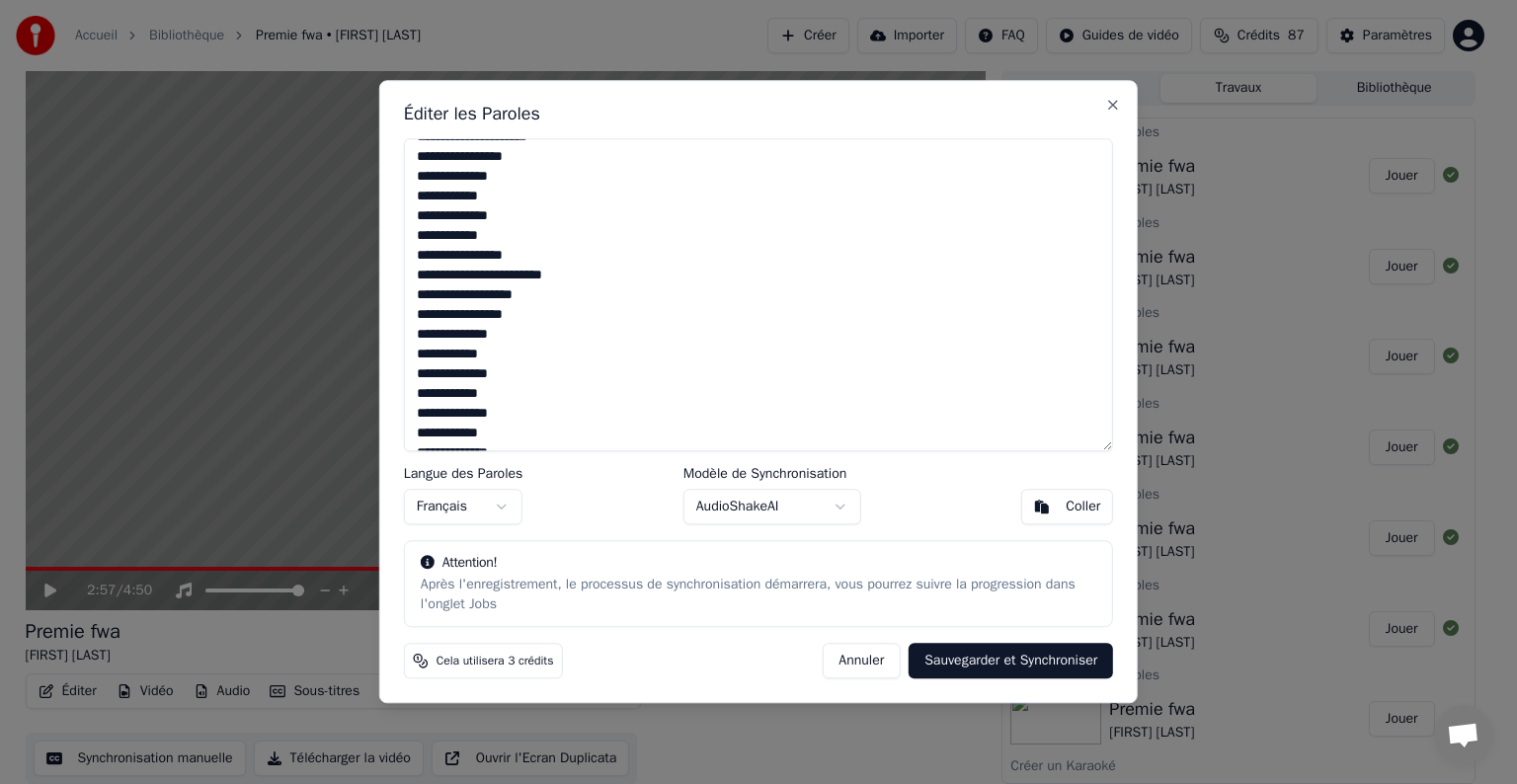 click on "Annuler" at bounding box center (861, 662) 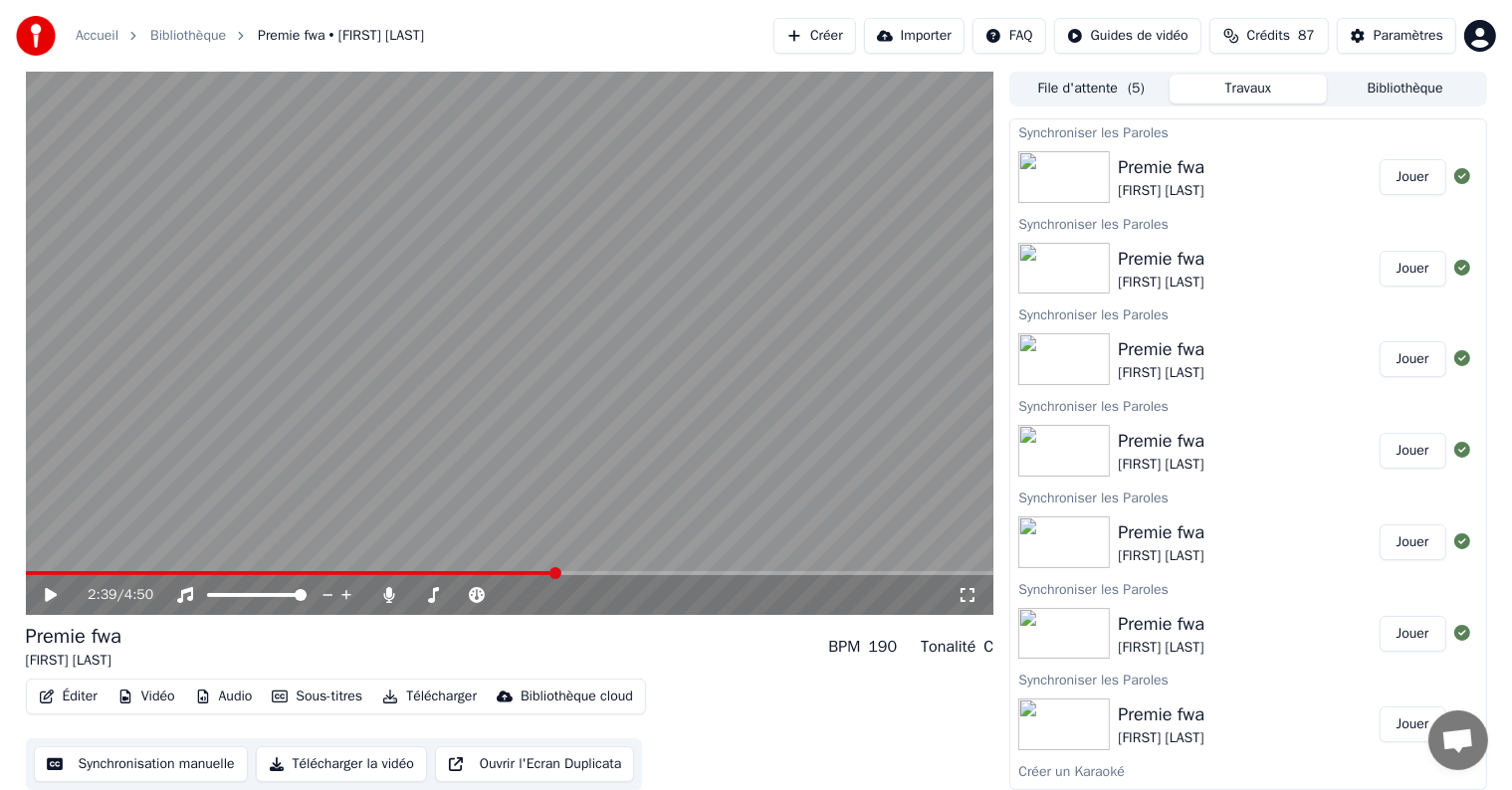click at bounding box center (291, 573) 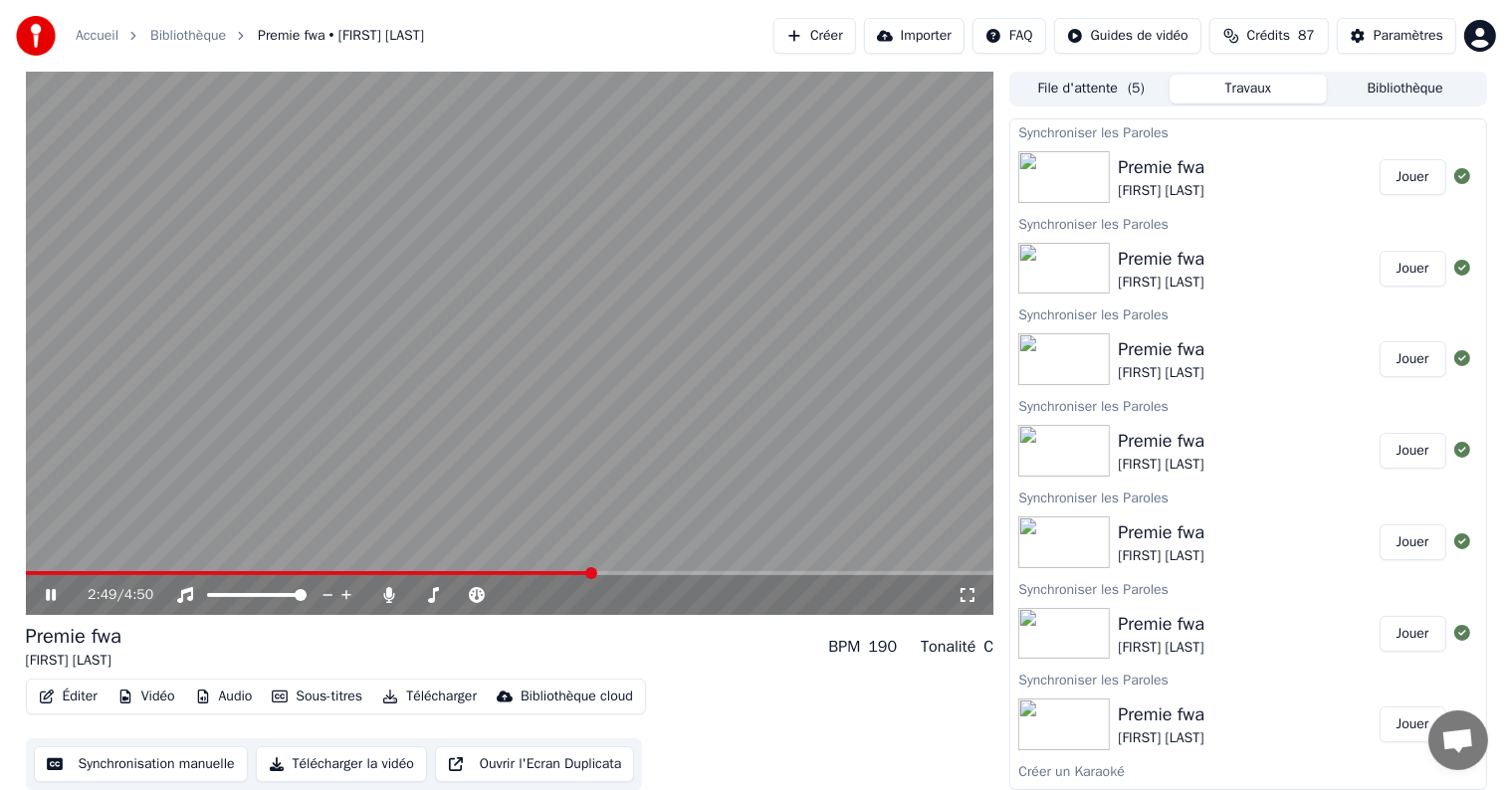click 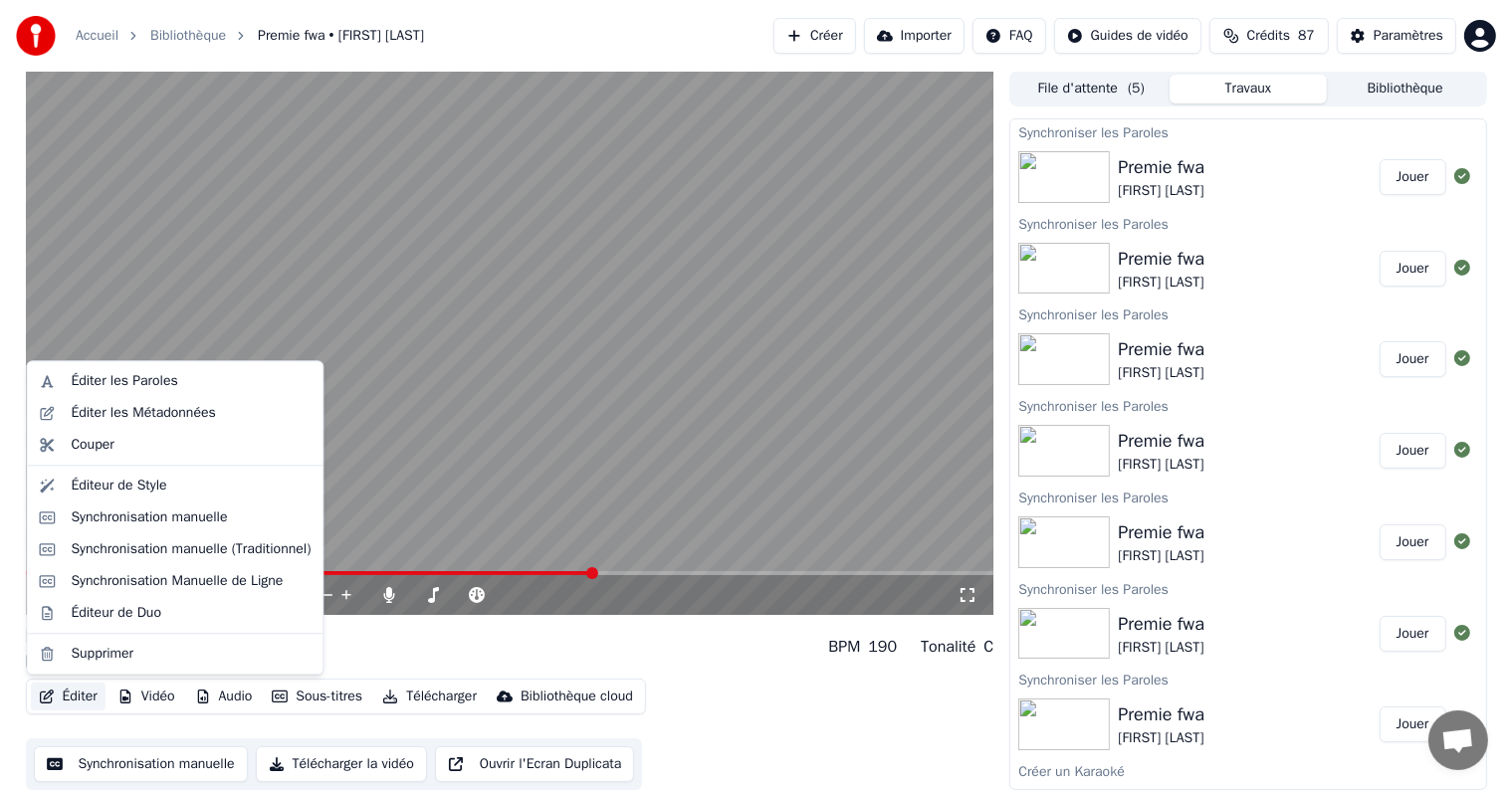 click on "Éditer" at bounding box center (68, 696) 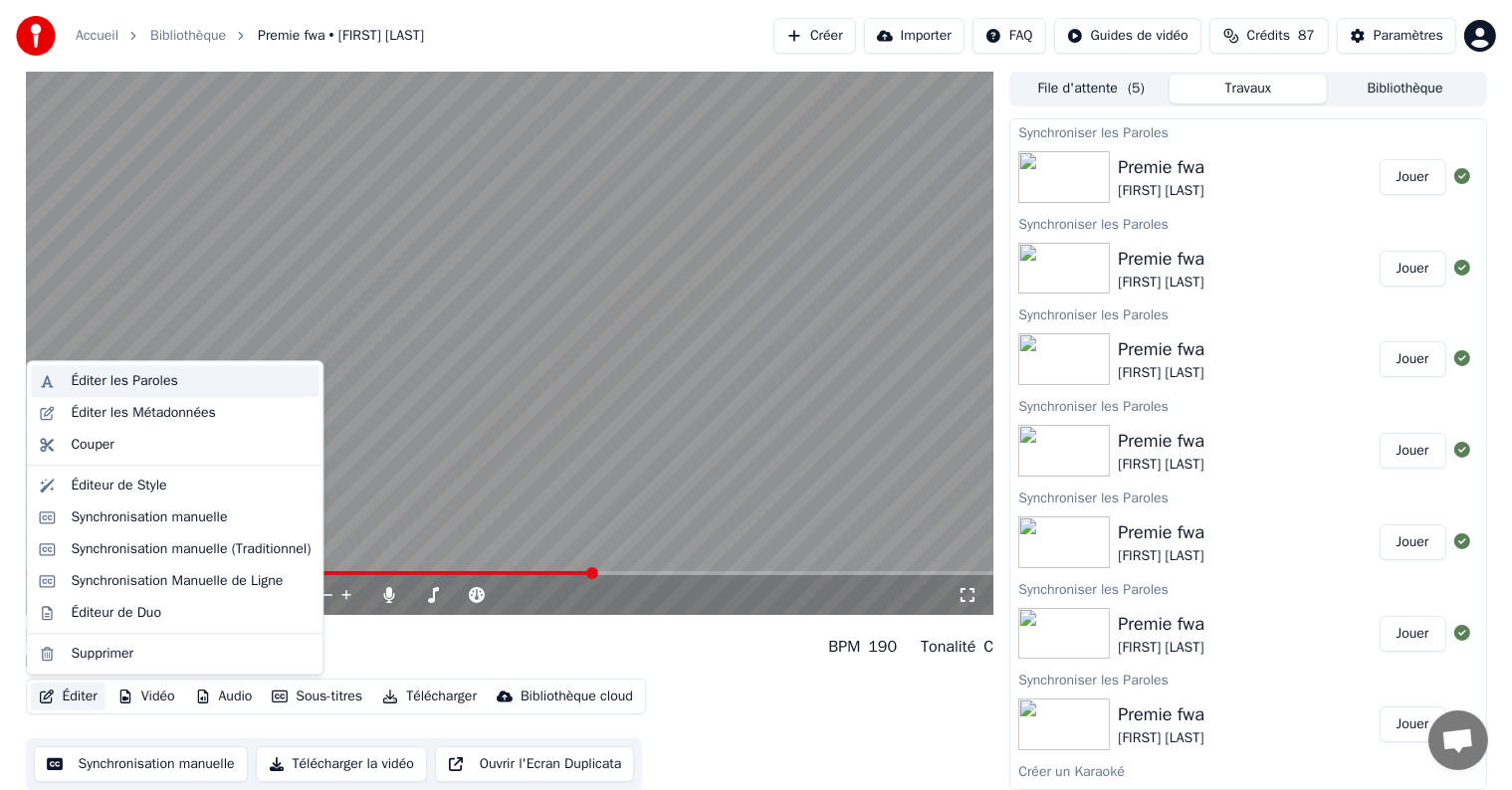 click on "Éditer les Paroles" at bounding box center (123, 381) 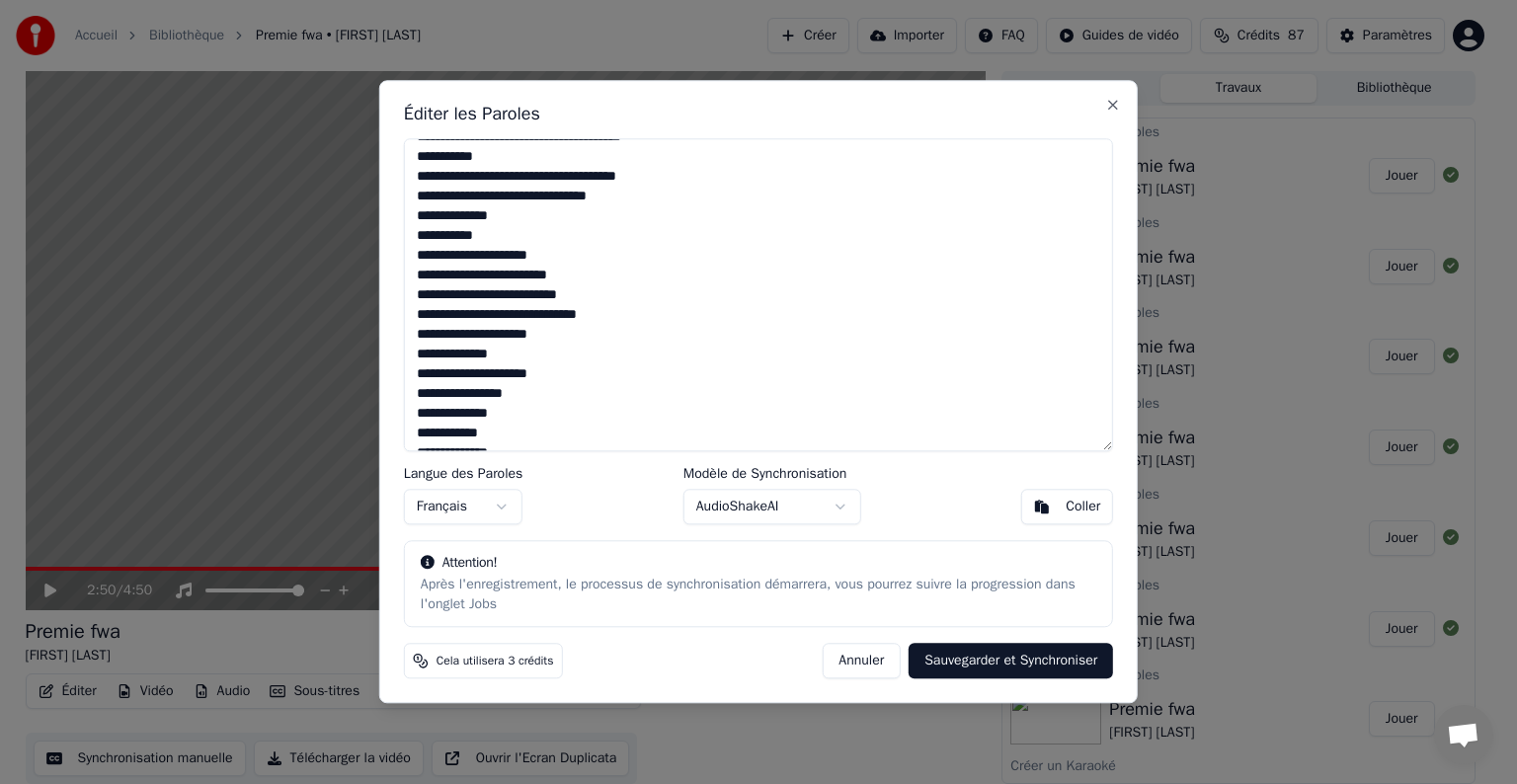 scroll, scrollTop: 118, scrollLeft: 0, axis: vertical 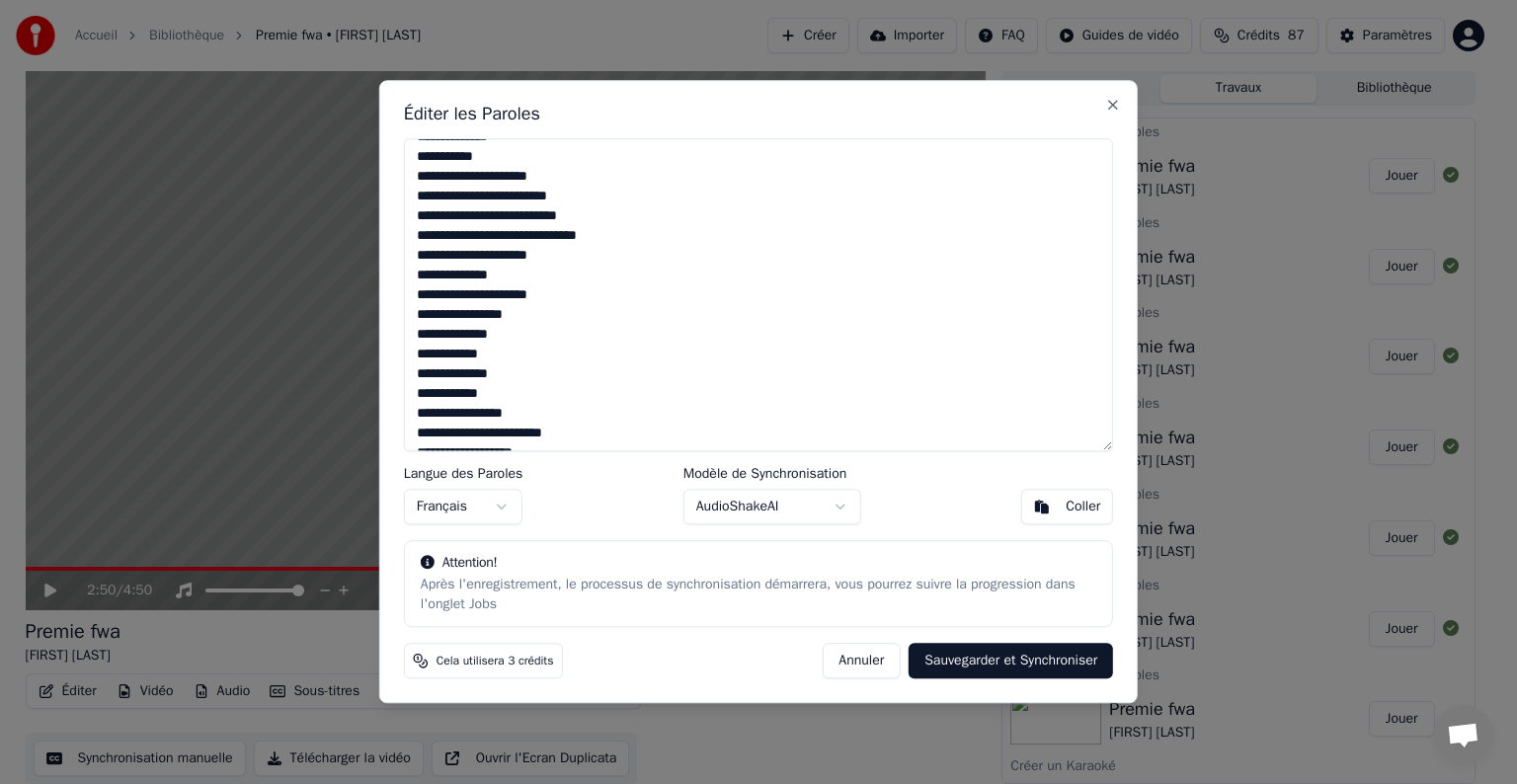 click on "**********" at bounding box center (758, 294) 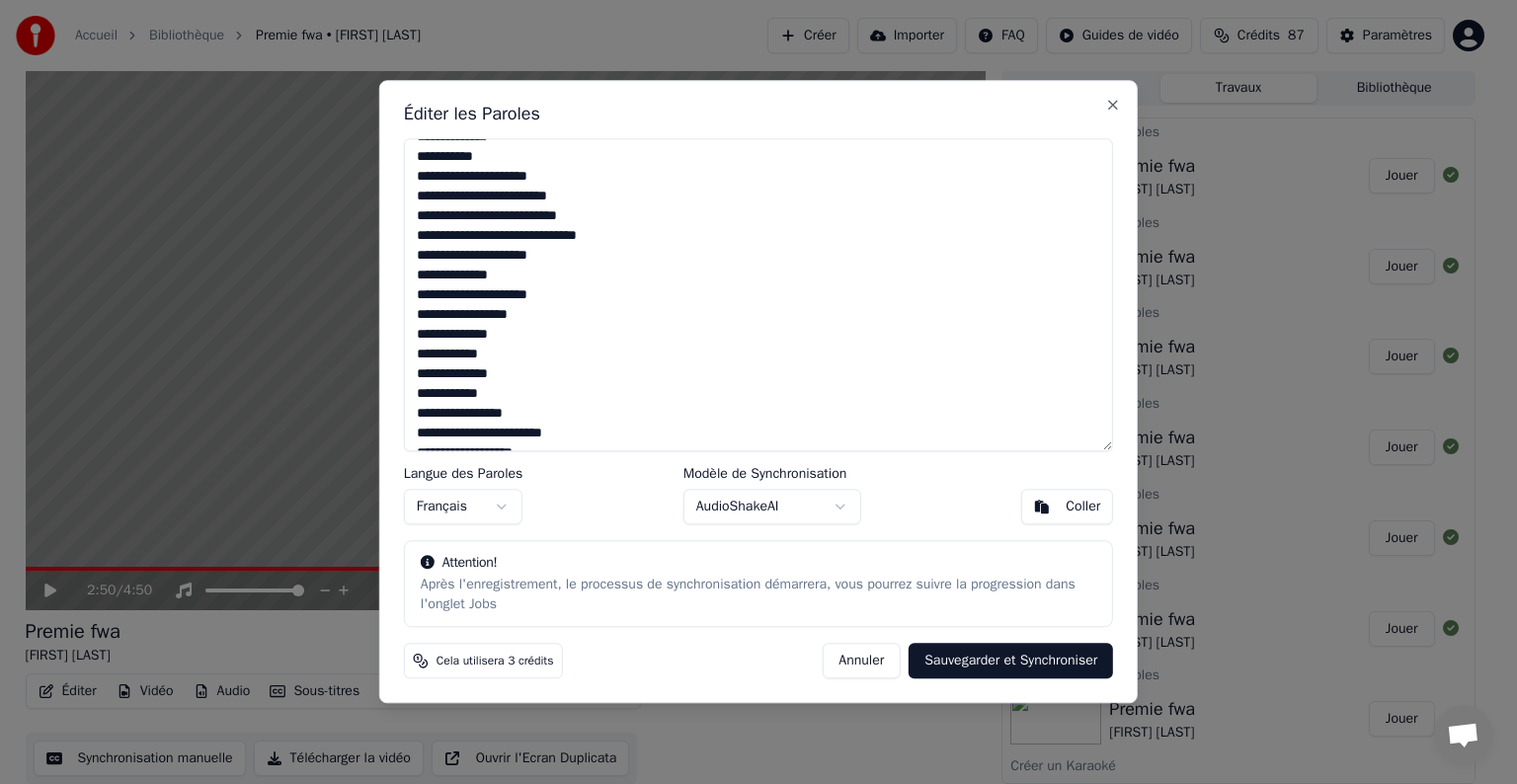 click on "**********" at bounding box center (758, 294) 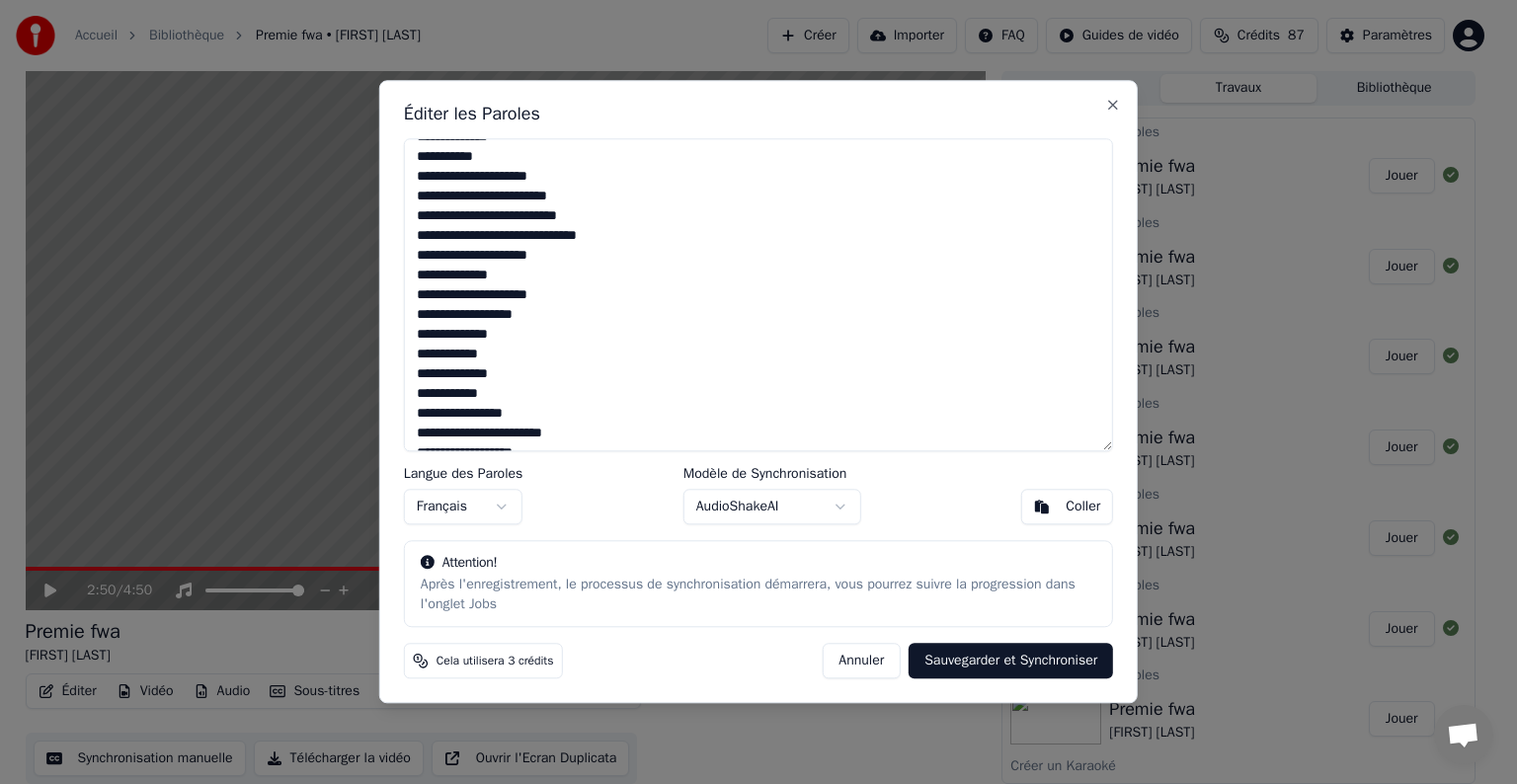 click on "**********" at bounding box center (758, 294) 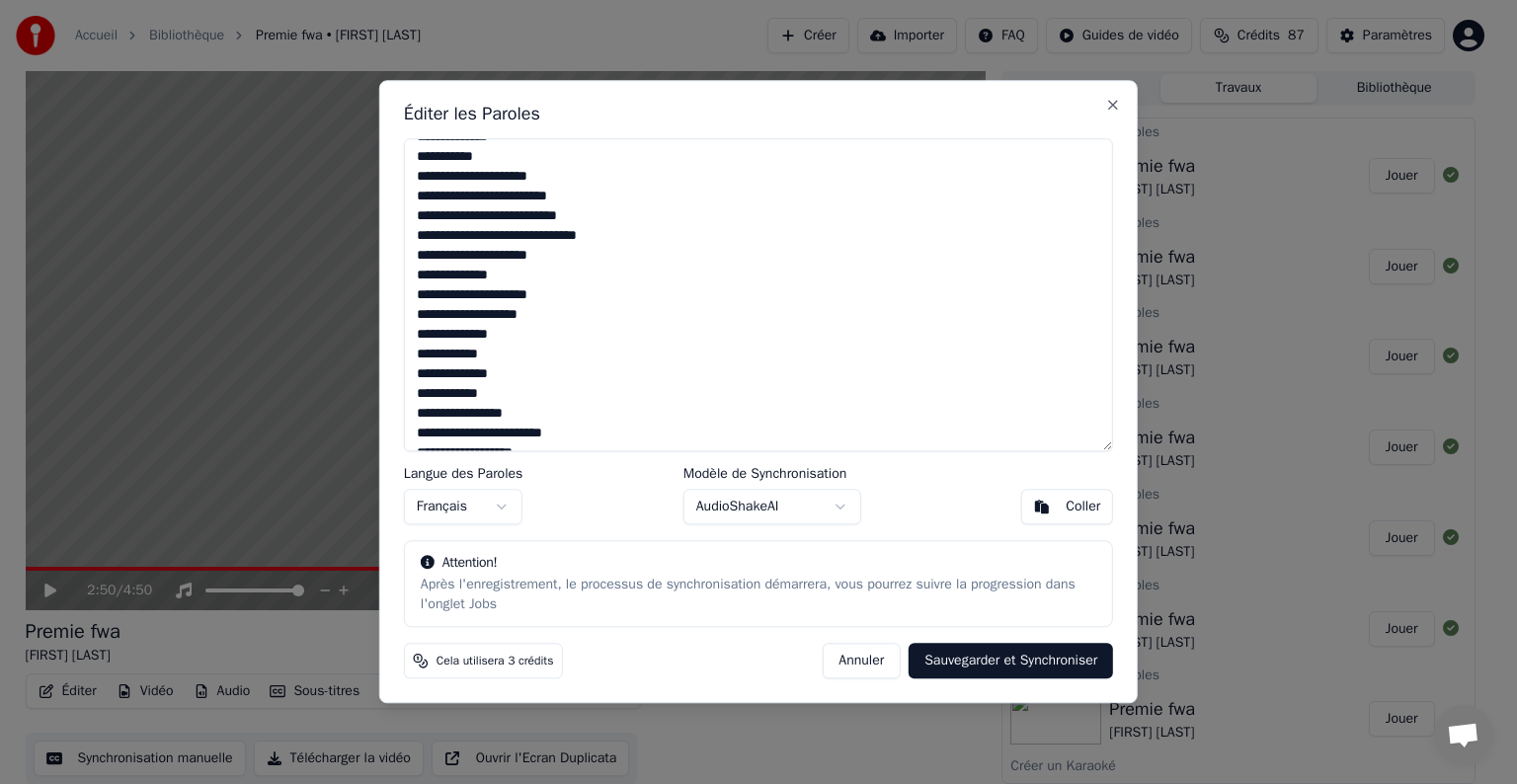 type on "**********" 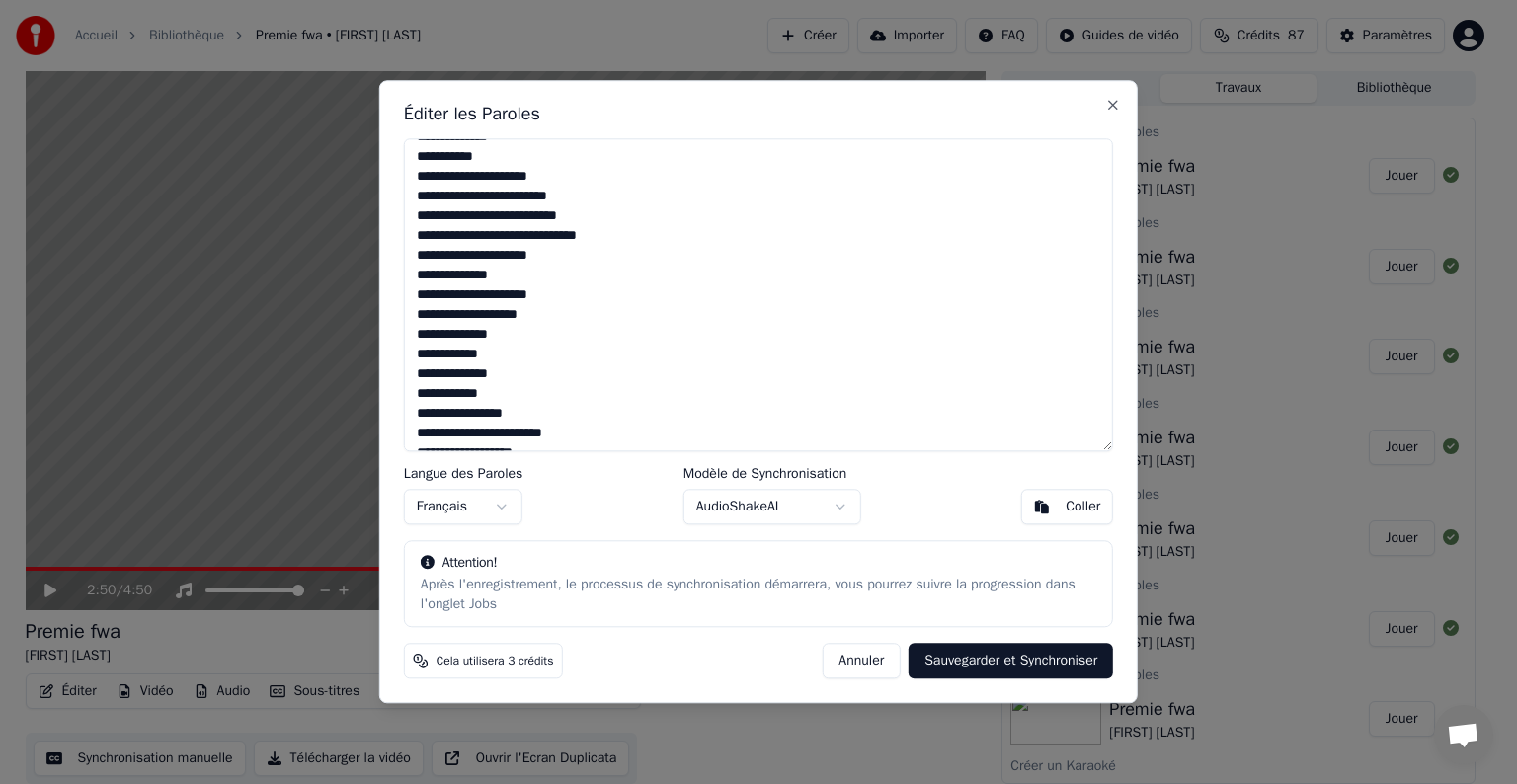 click on "Sauvegarder et Synchroniser" at bounding box center (1010, 662) 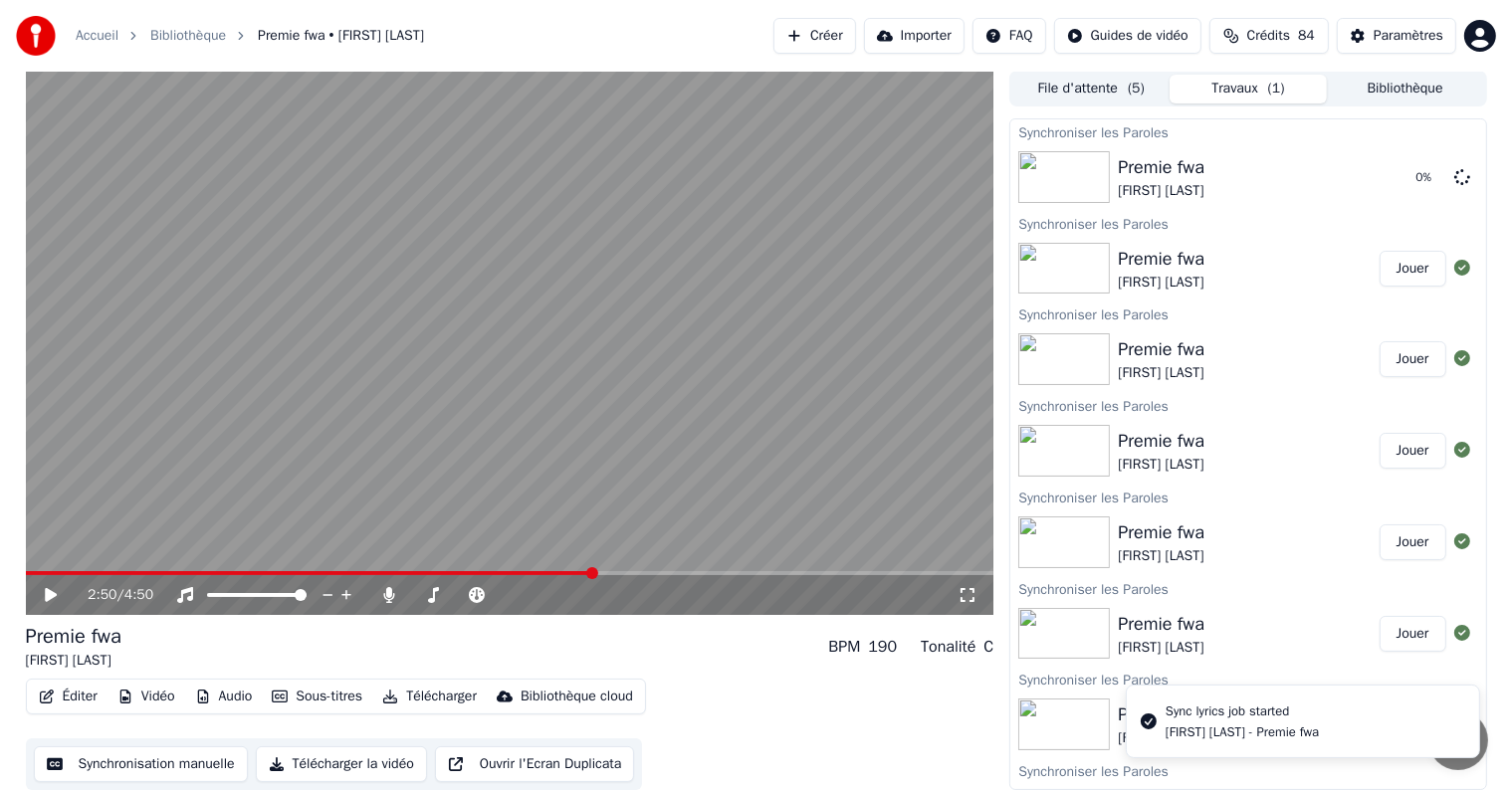 click at bounding box center [310, 573] 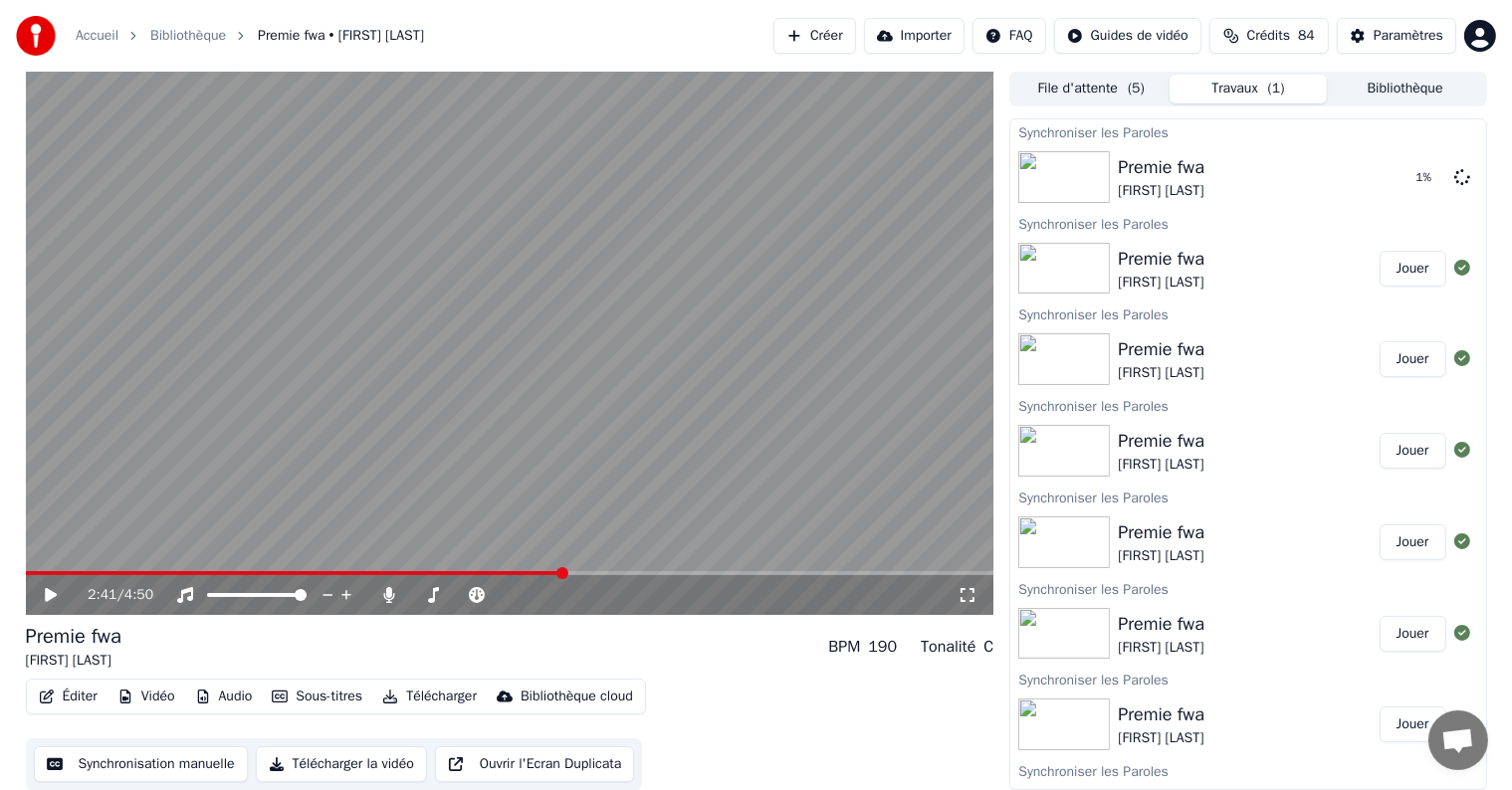 click 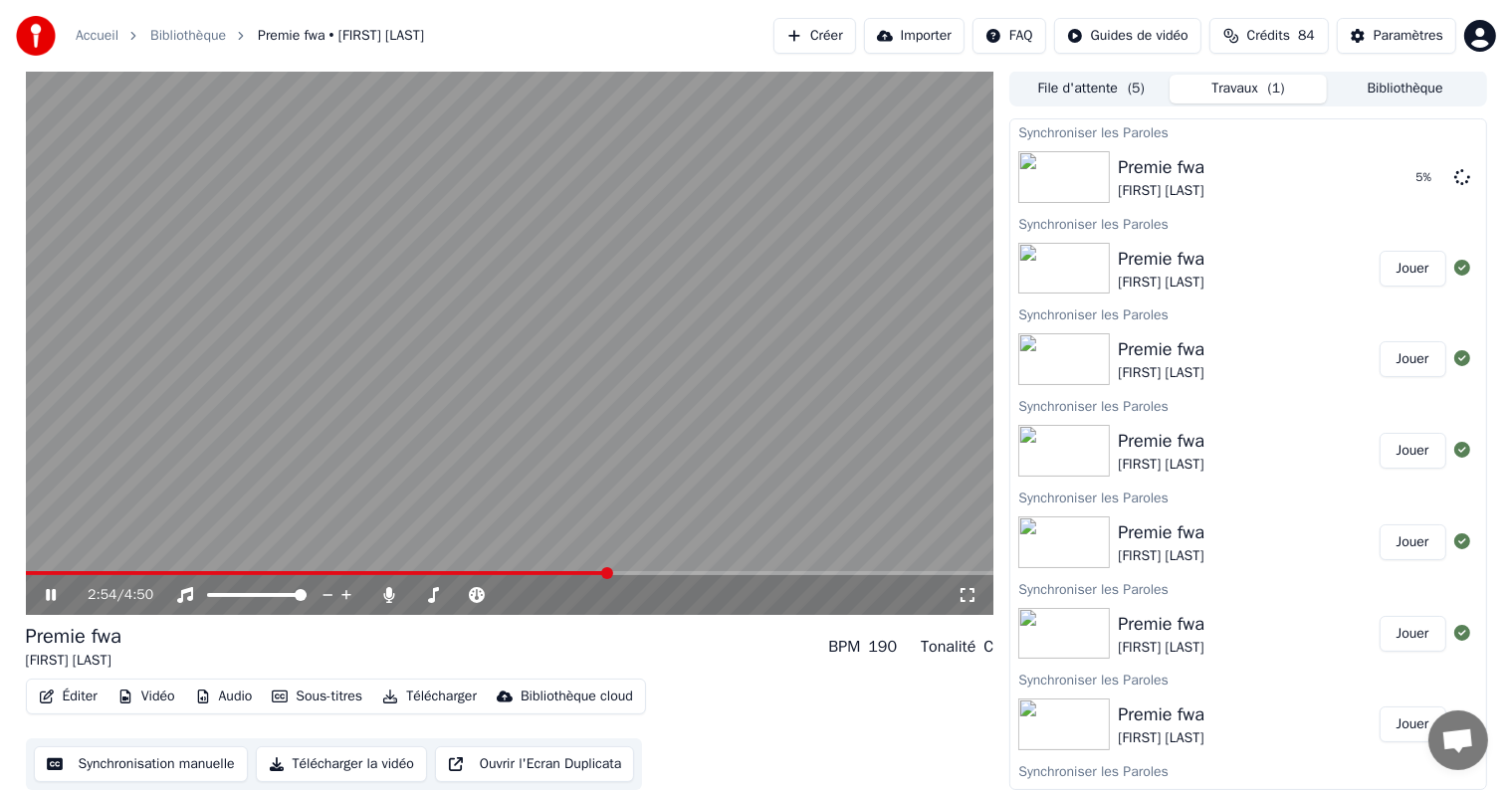 click 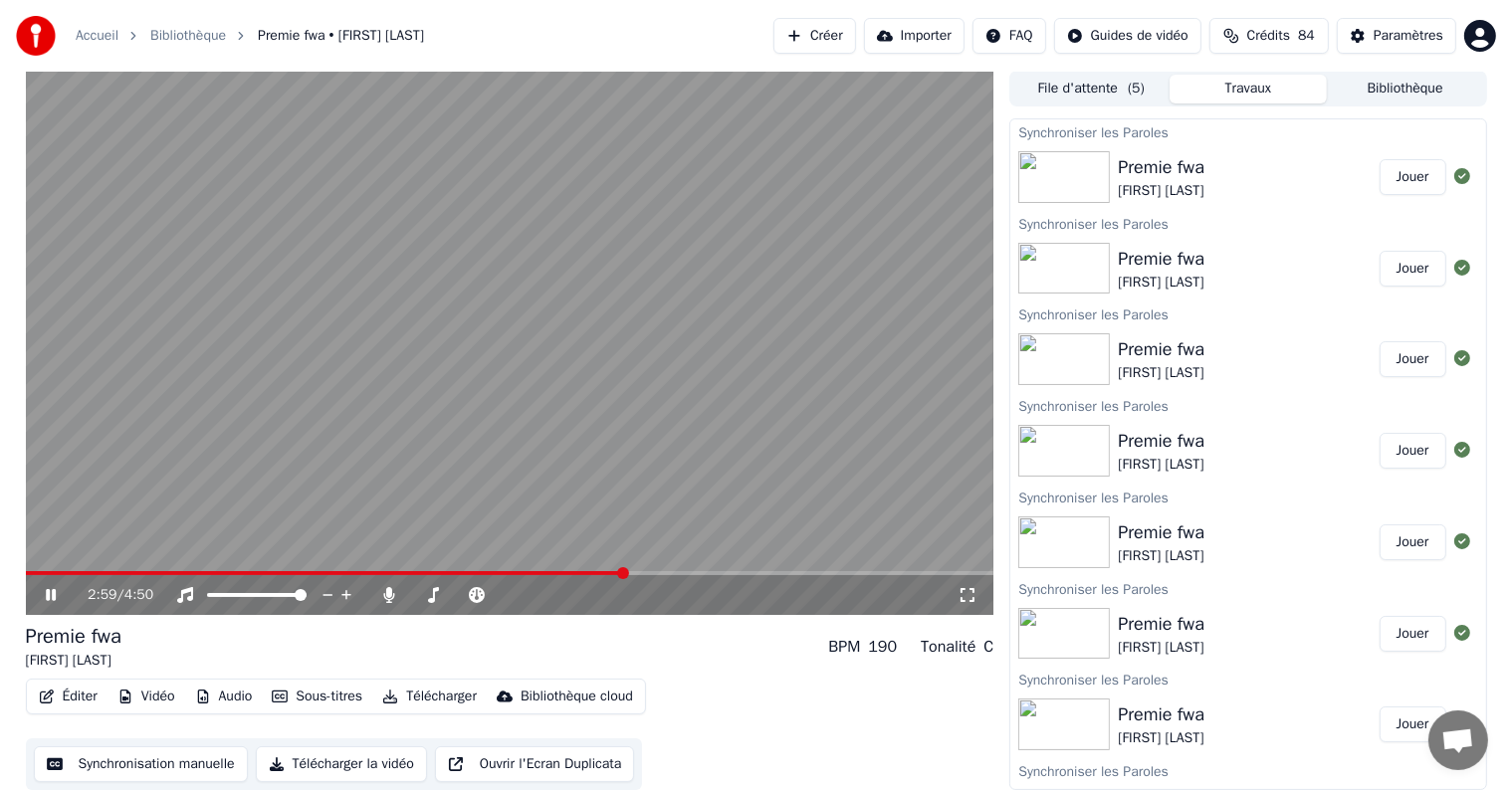 click 